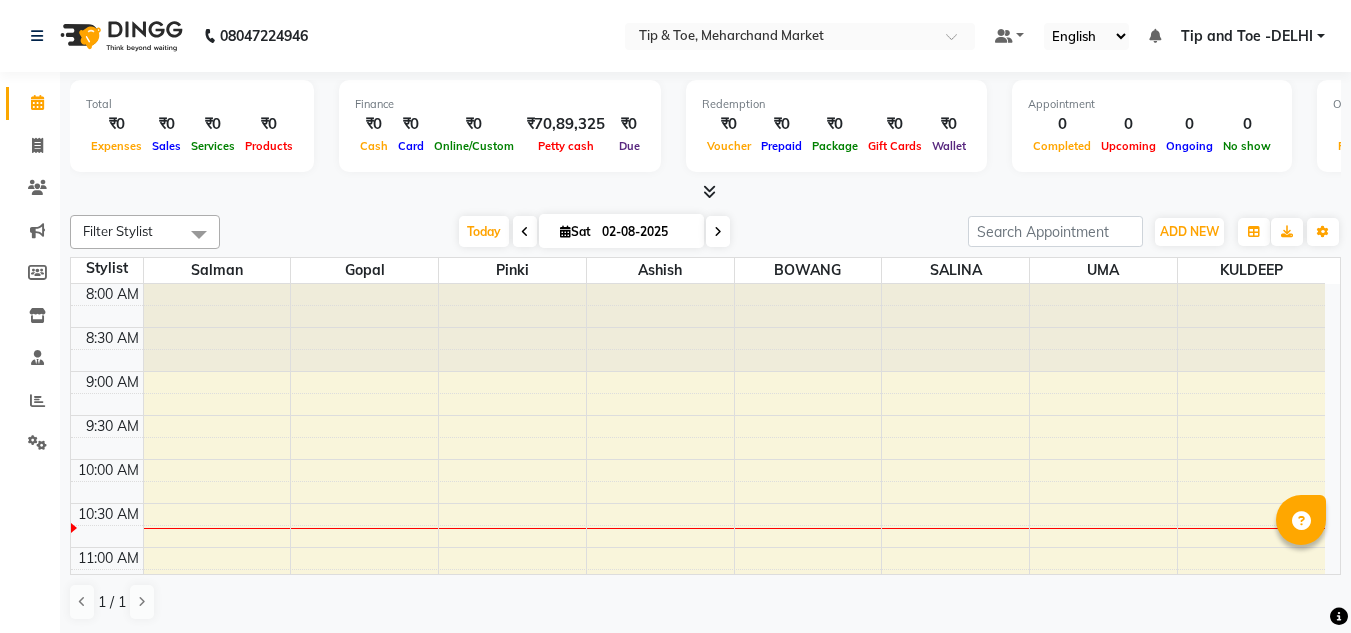 scroll, scrollTop: 0, scrollLeft: 0, axis: both 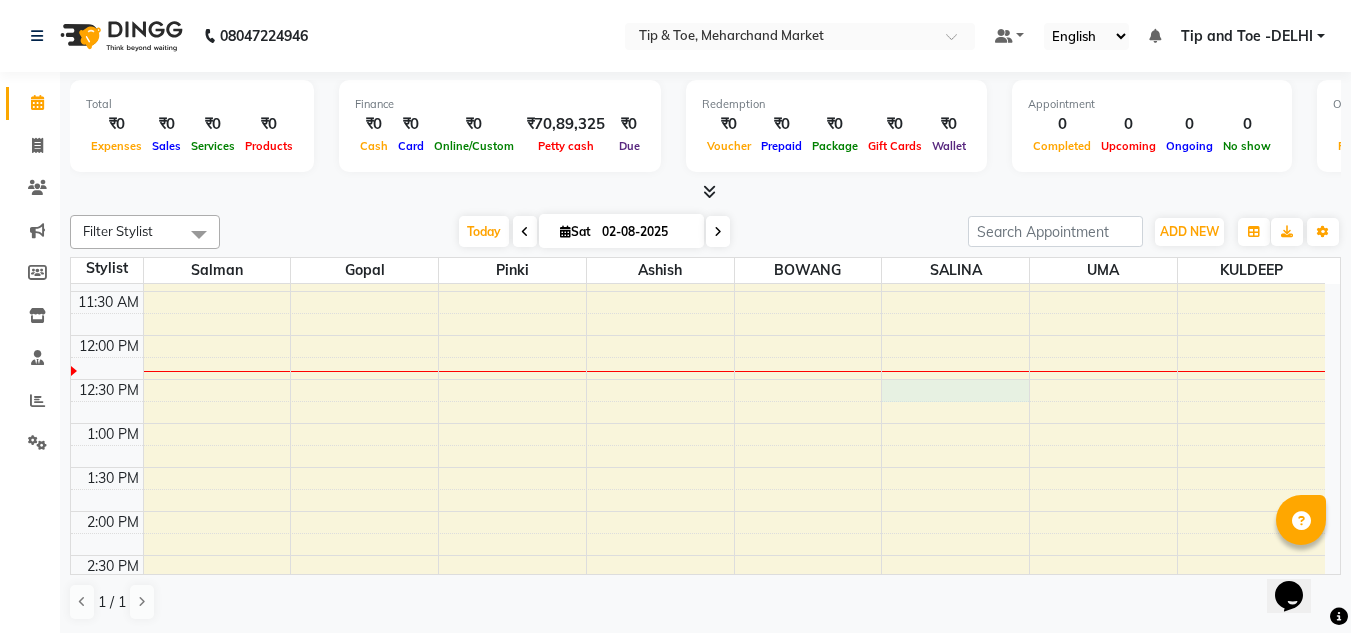 click on "8:00 AM 8:30 AM 9:00 AM 9:30 AM 10:00 AM 10:30 AM 11:00 AM 11:30 AM 12:00 PM 12:30 PM 1:00 PM 1:30 PM 2:00 PM 2:30 PM 3:00 PM 3:30 PM 4:00 PM 4:30 PM 5:00 PM 5:30 PM 6:00 PM 6:30 PM 7:00 PM 7:30 PM 8:00 PM 8:30 PM" at bounding box center [698, 555] 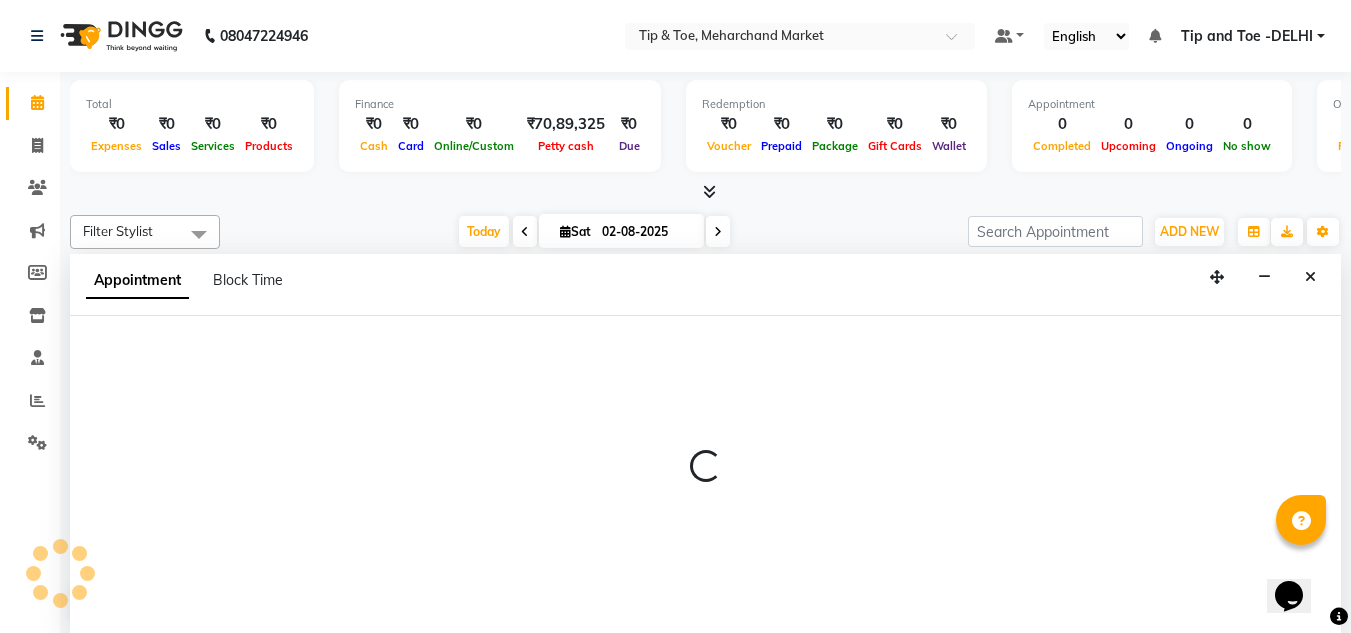 scroll, scrollTop: 1, scrollLeft: 0, axis: vertical 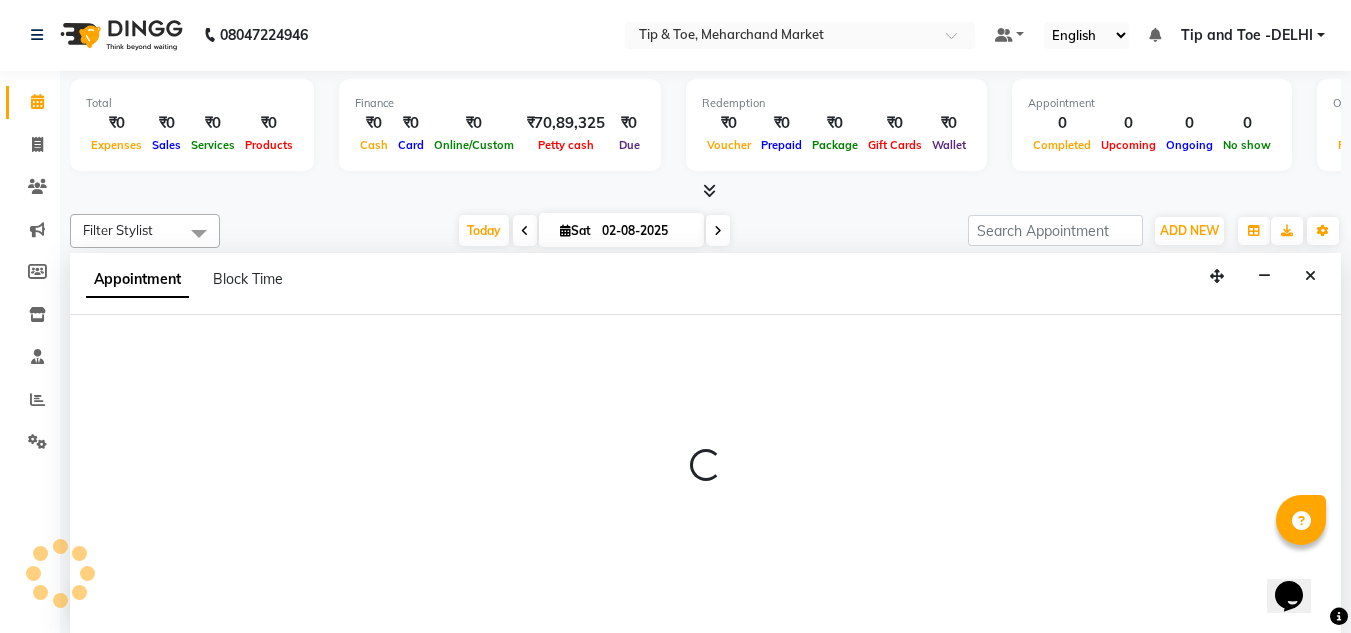 select on "41987" 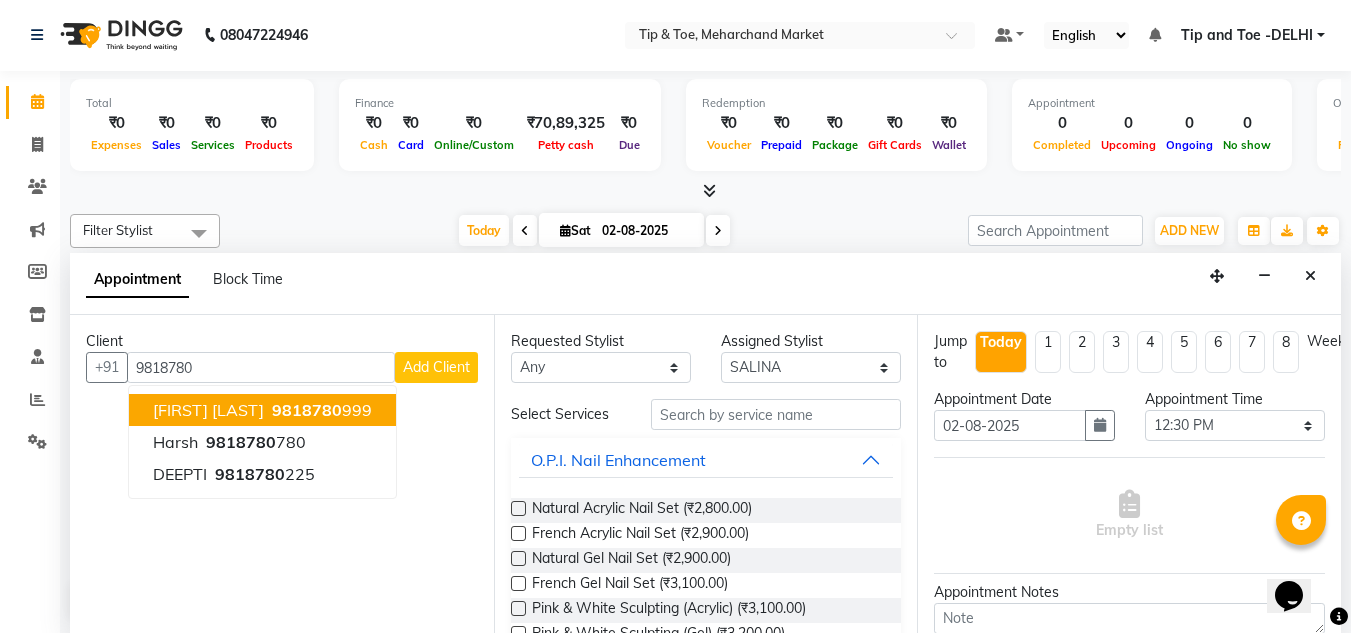 click on "ANOUSHKA JHA" at bounding box center [208, 410] 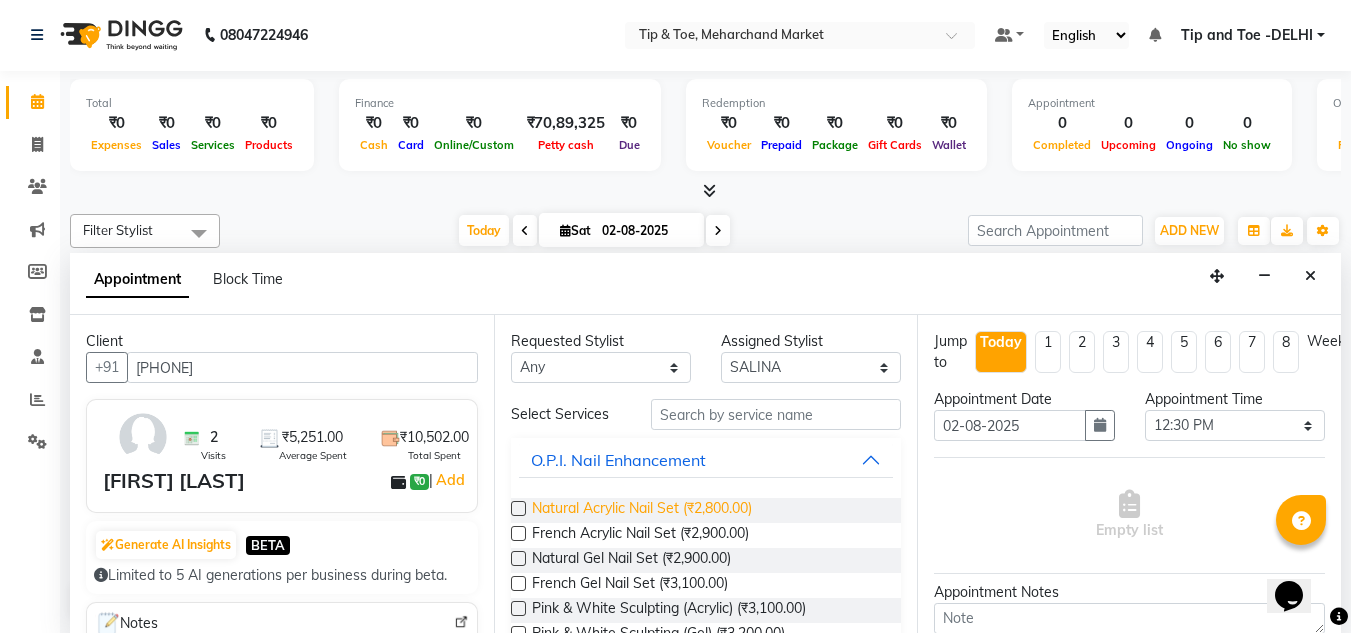 type on "9818780999" 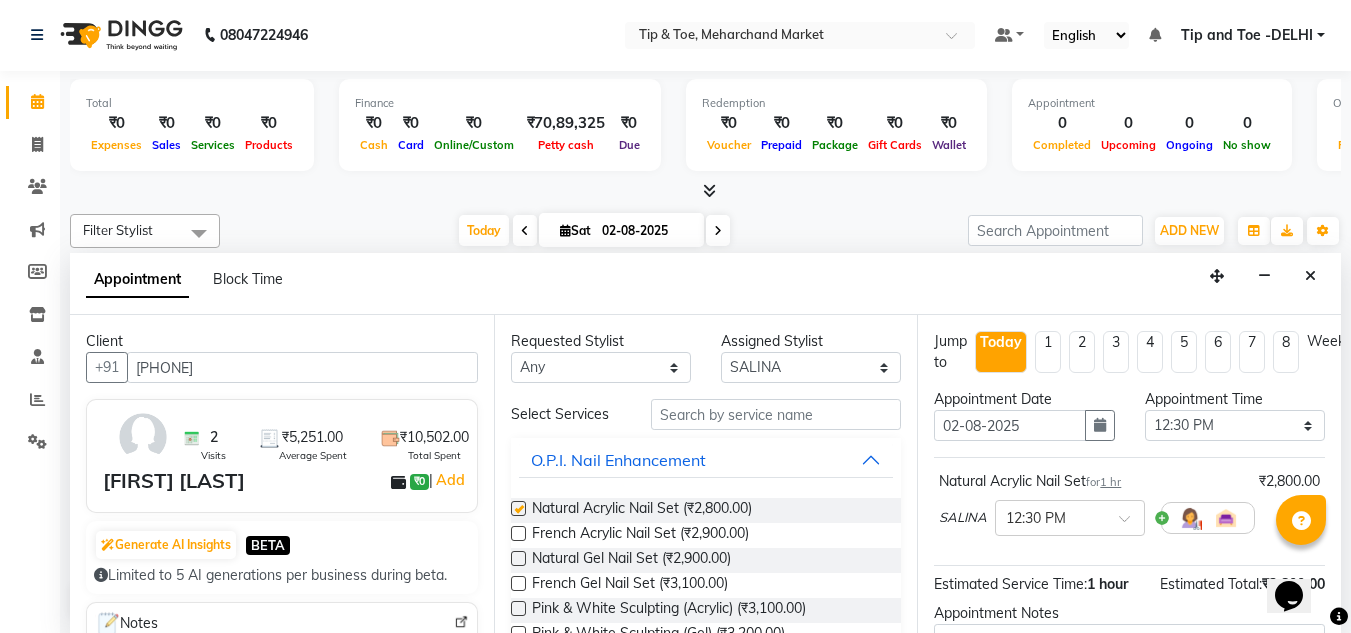 checkbox on "false" 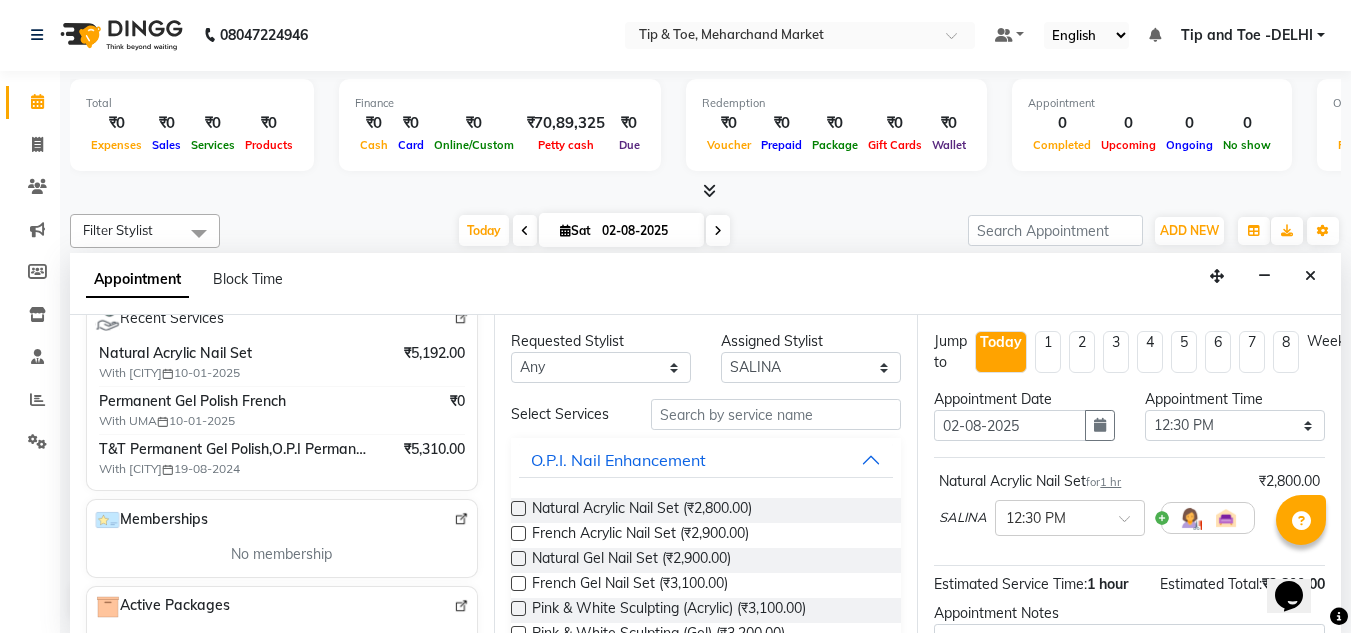 scroll, scrollTop: 400, scrollLeft: 0, axis: vertical 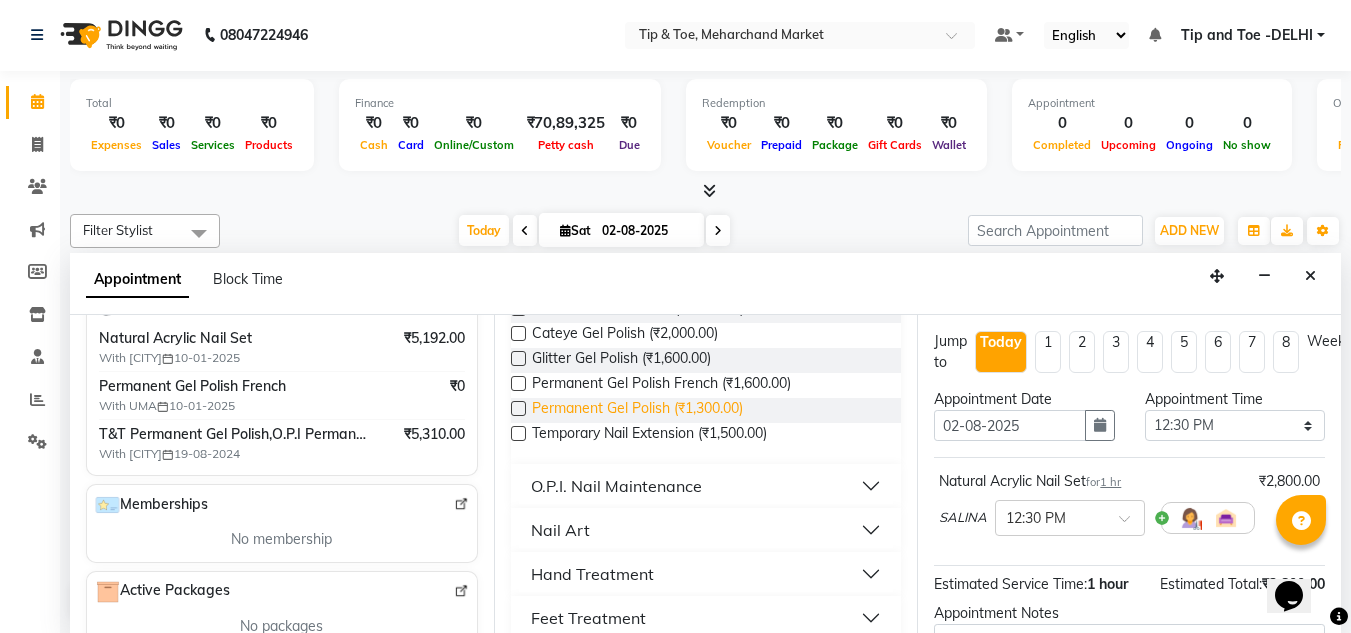click on "Permanent Gel Polish (₹1,300.00)" at bounding box center (637, 410) 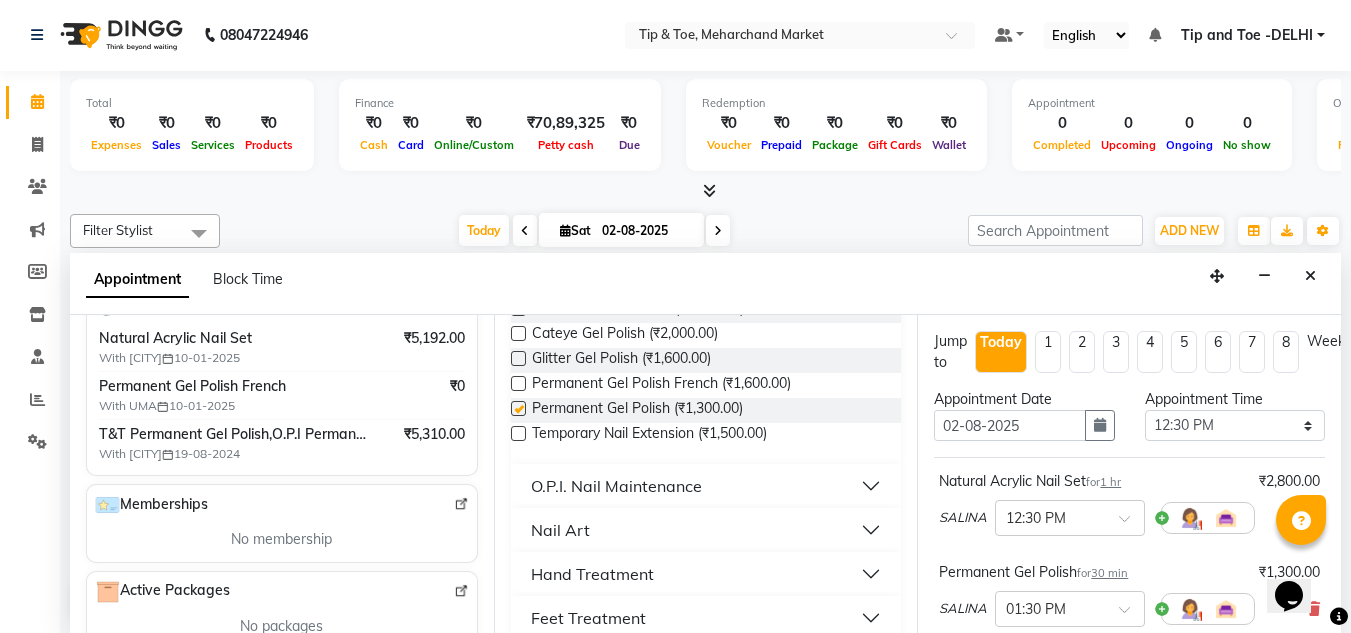 checkbox on "false" 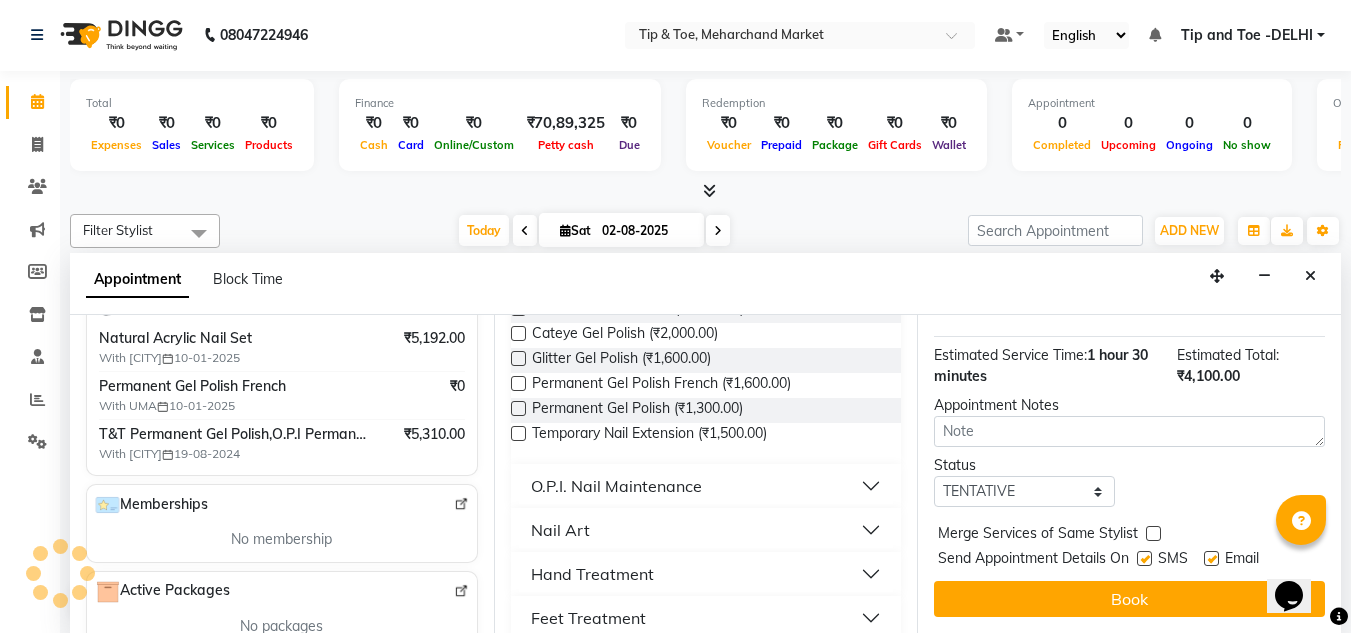 scroll, scrollTop: 335, scrollLeft: 0, axis: vertical 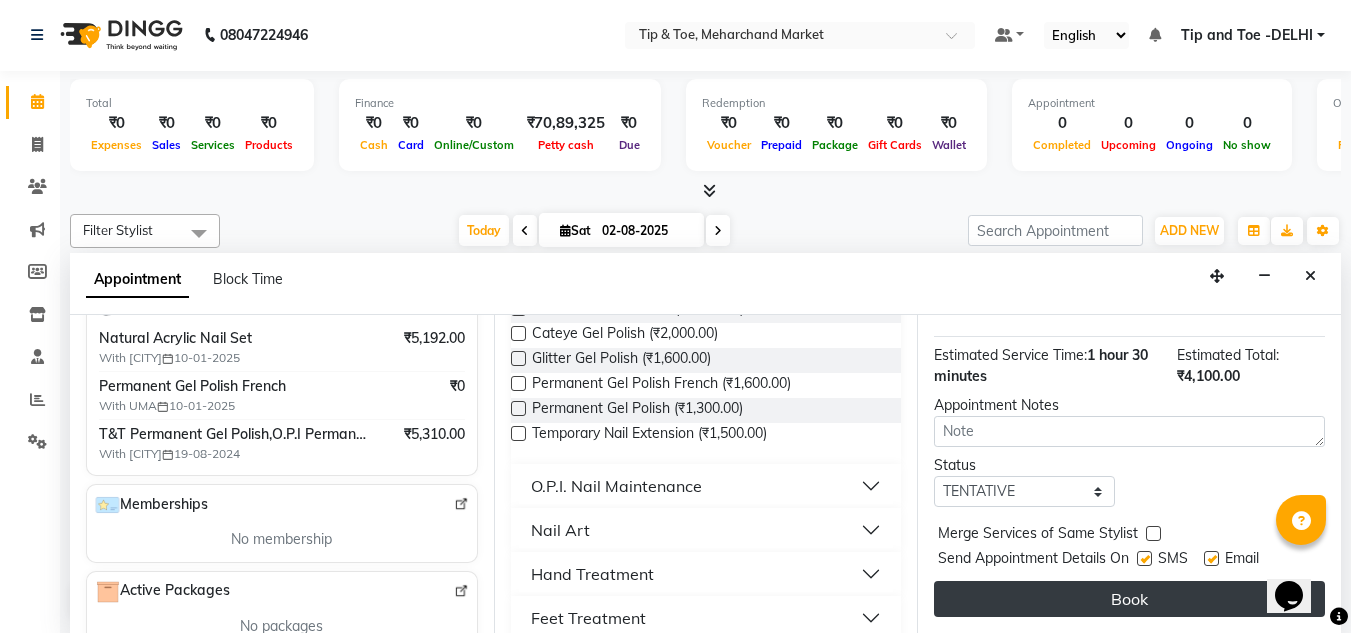click on "Book" at bounding box center [1129, 599] 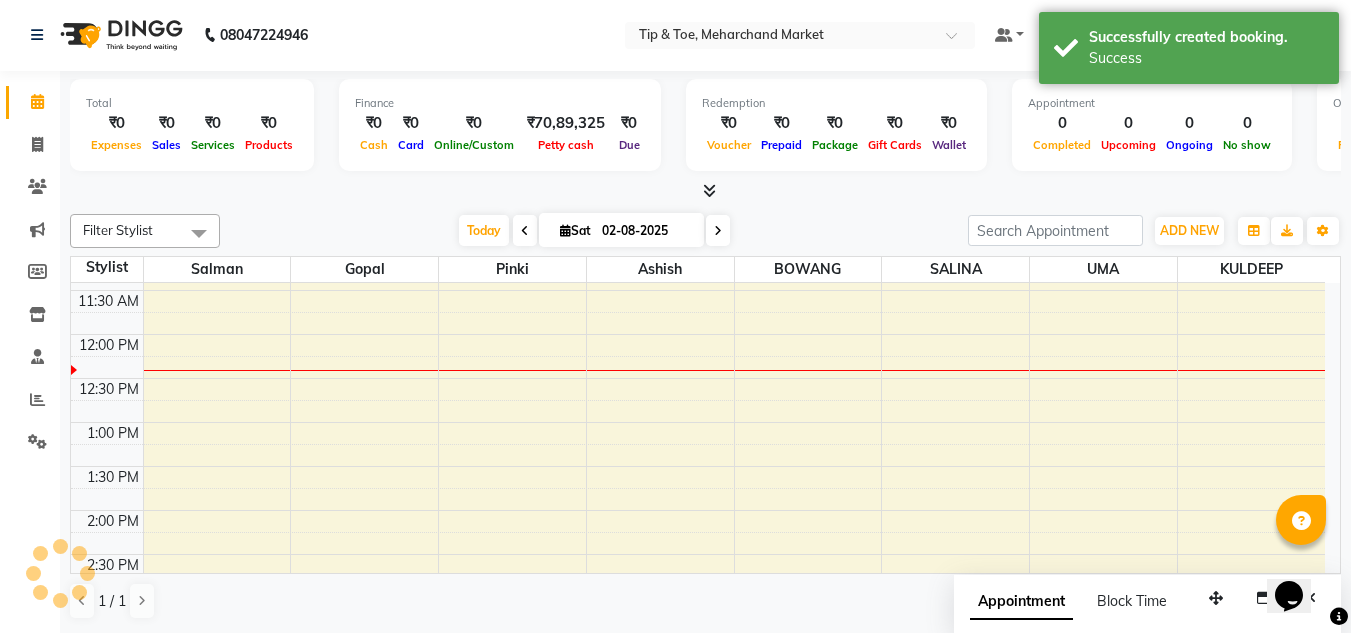 scroll, scrollTop: 0, scrollLeft: 0, axis: both 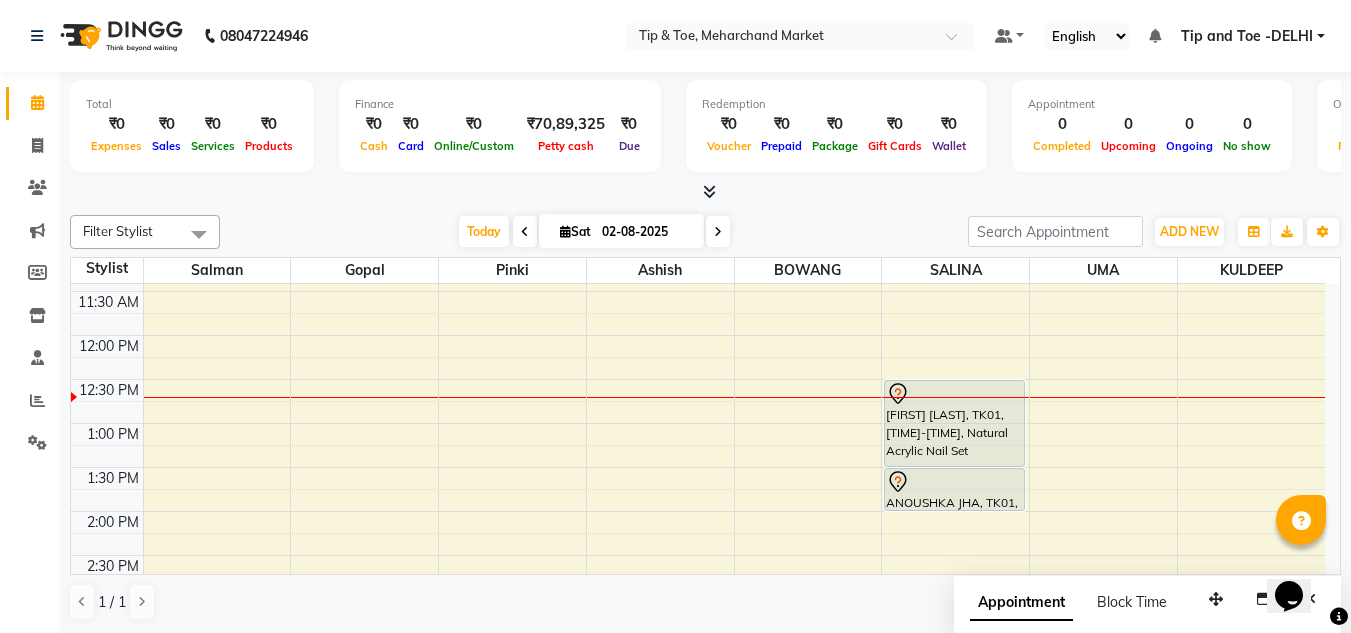 click on "8:00 AM 8:30 AM 9:00 AM 9:30 AM 10:00 AM 10:30 AM 11:00 AM 11:30 AM 12:00 PM 12:30 PM 1:00 PM 1:30 PM 2:00 PM 2:30 PM 3:00 PM 3:30 PM 4:00 PM 4:30 PM 5:00 PM 5:30 PM 6:00 PM 6:30 PM 7:00 PM 7:30 PM 8:00 PM 8:30 PM             ANOUSHKA JHA, TK01, 12:30 PM-01:30 PM, Natural Acrylic Nail Set             ANOUSHKA JHA, TK01, 01:30 PM-02:00 PM, Permanent Gel Polish" at bounding box center [698, 555] 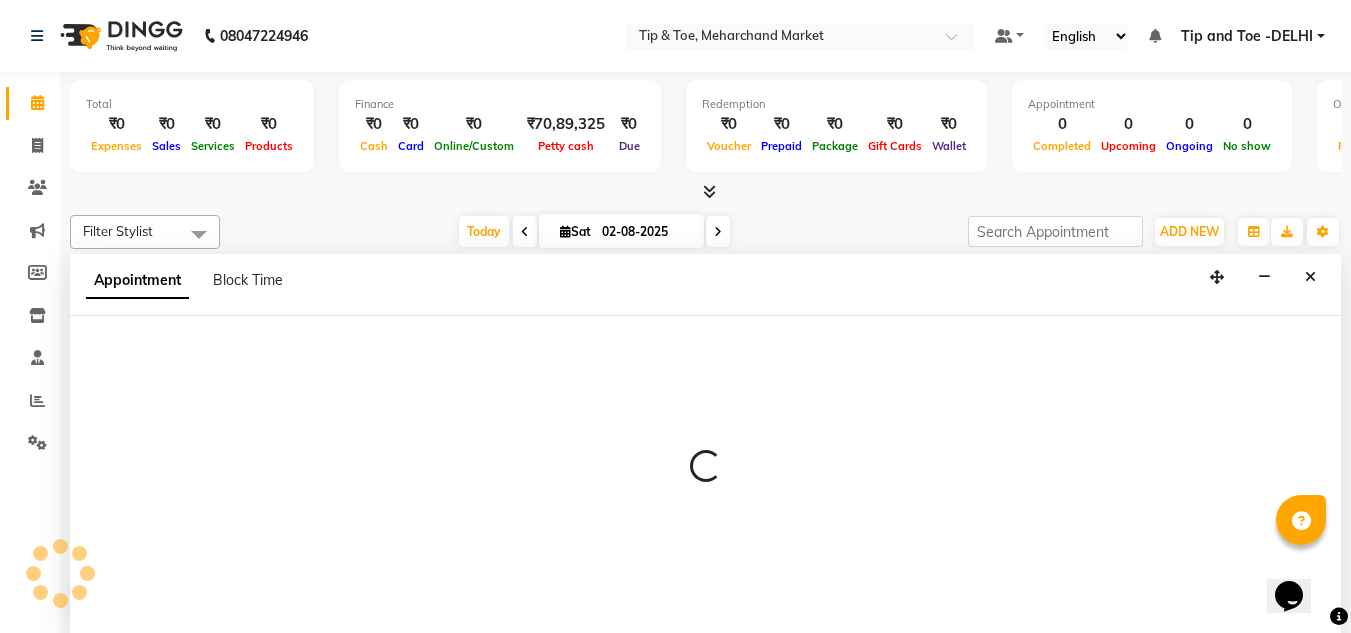 scroll, scrollTop: 1, scrollLeft: 0, axis: vertical 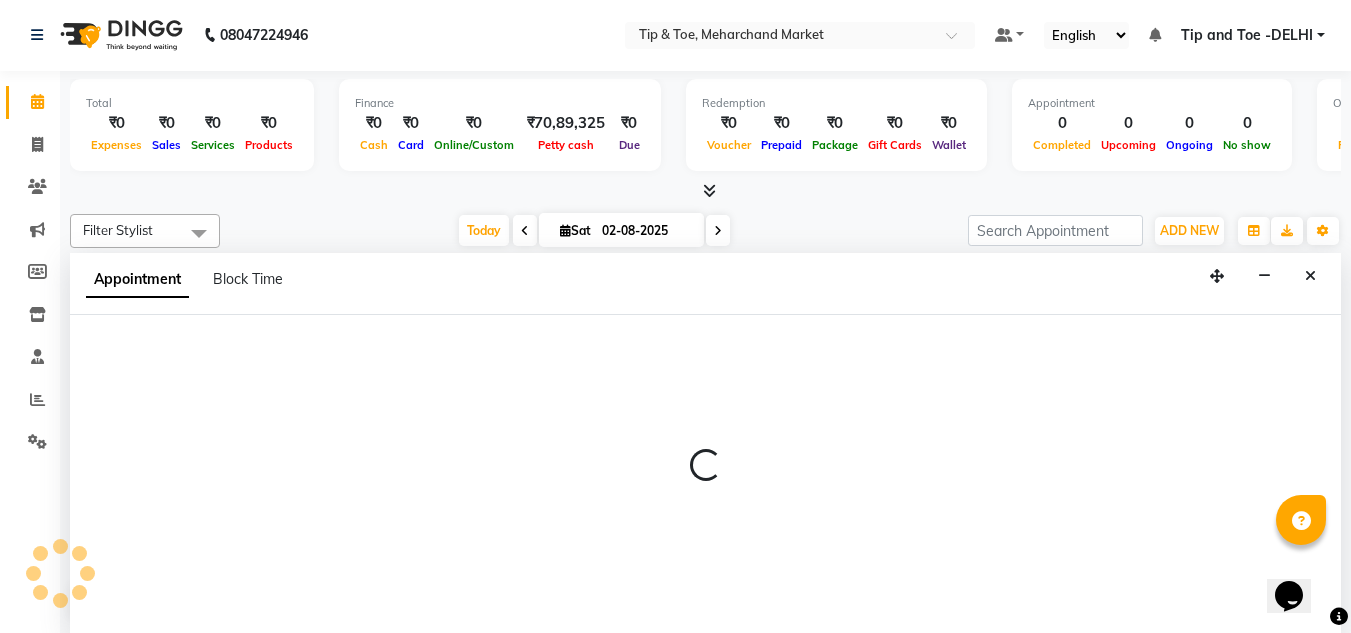select on "41966" 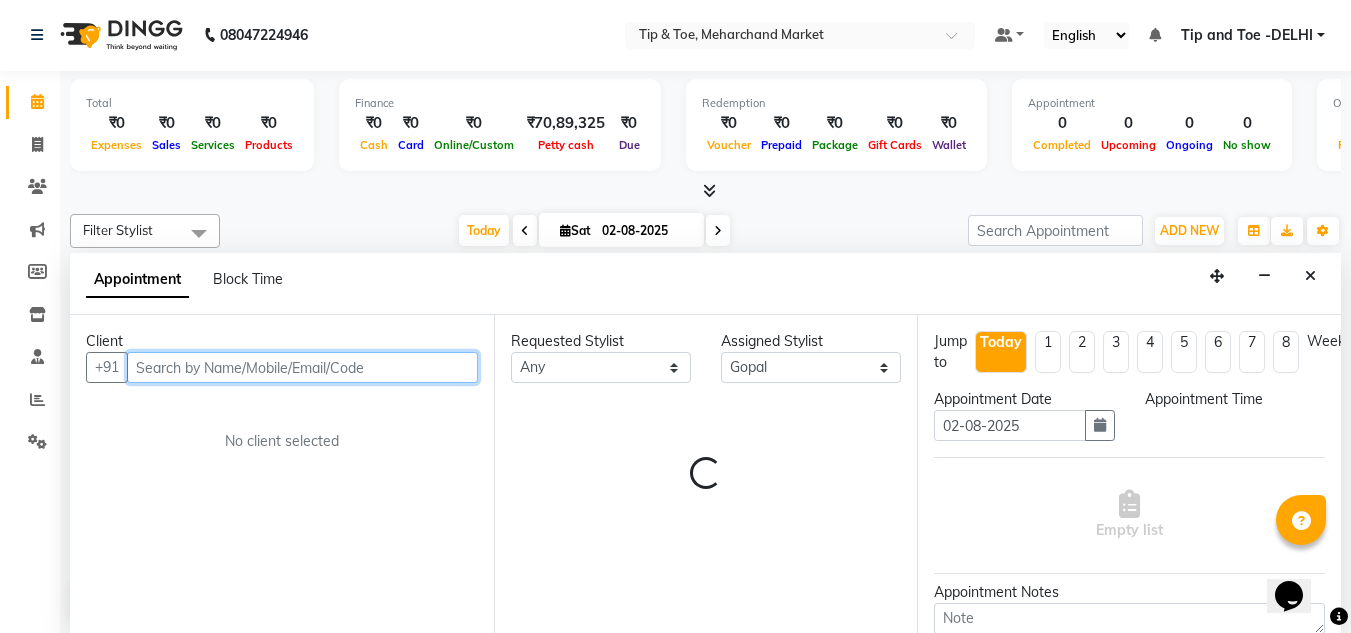 select on "780" 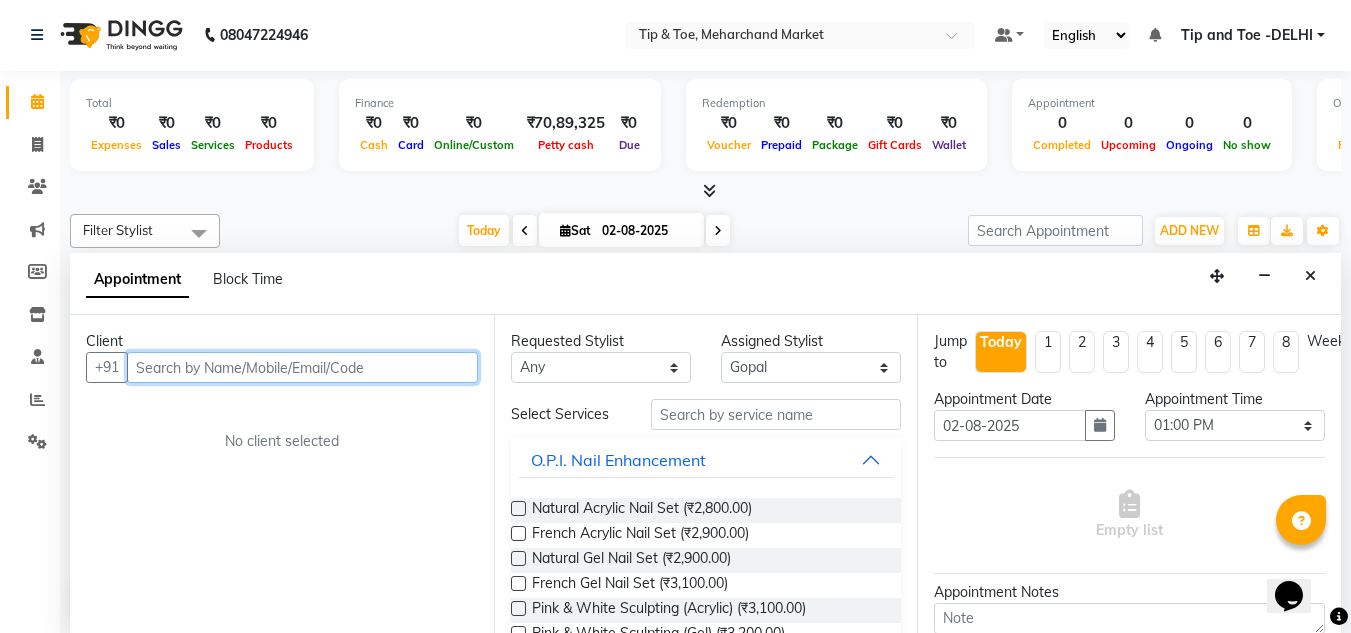 click at bounding box center (302, 367) 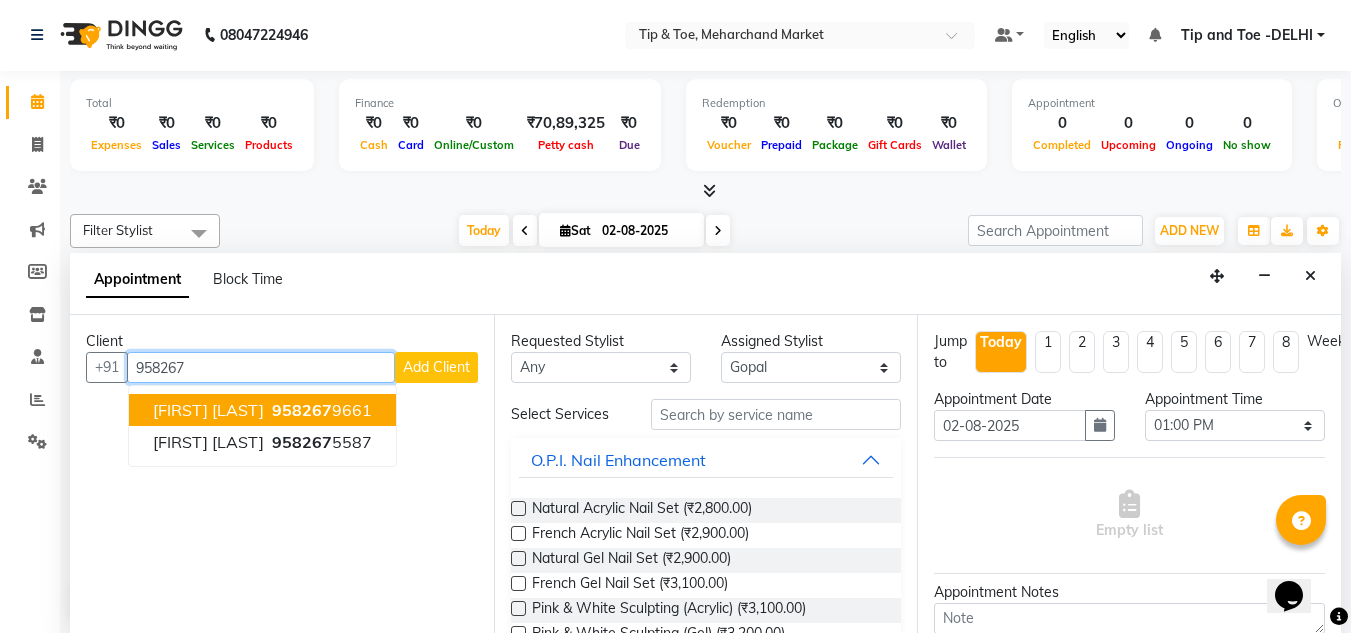 click on "PRIYA NAIR" at bounding box center [208, 410] 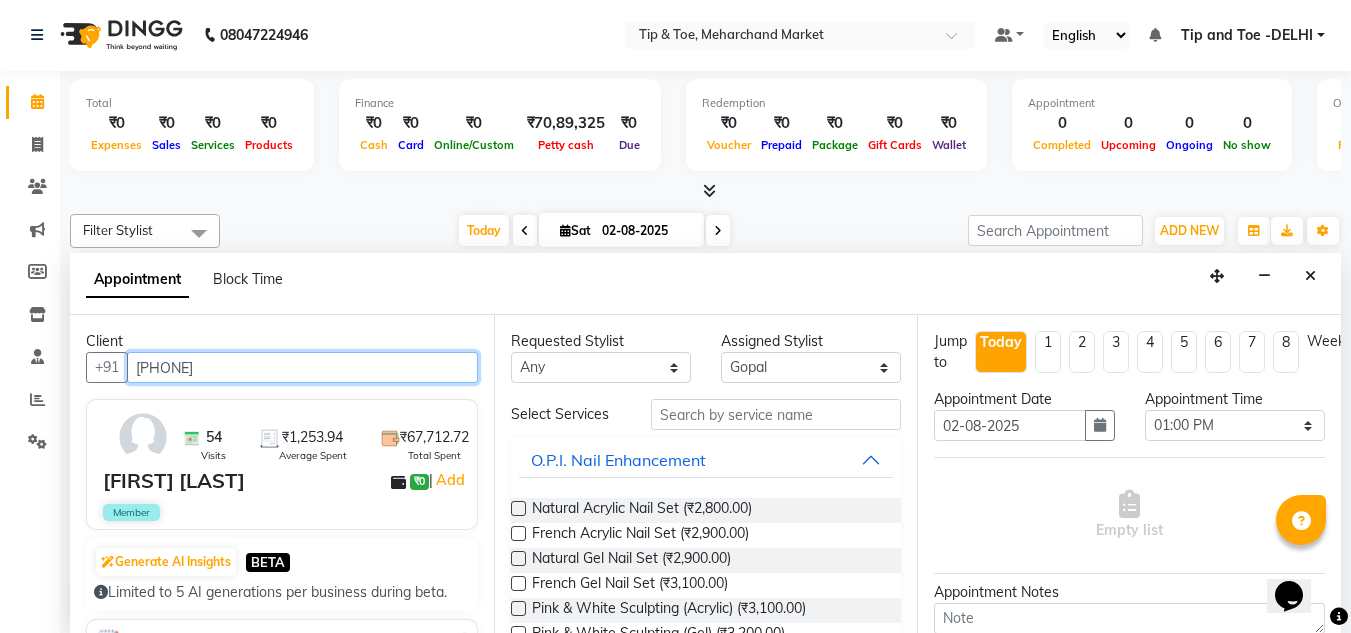 type on "9582679661" 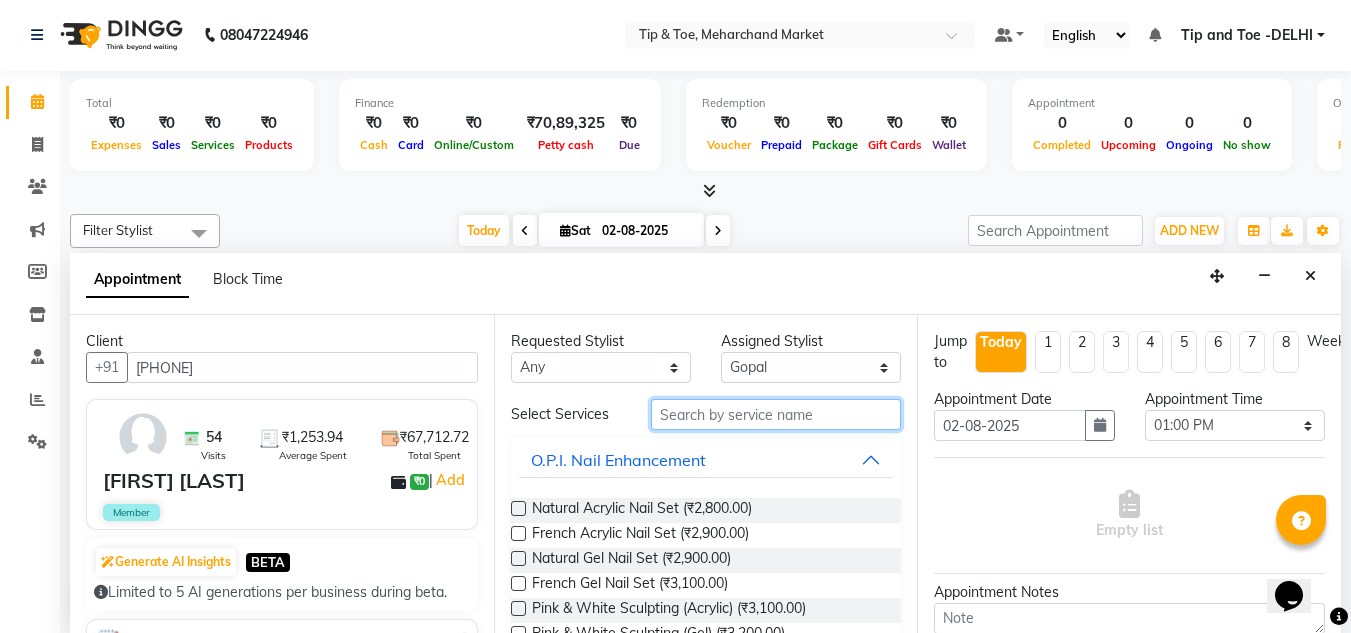 click at bounding box center [776, 414] 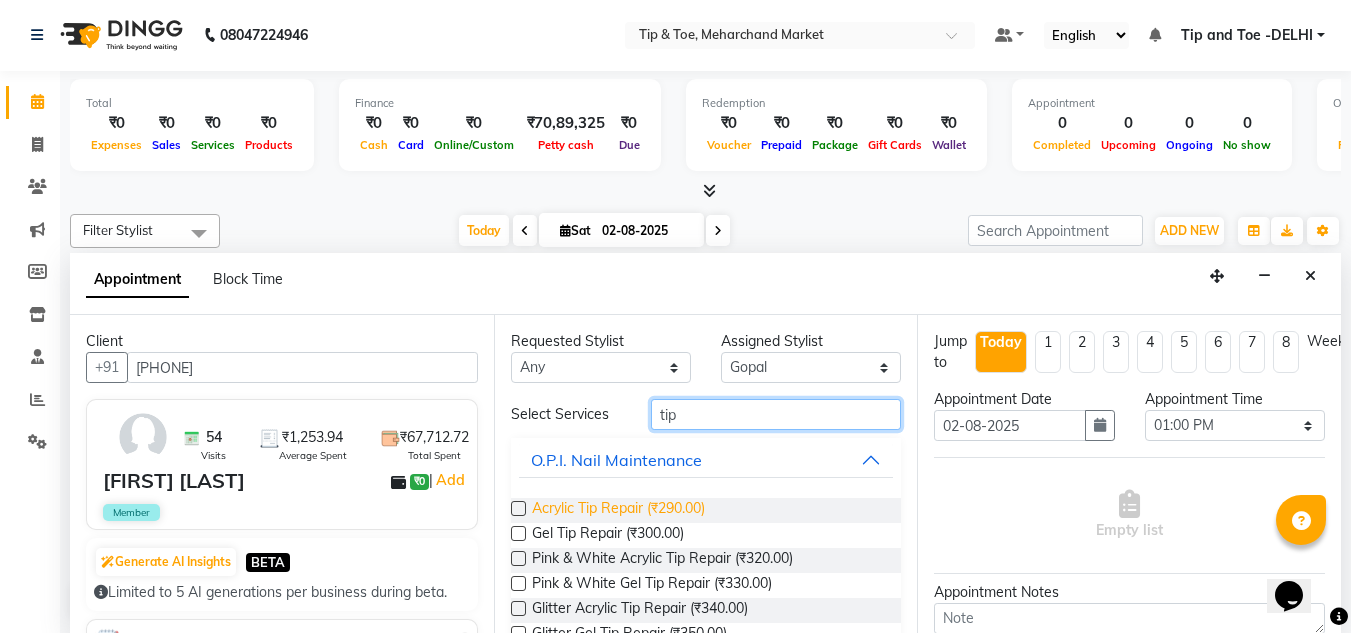 type on "tip" 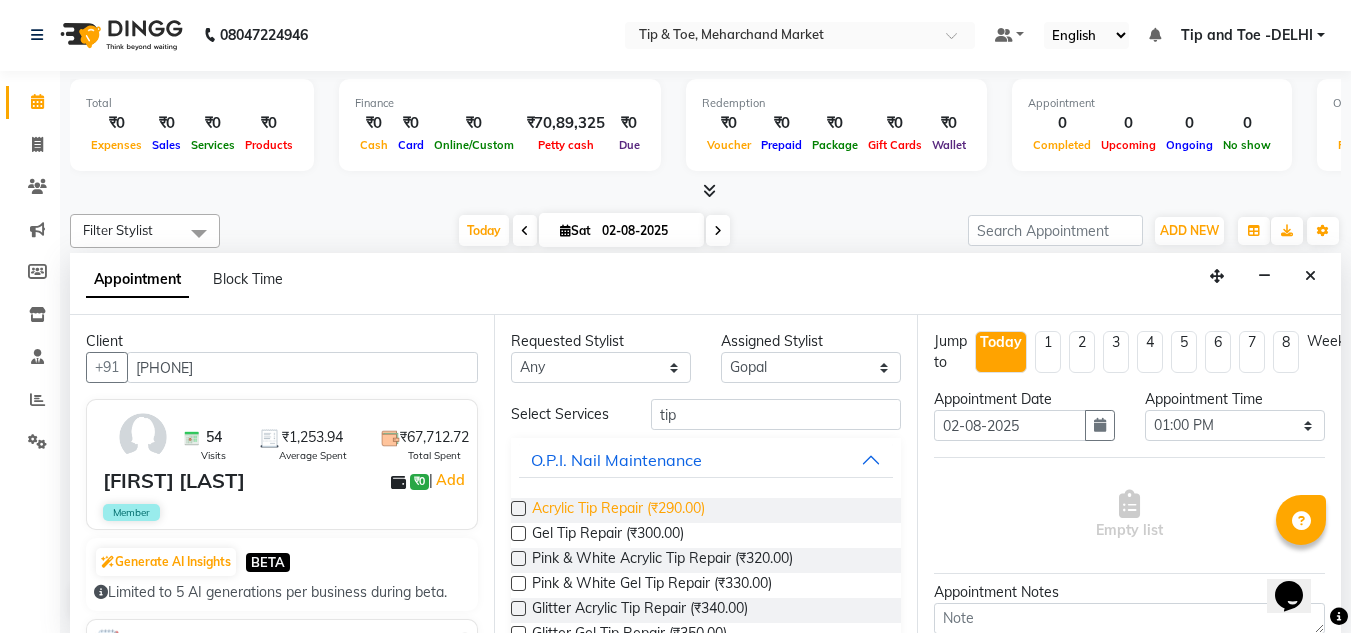 click on "Acrylic Tip Repair (₹290.00)" at bounding box center [618, 510] 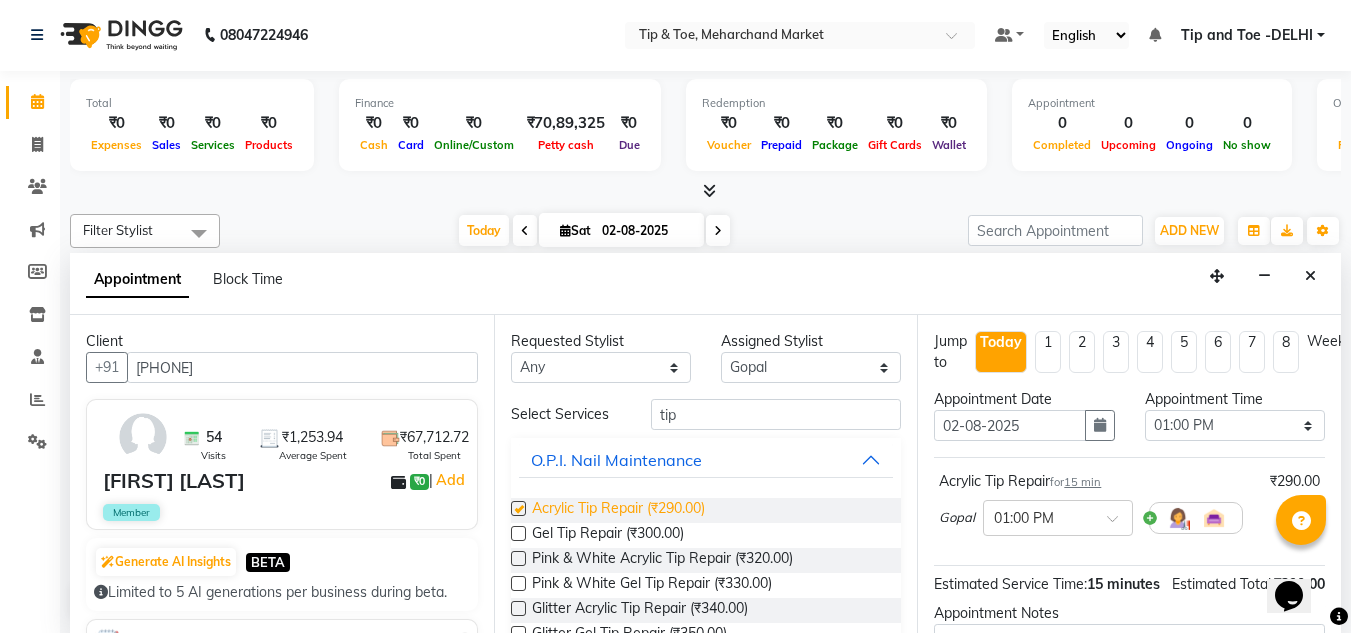 checkbox on "false" 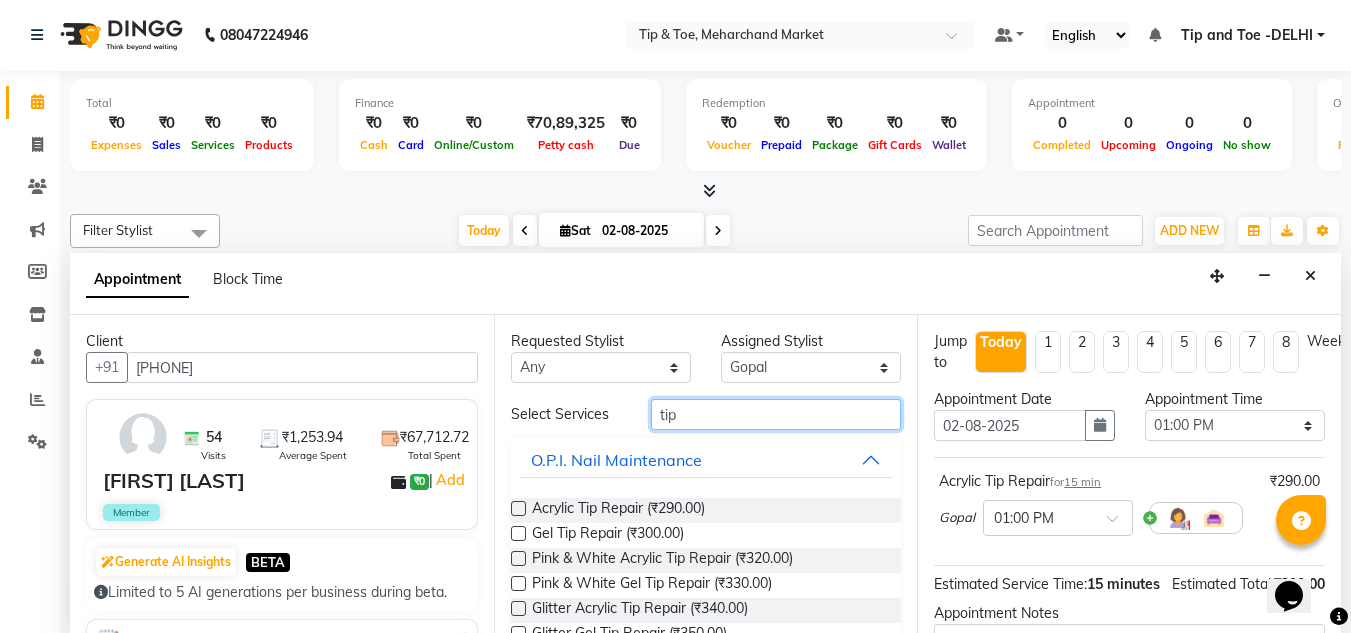 click on "tip" at bounding box center (776, 414) 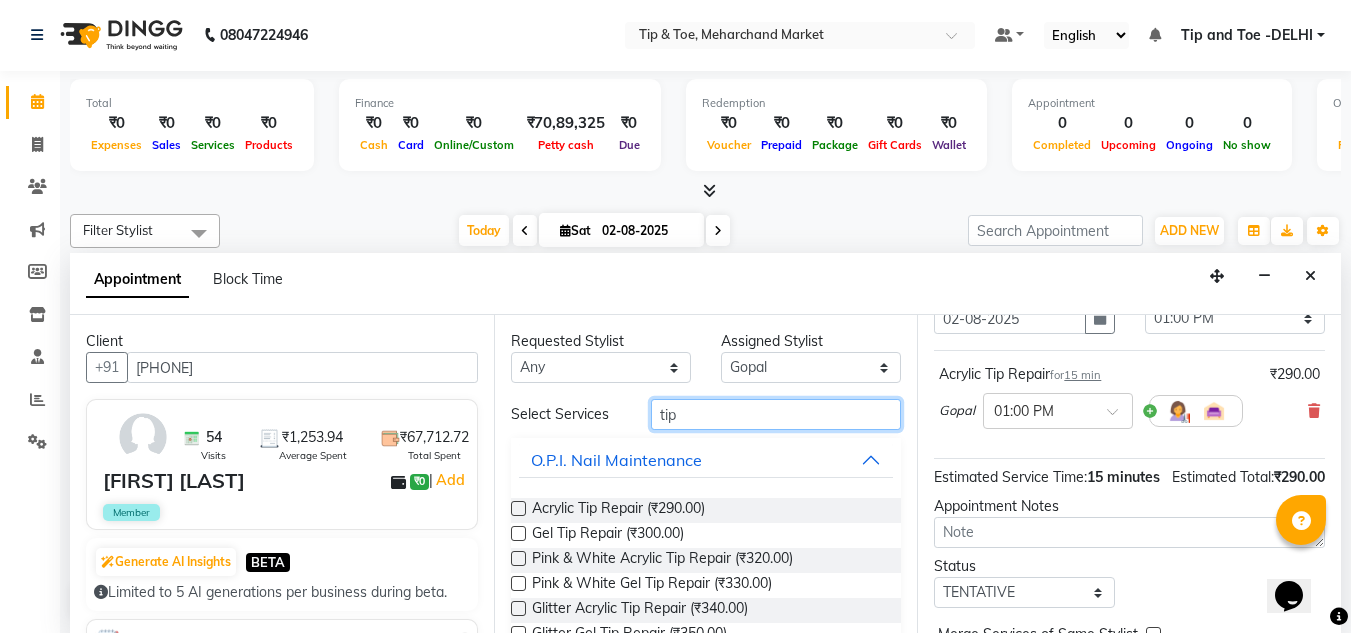 scroll, scrollTop: 244, scrollLeft: 0, axis: vertical 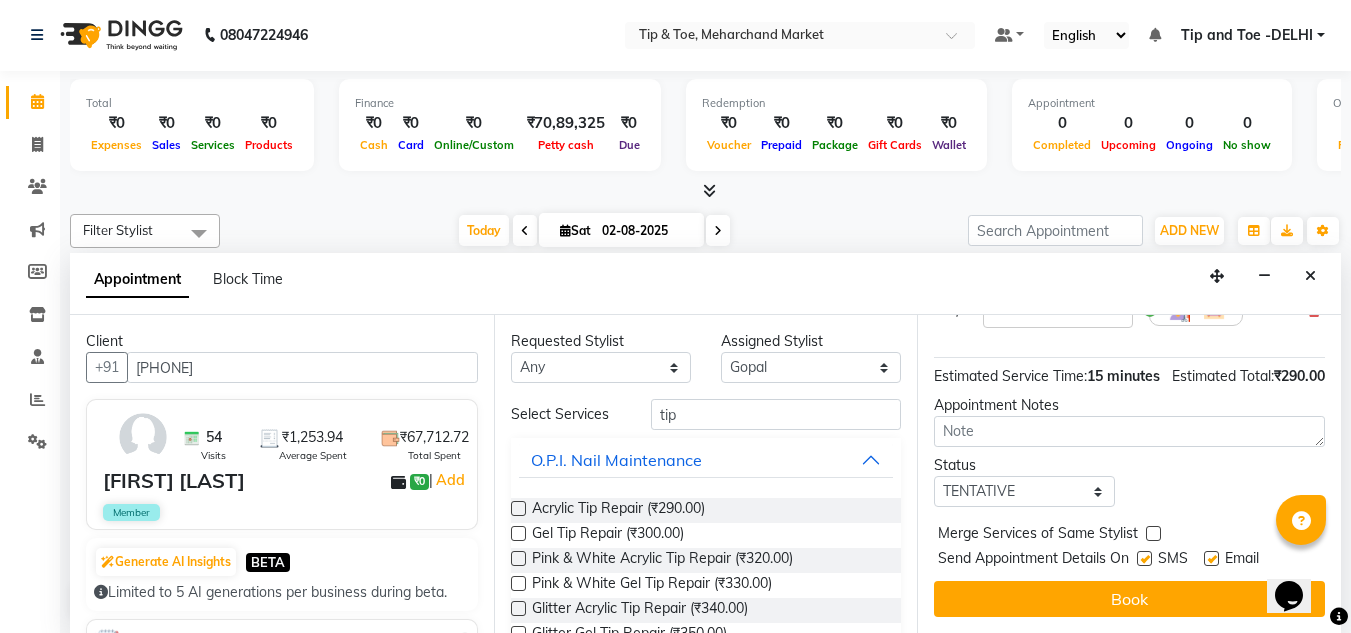 click on "Book" at bounding box center [1129, 599] 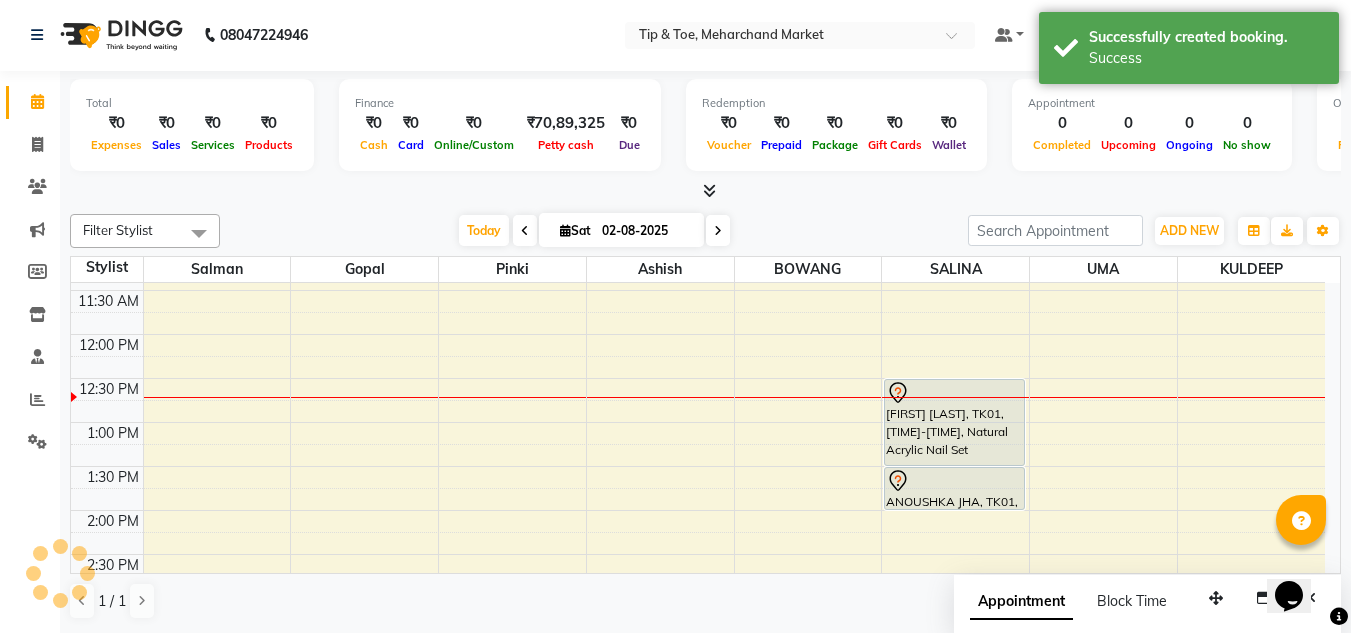 scroll, scrollTop: 0, scrollLeft: 0, axis: both 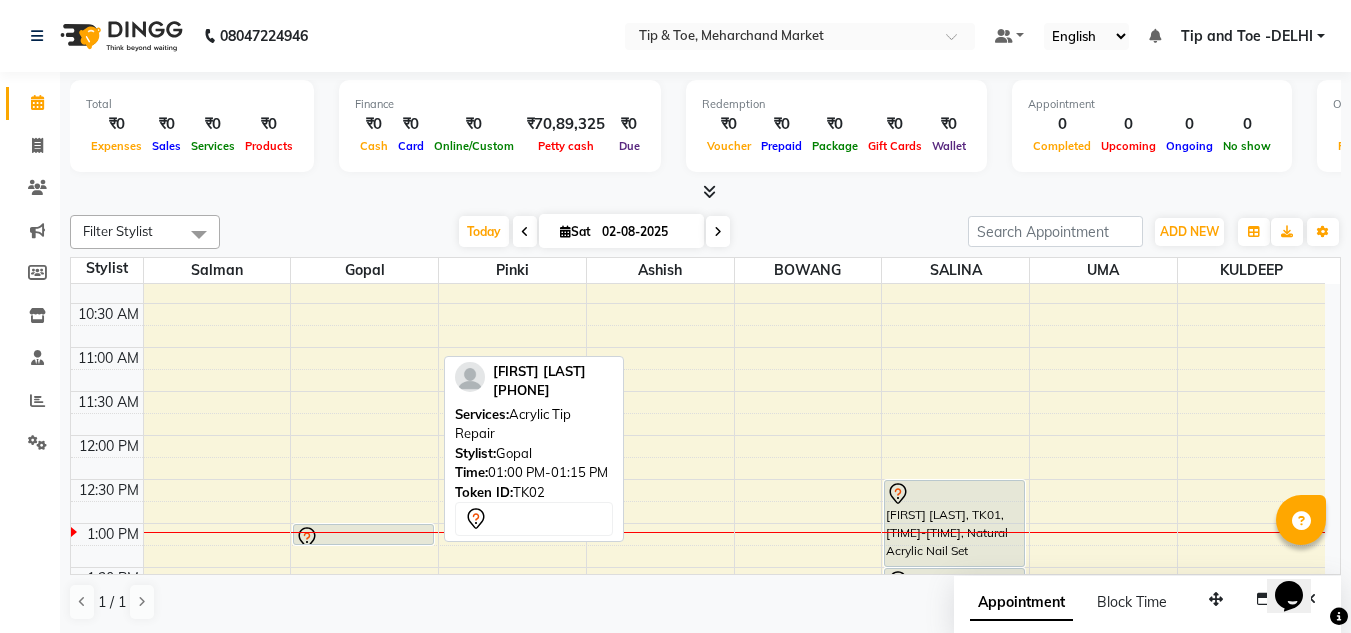 click at bounding box center (363, 538) 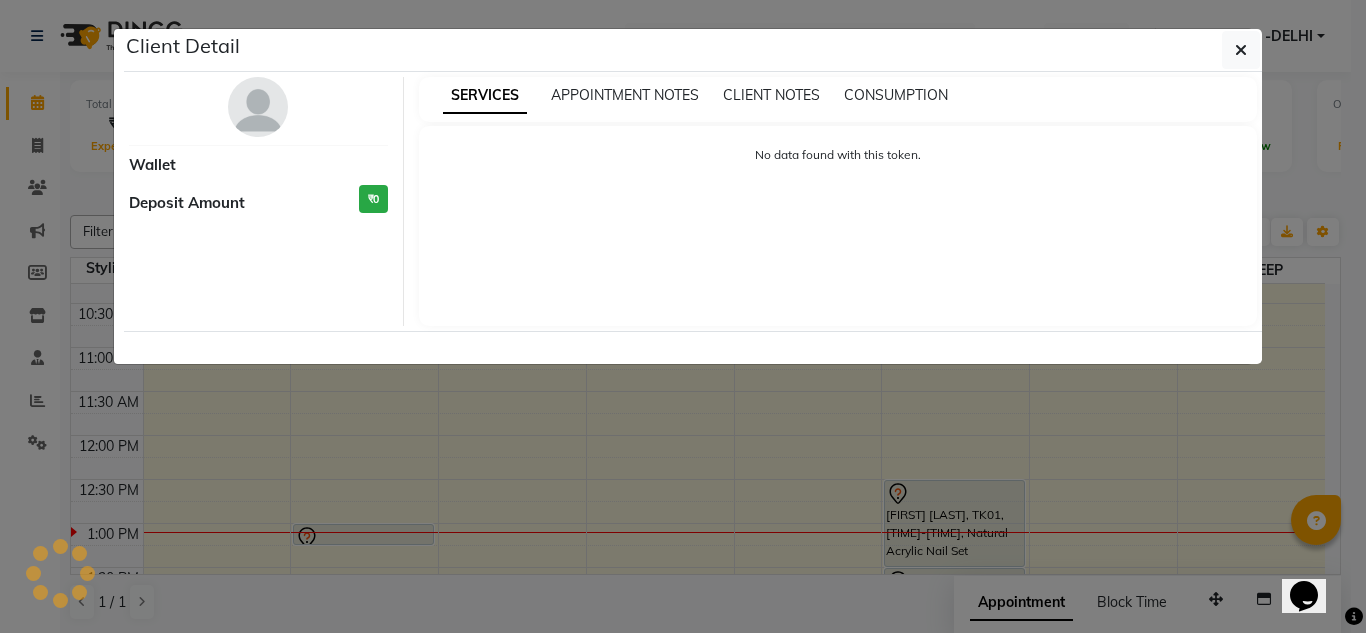 select on "7" 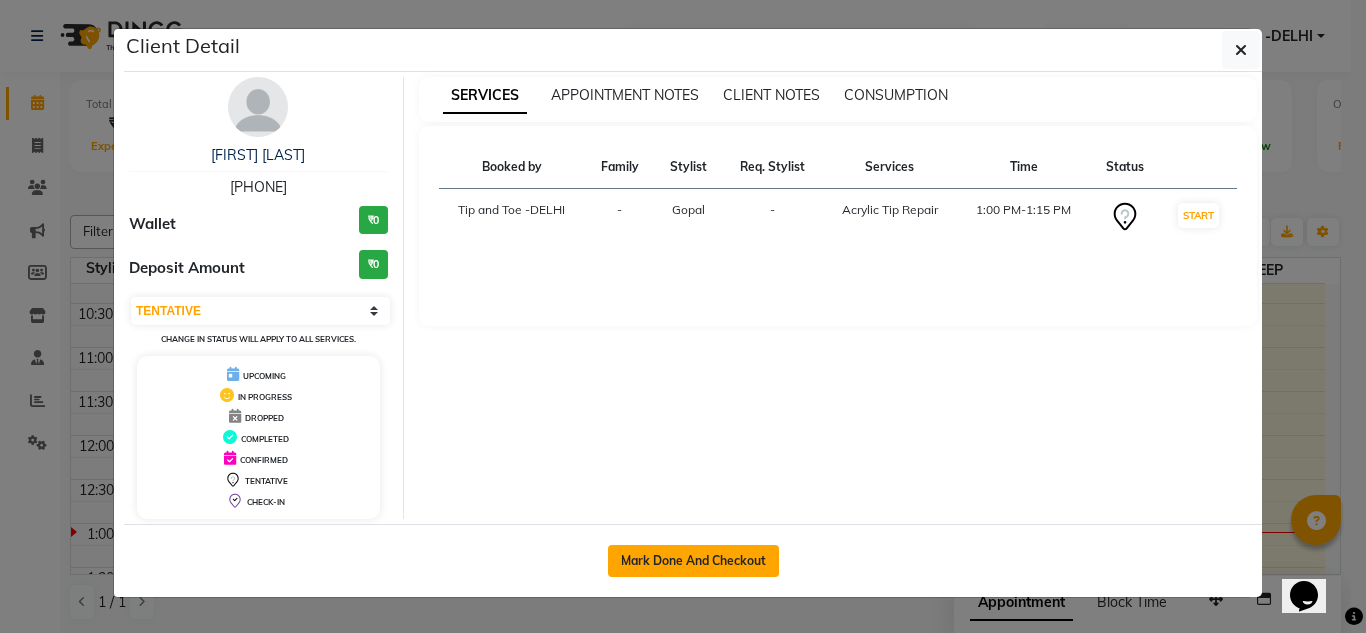 click on "Mark Done And Checkout" 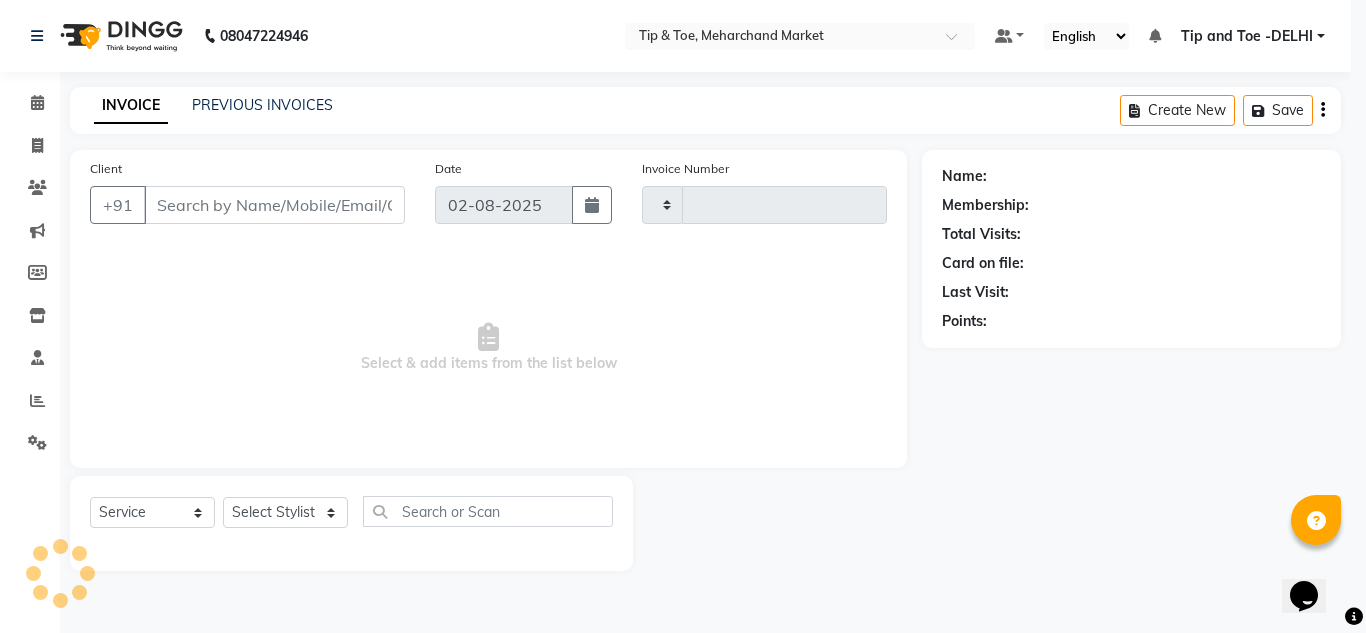 type on "1042" 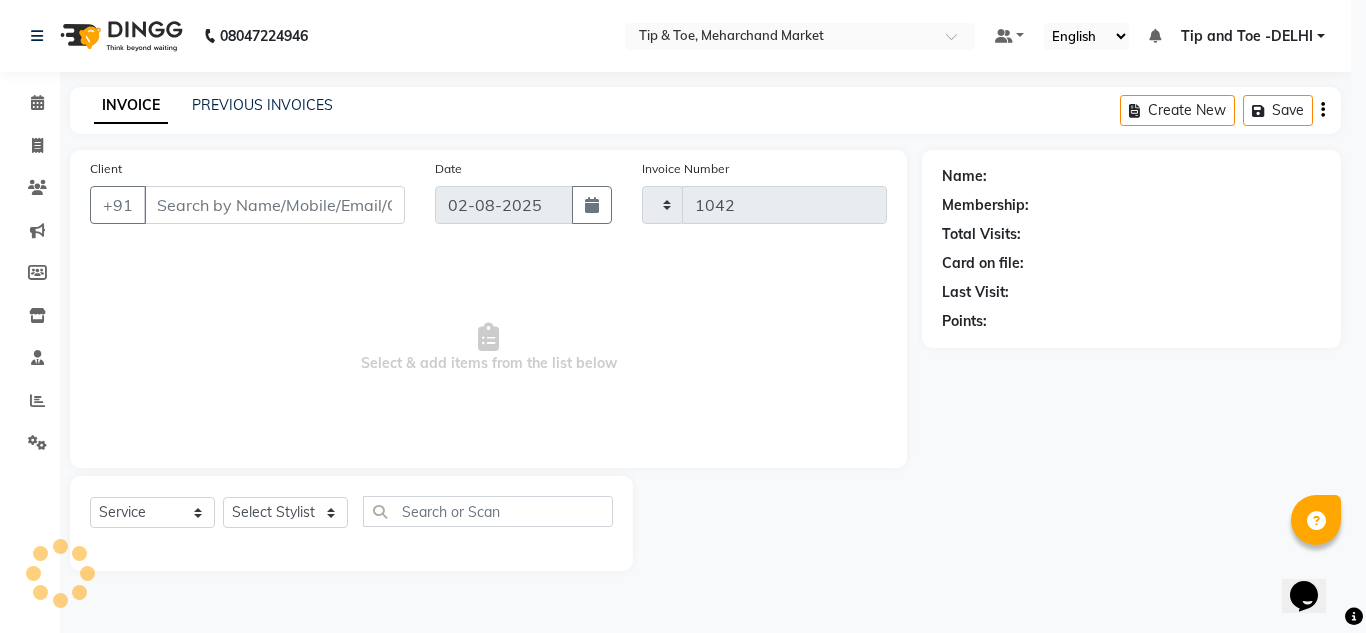 select on "5940" 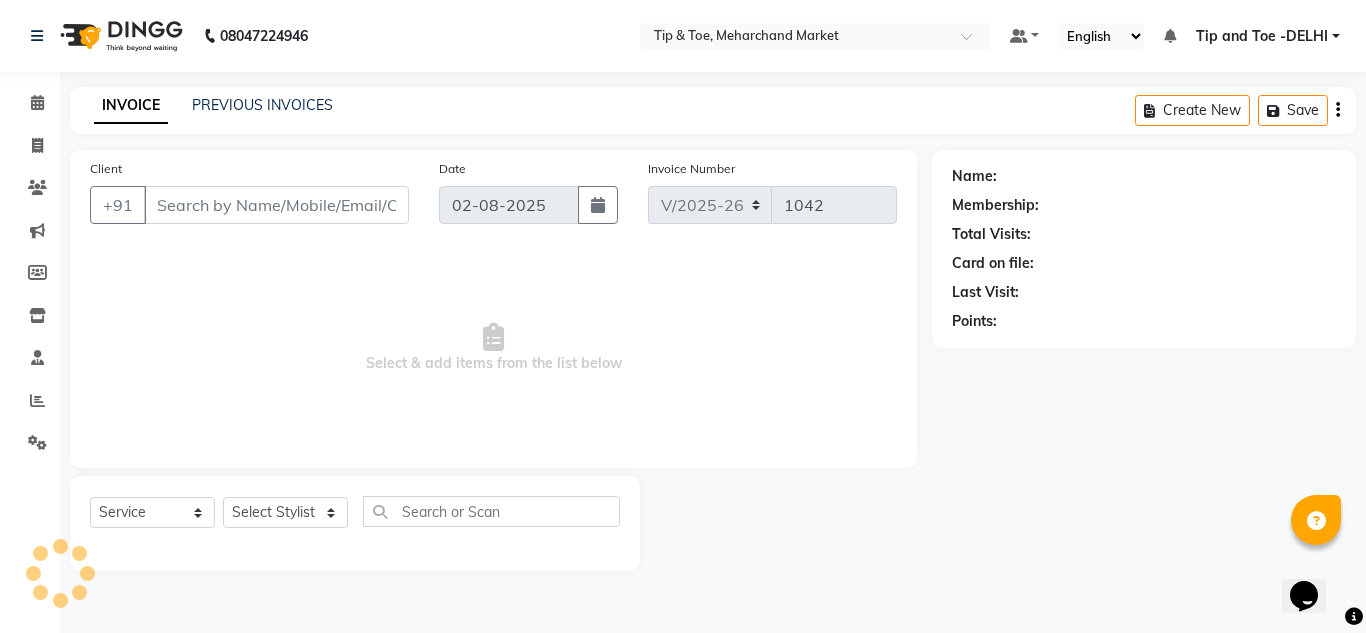 type on "9582679661" 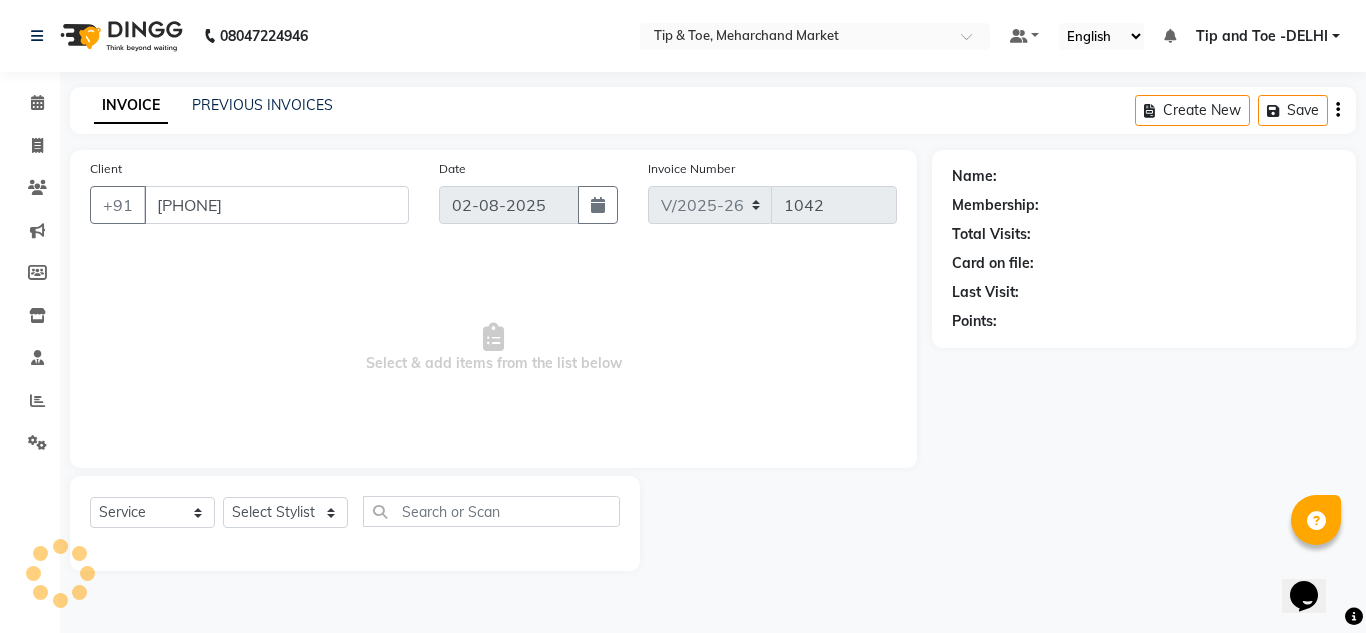 select on "41966" 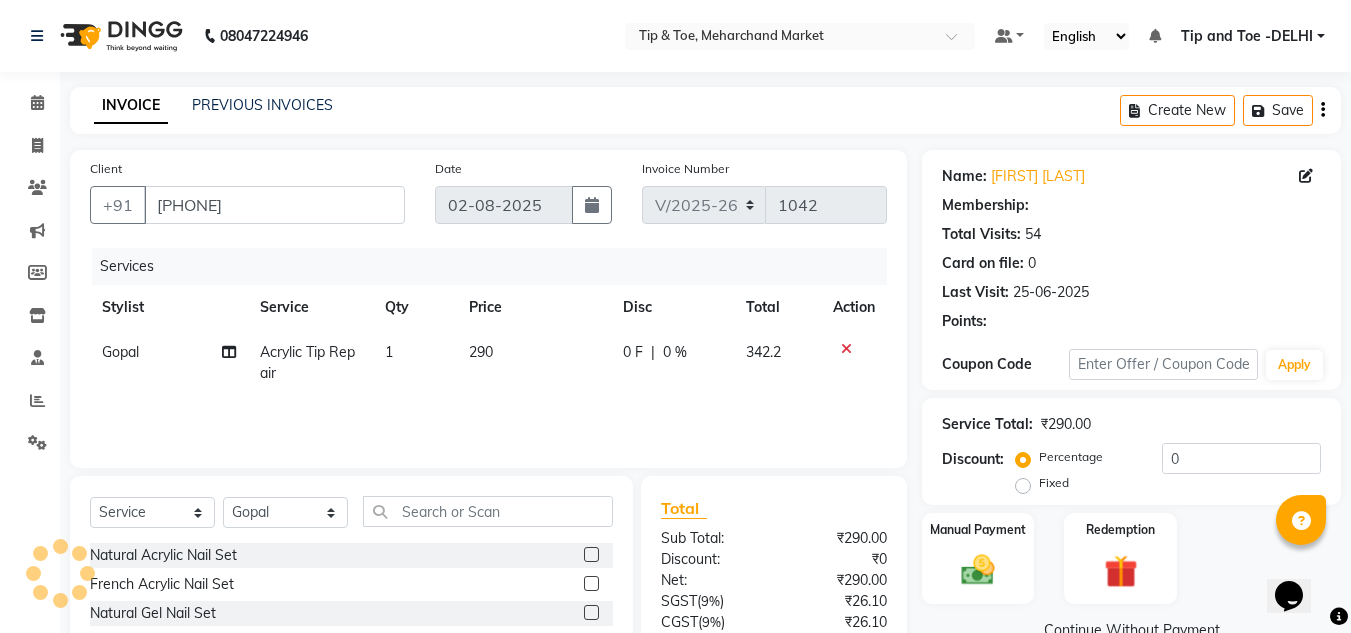 select on "1: Object" 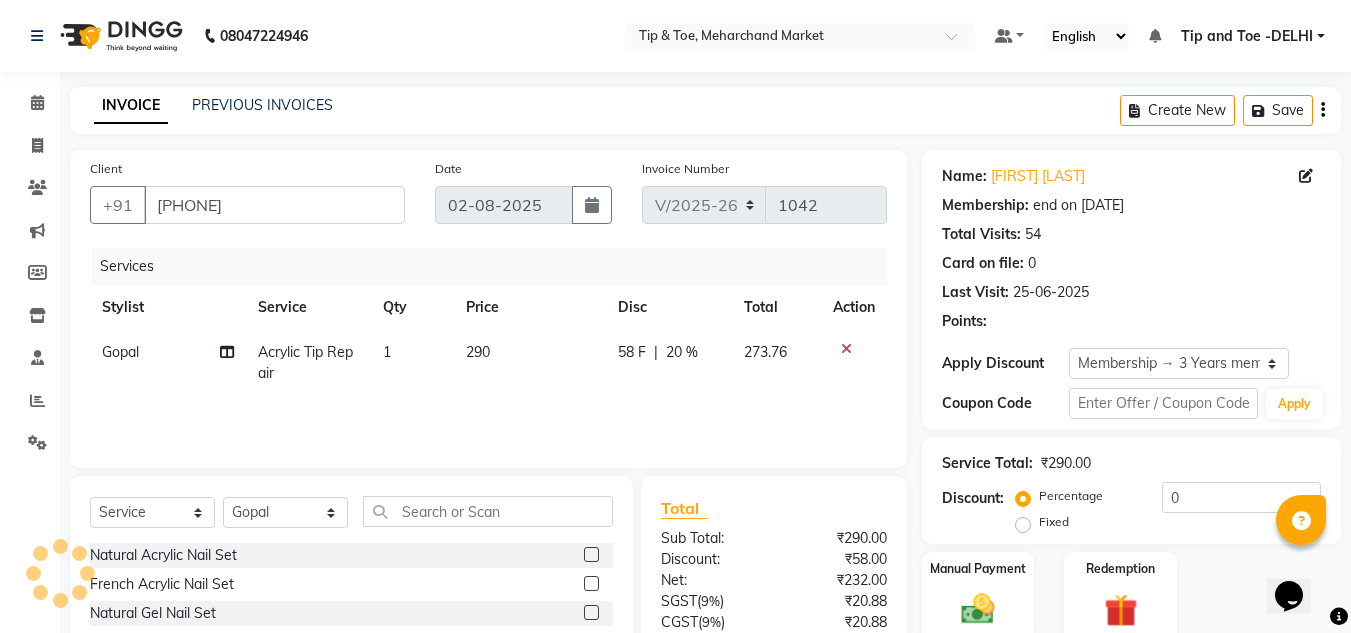 type on "20" 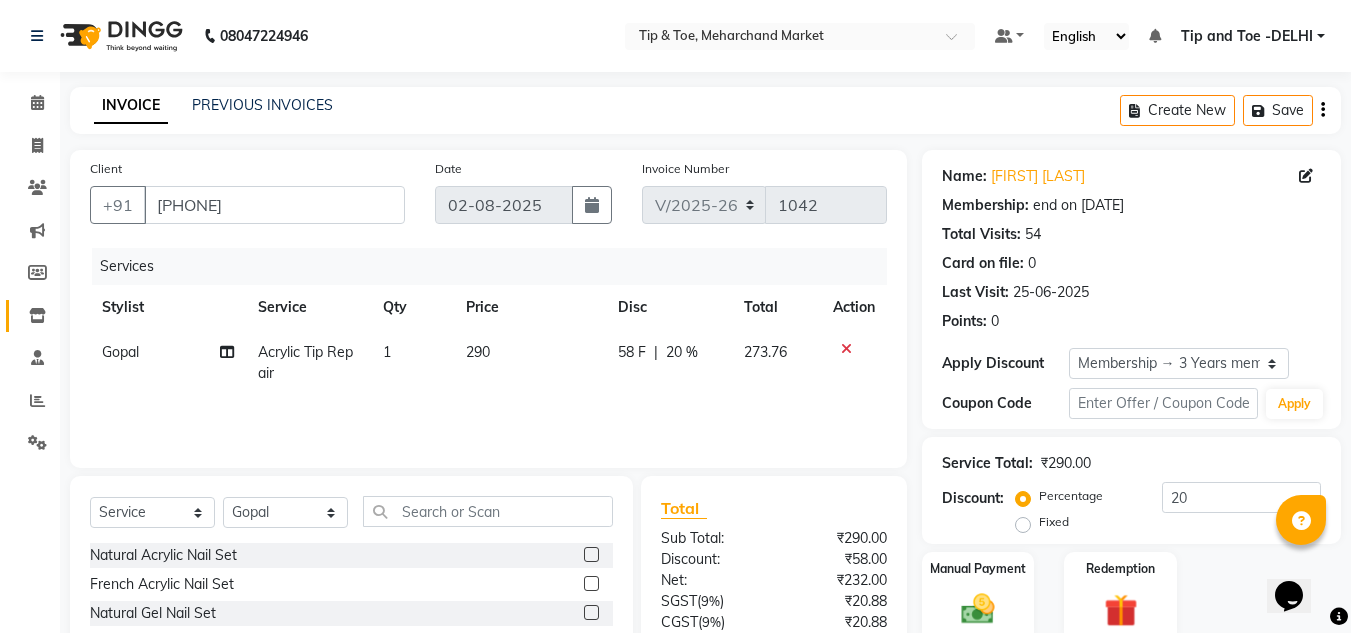 click on "Inventory" 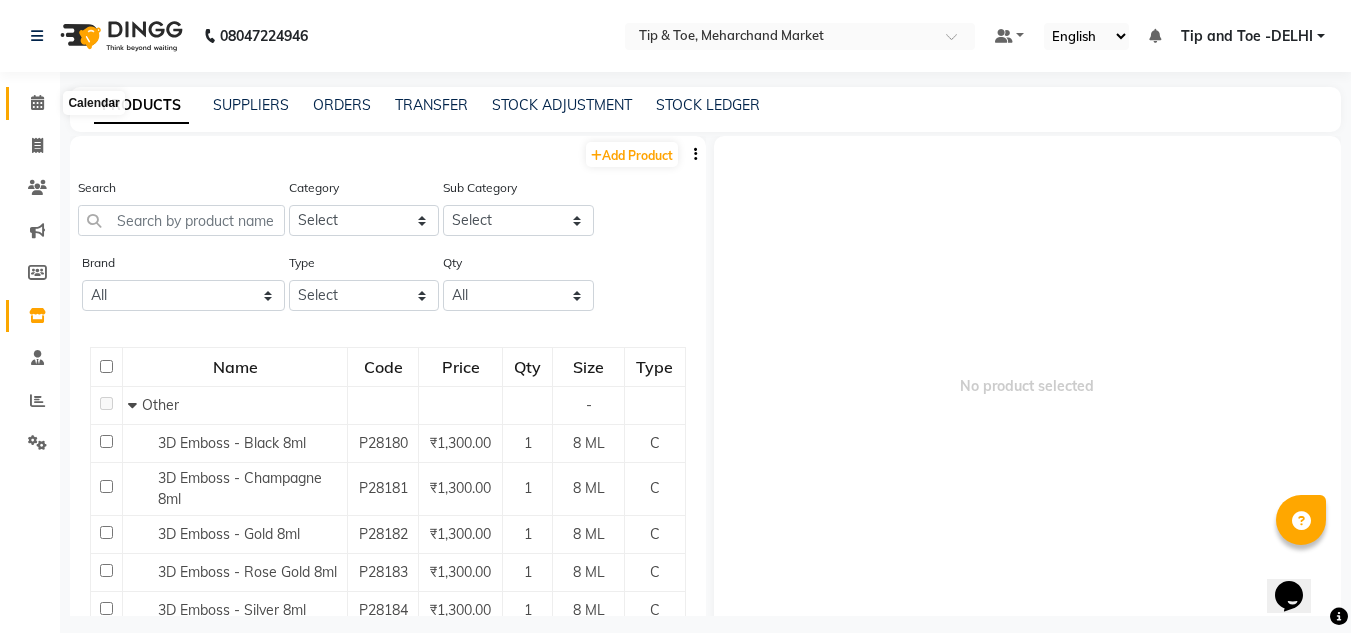 drag, startPoint x: 35, startPoint y: 99, endPoint x: 149, endPoint y: 1, distance: 150.33296 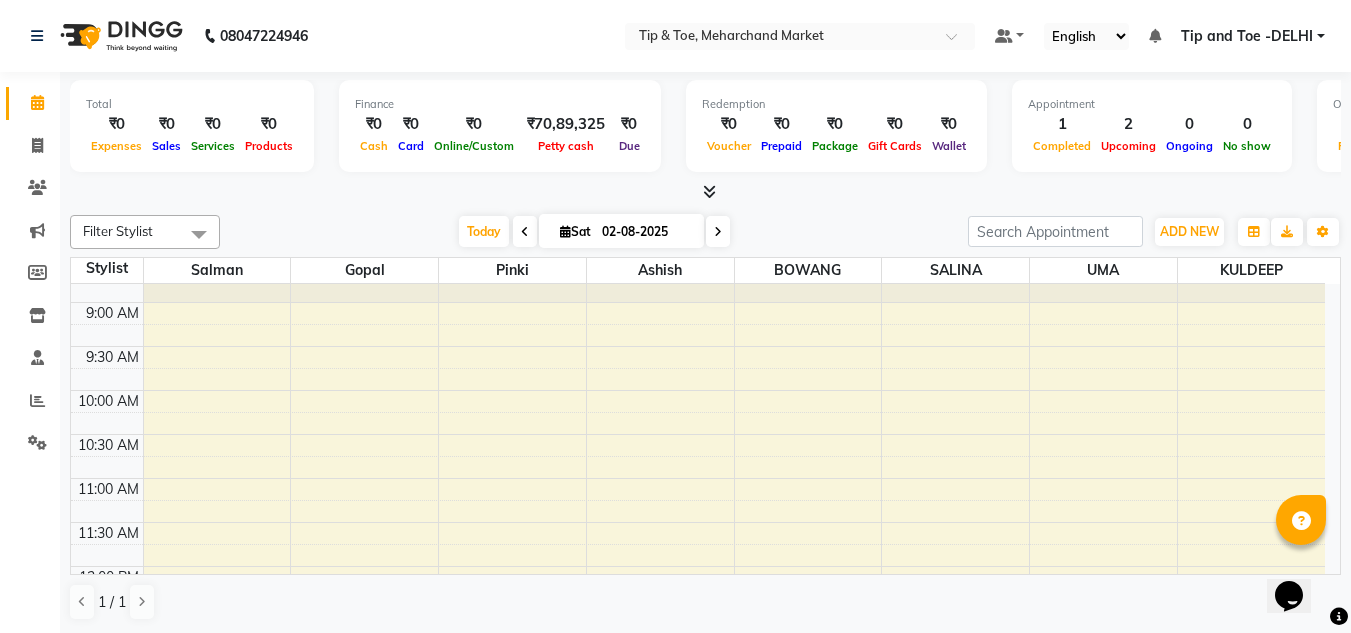 scroll, scrollTop: 200, scrollLeft: 0, axis: vertical 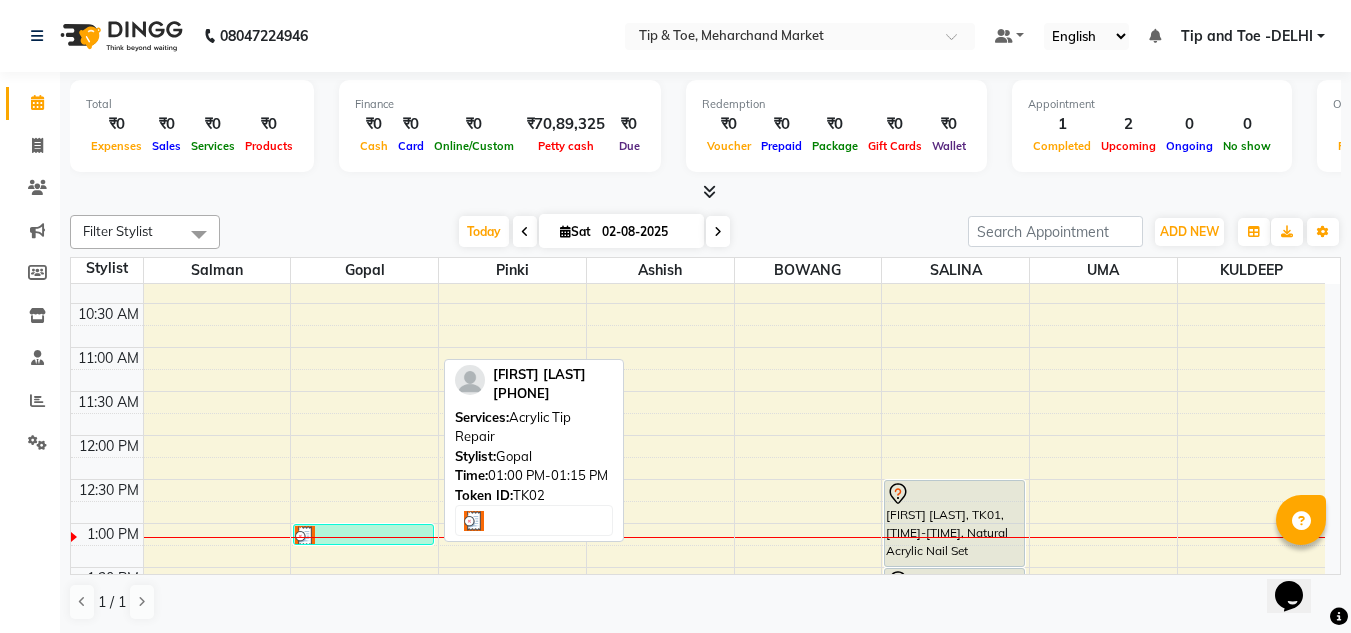 click at bounding box center [363, 536] 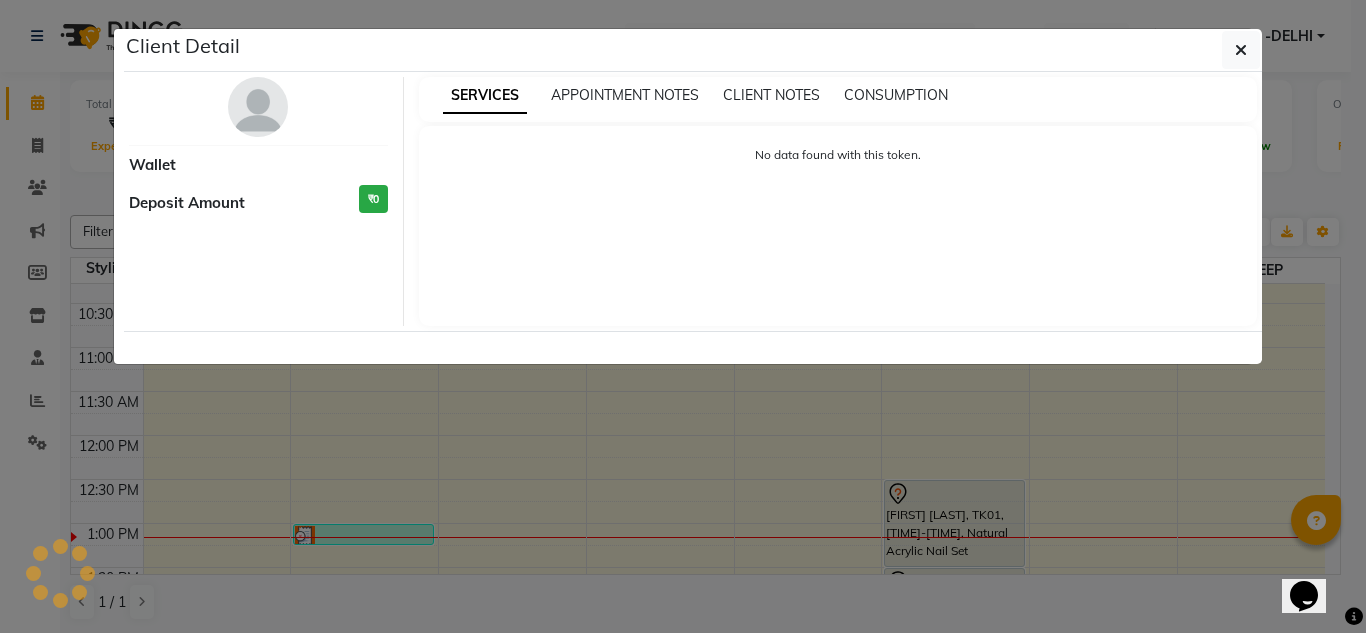 select on "3" 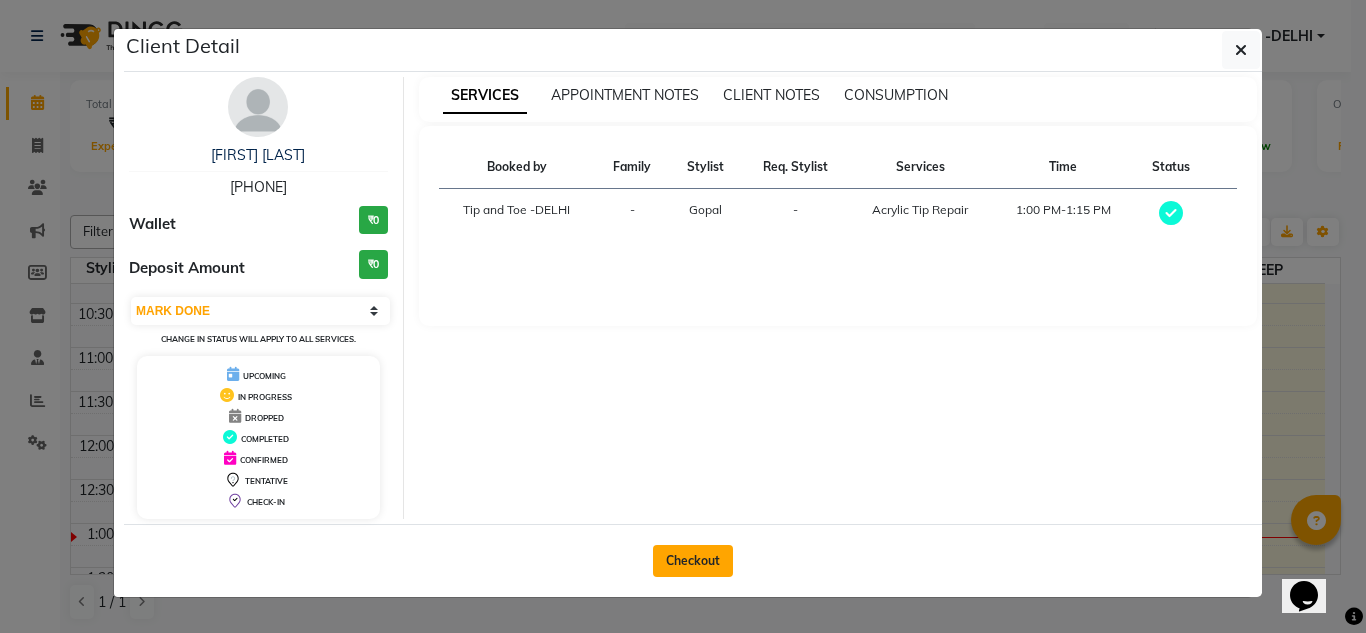 click on "Checkout" 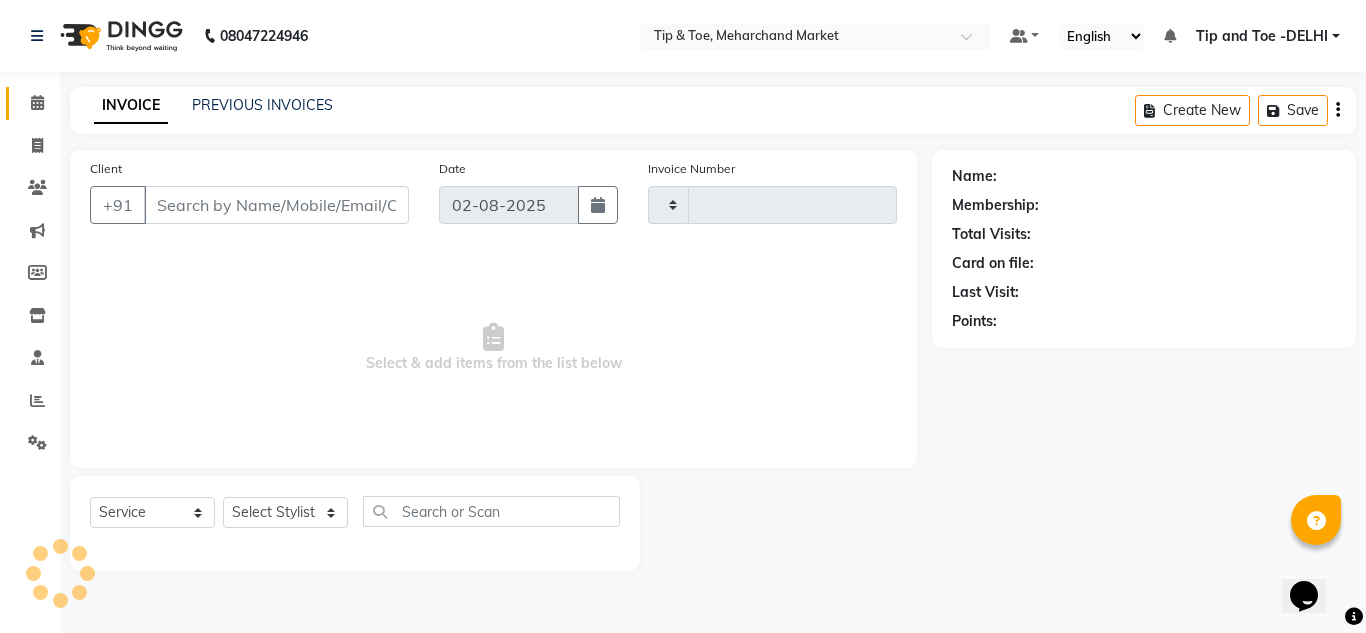 type on "1042" 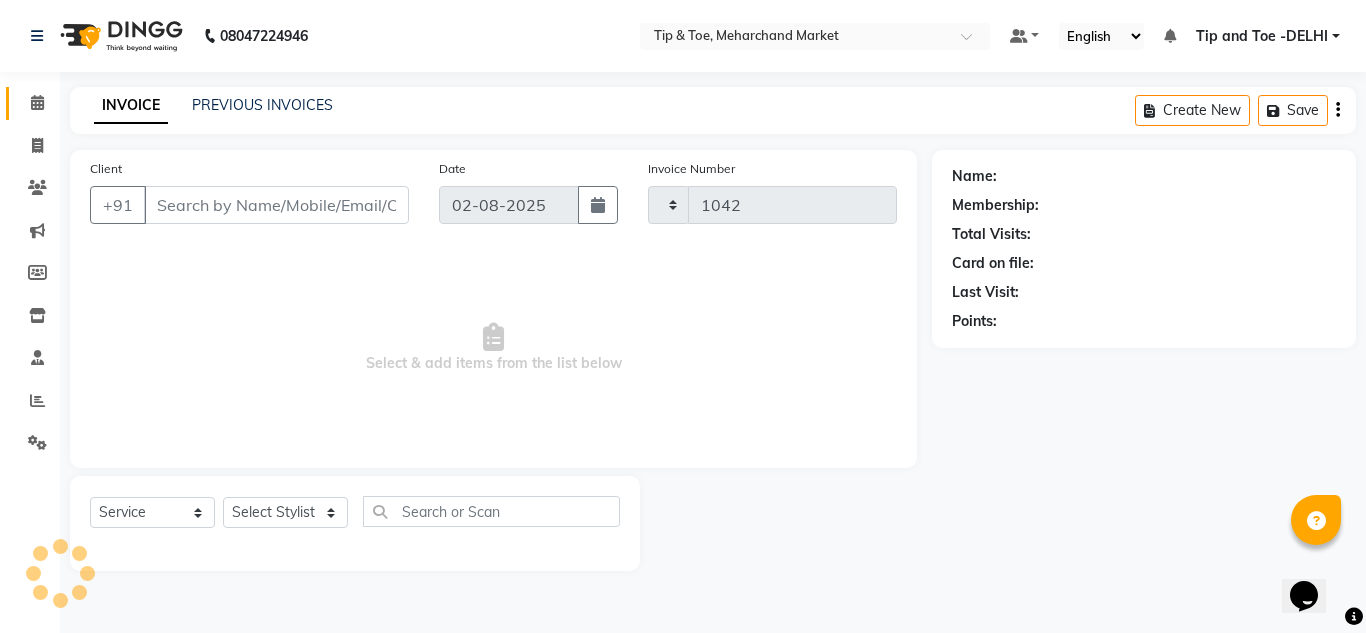 select on "5940" 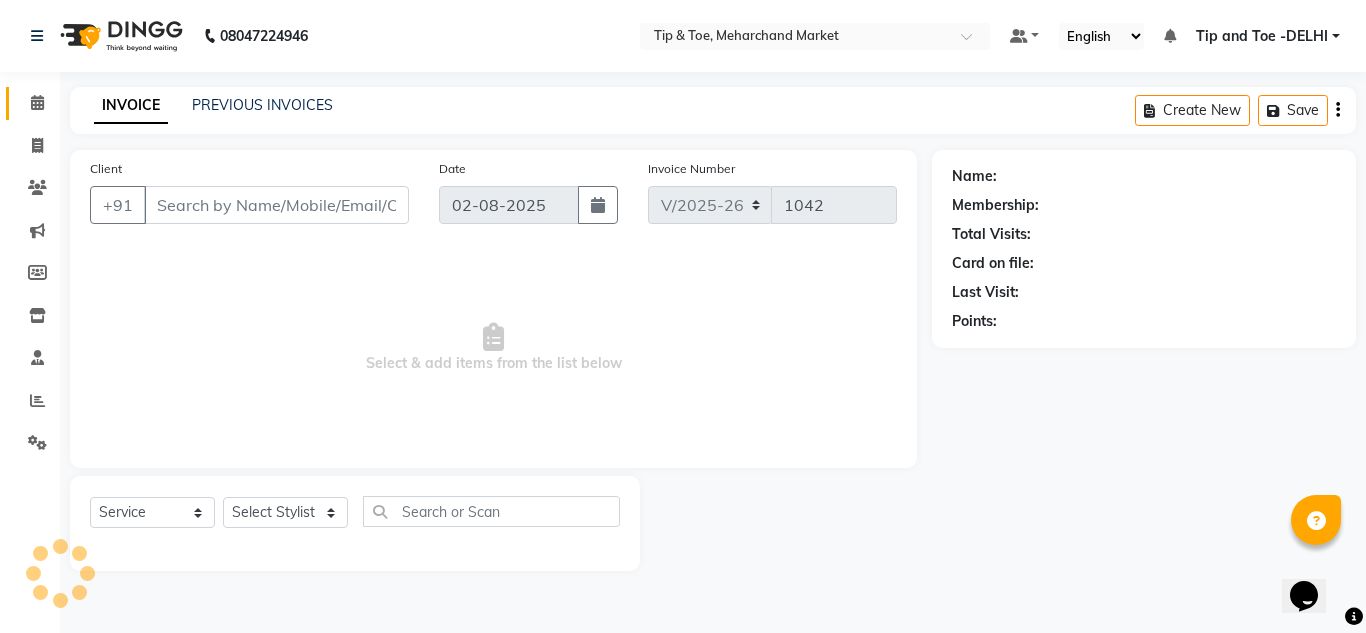 type on "9582679661" 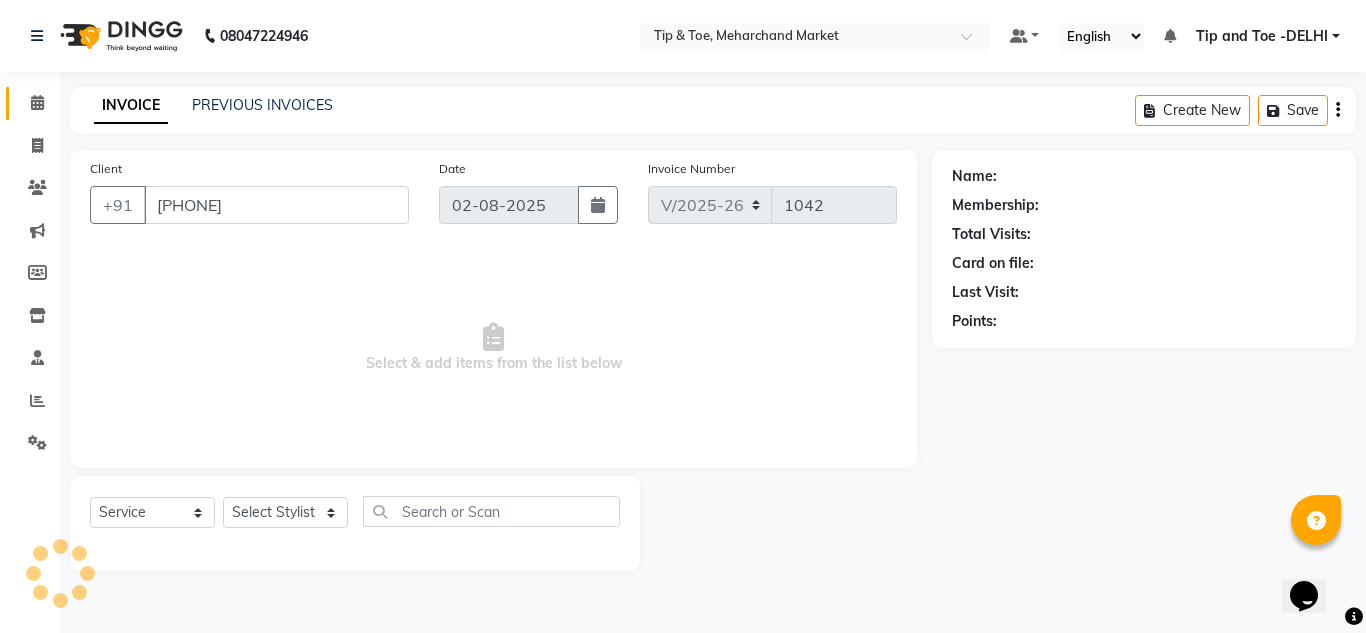 select on "41966" 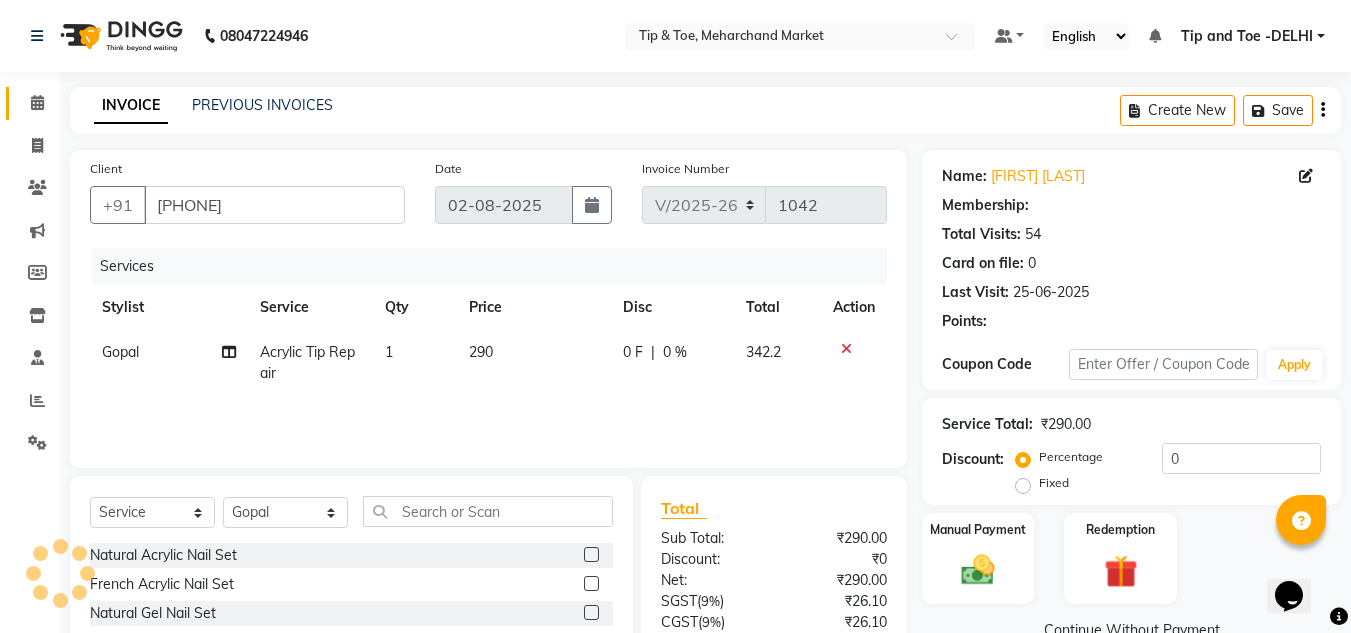 select on "1: Object" 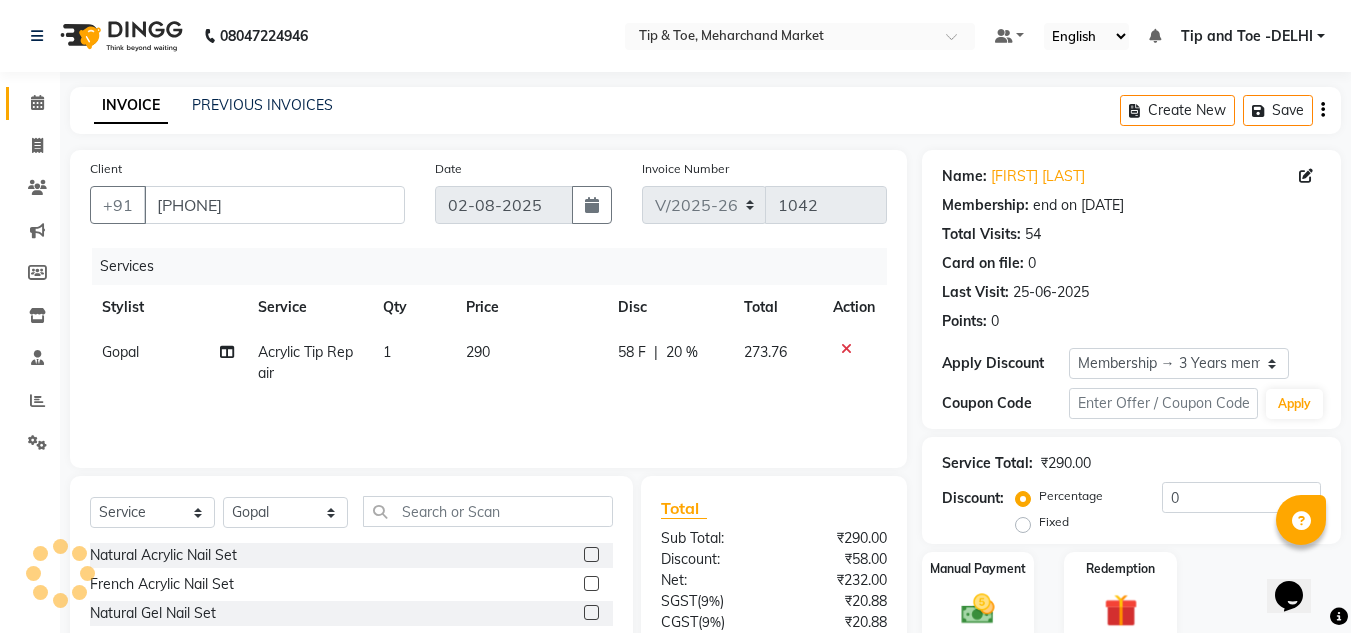 type on "20" 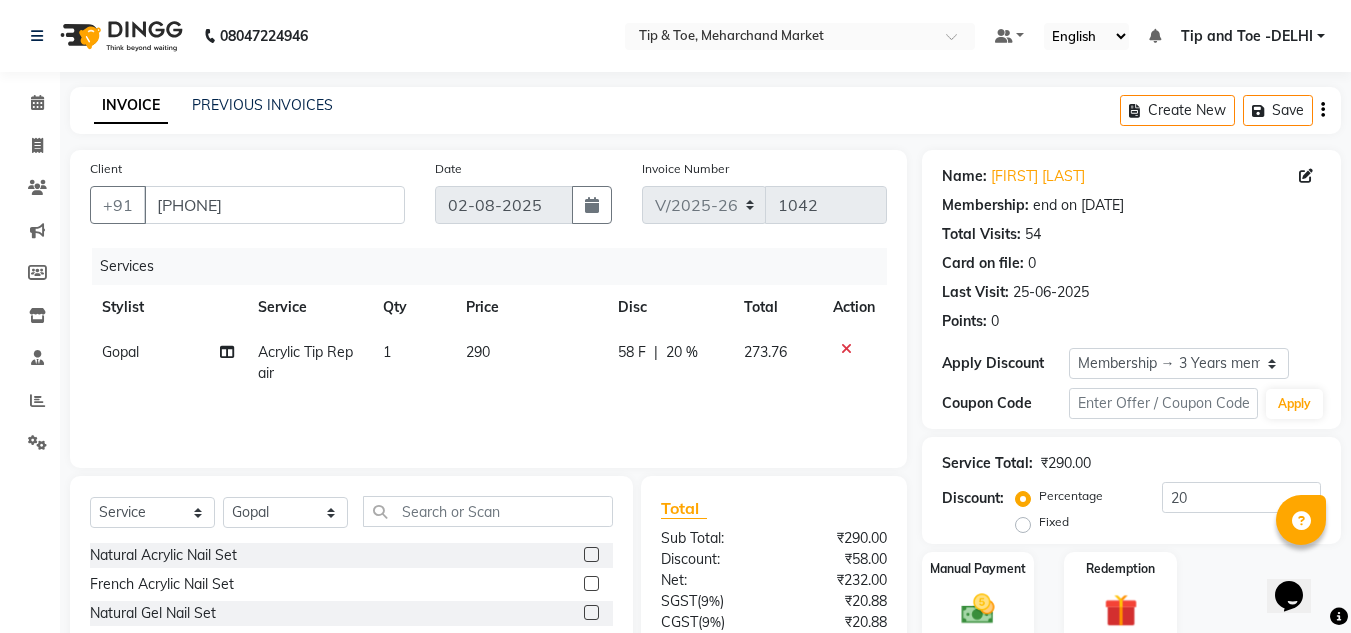 click on "290" 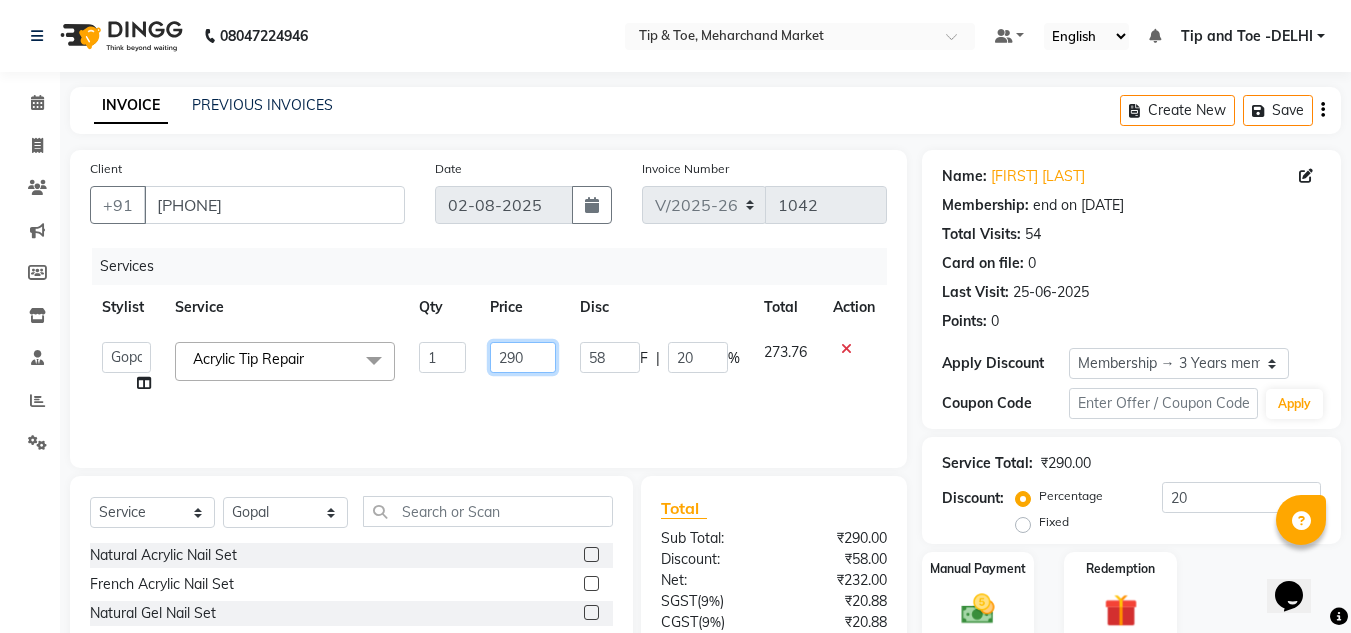 click on "290" 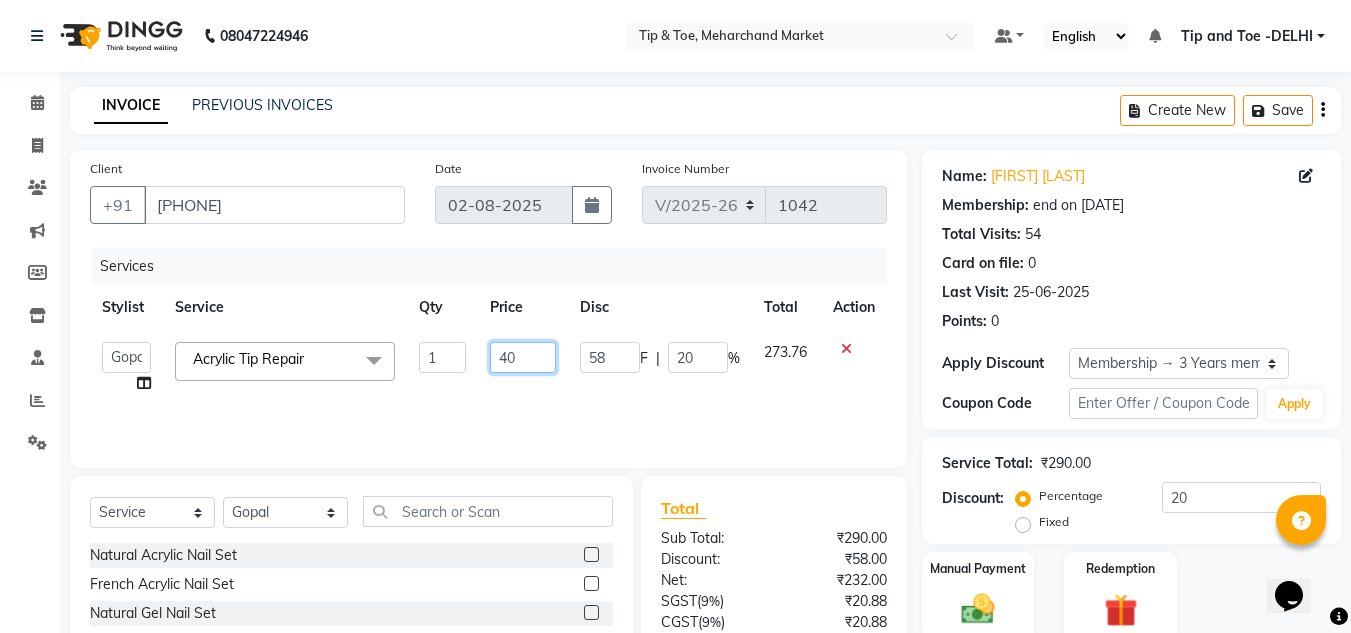 type on "460" 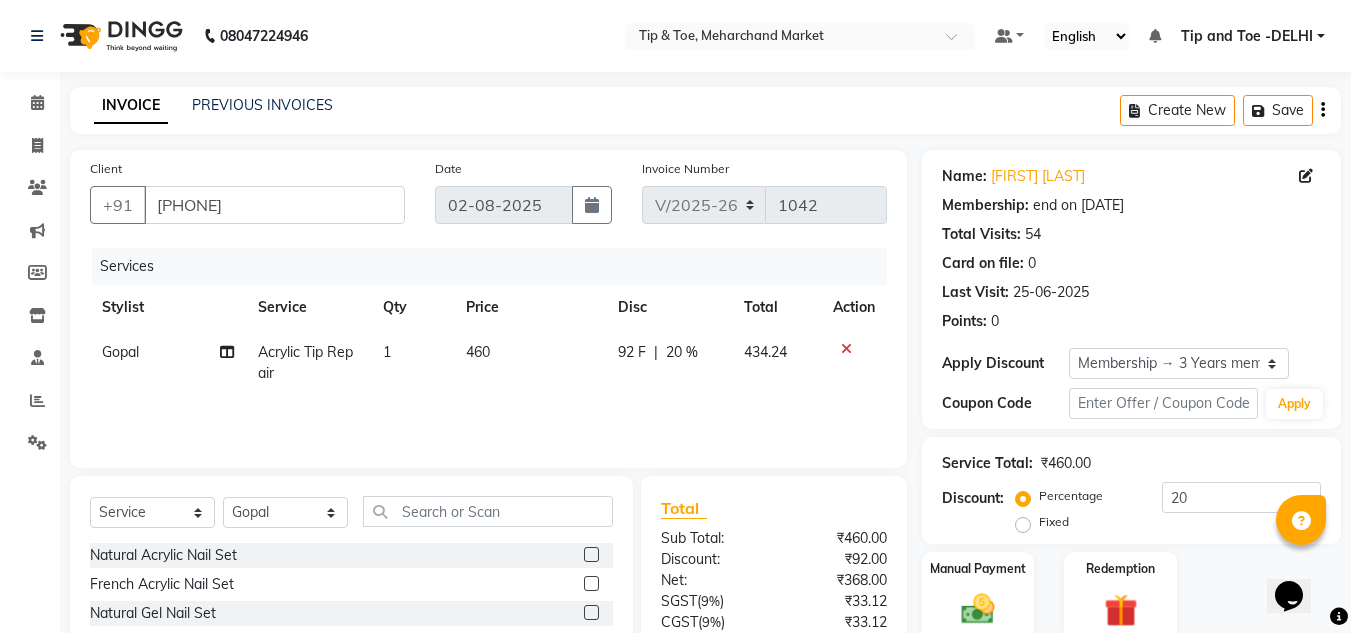click on "Services Stylist Service Qty Price Disc Total Action Gopal Acrylic Tip Repair 1 460 92 F | 20 % 434.24" 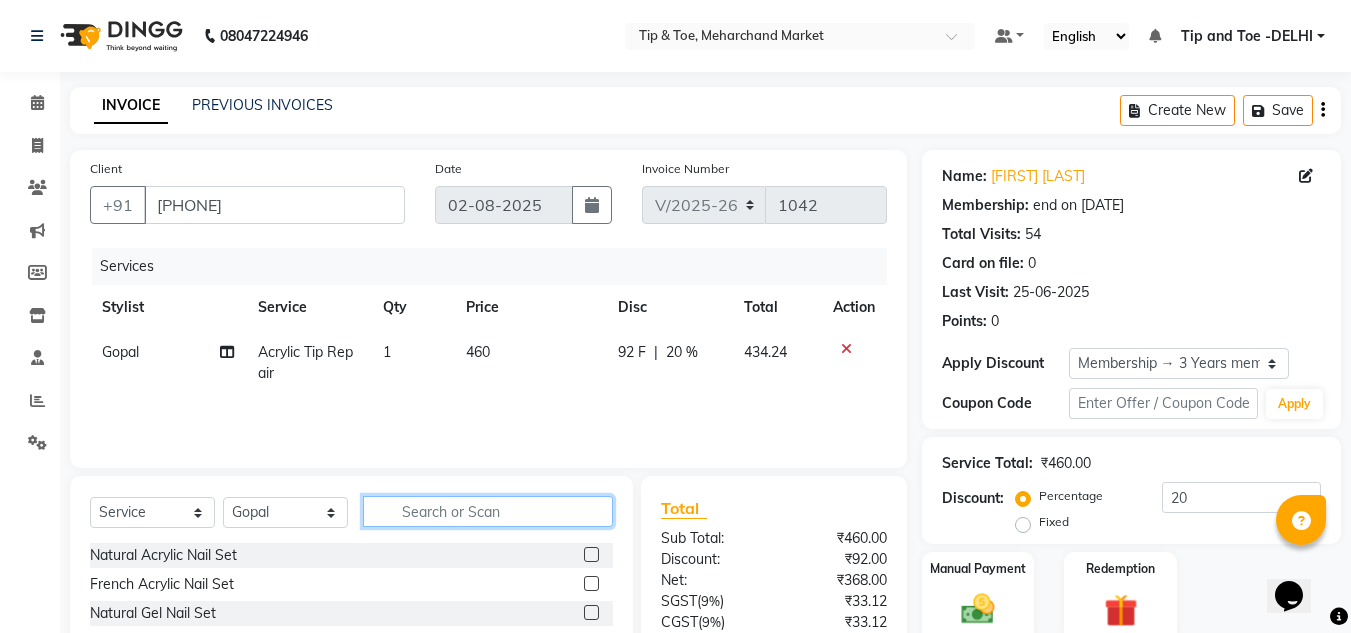 click 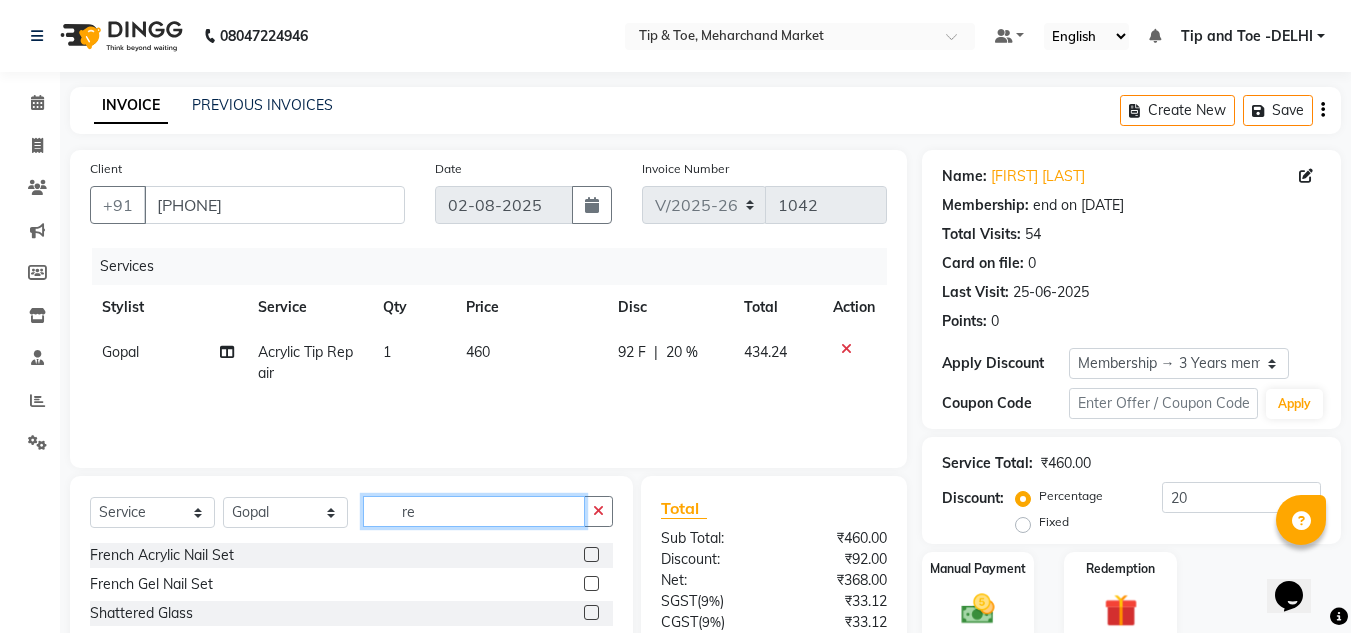 type on "r" 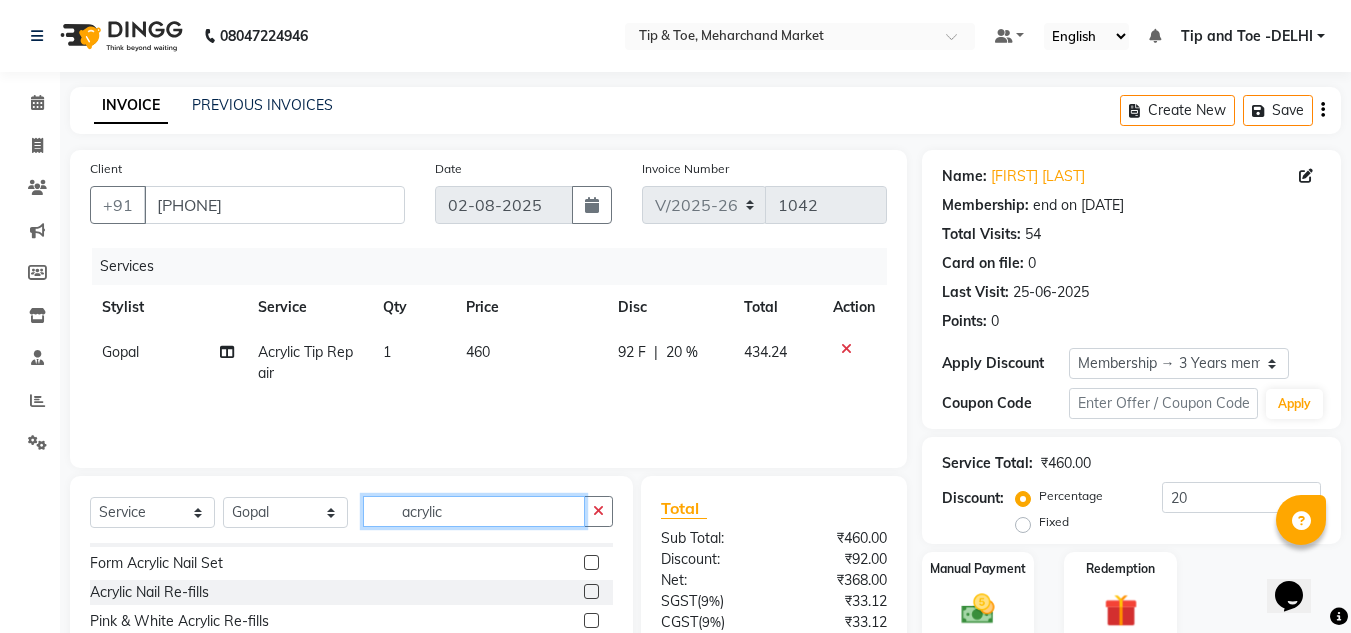 scroll, scrollTop: 200, scrollLeft: 0, axis: vertical 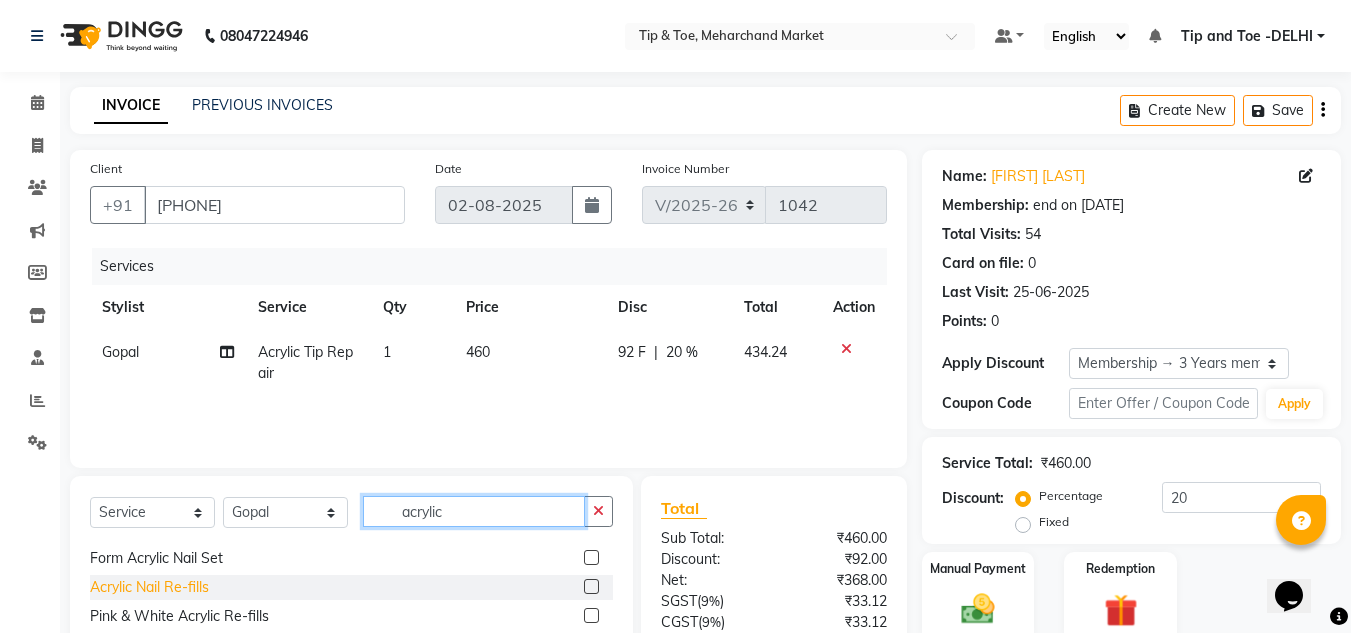 type on "acrylic" 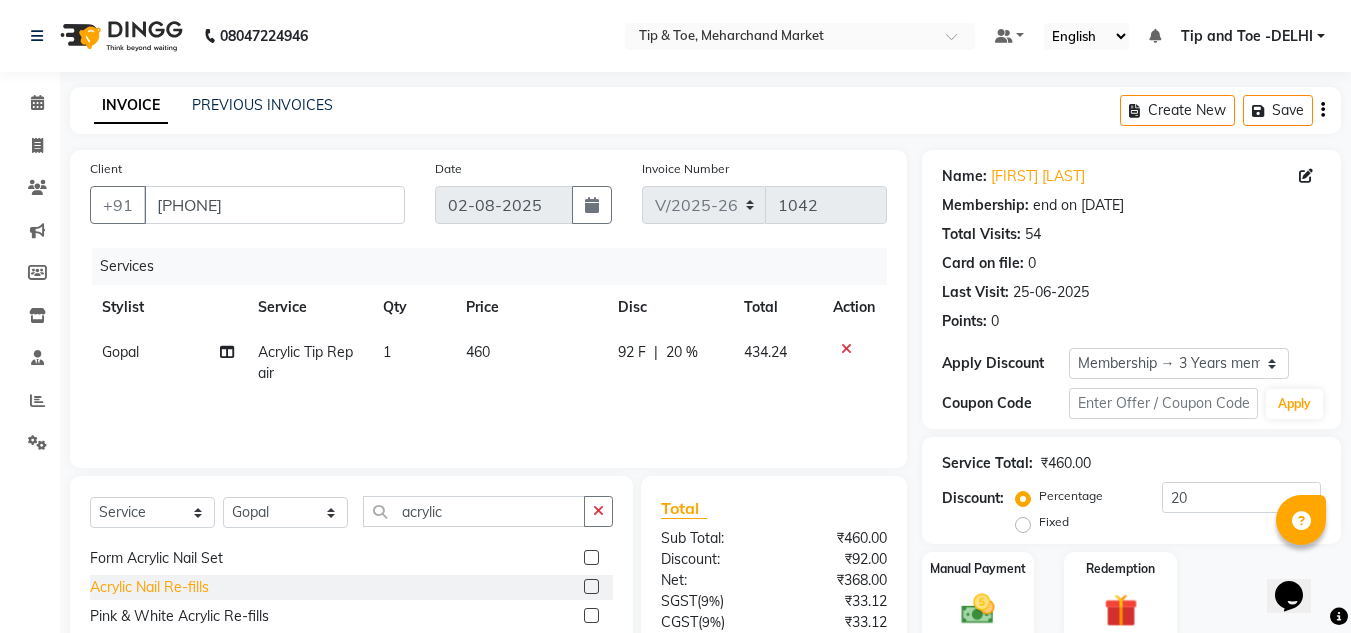 click on "Acrylic Nail Re-fills" 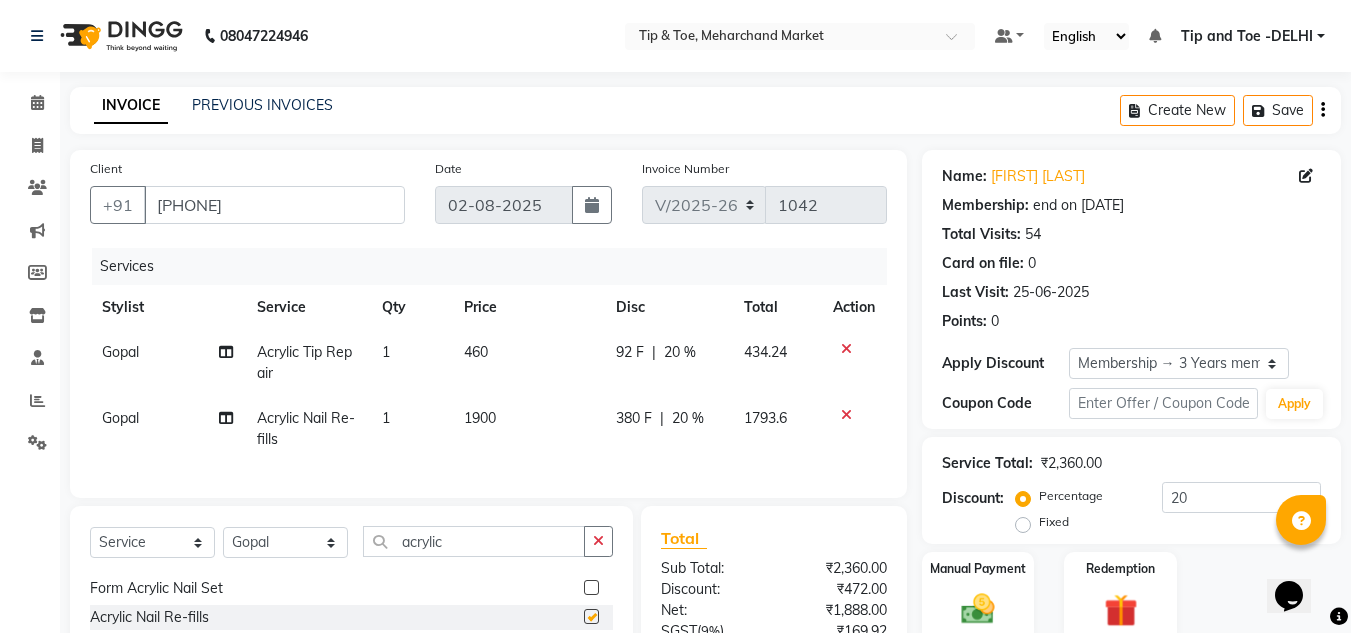 checkbox on "false" 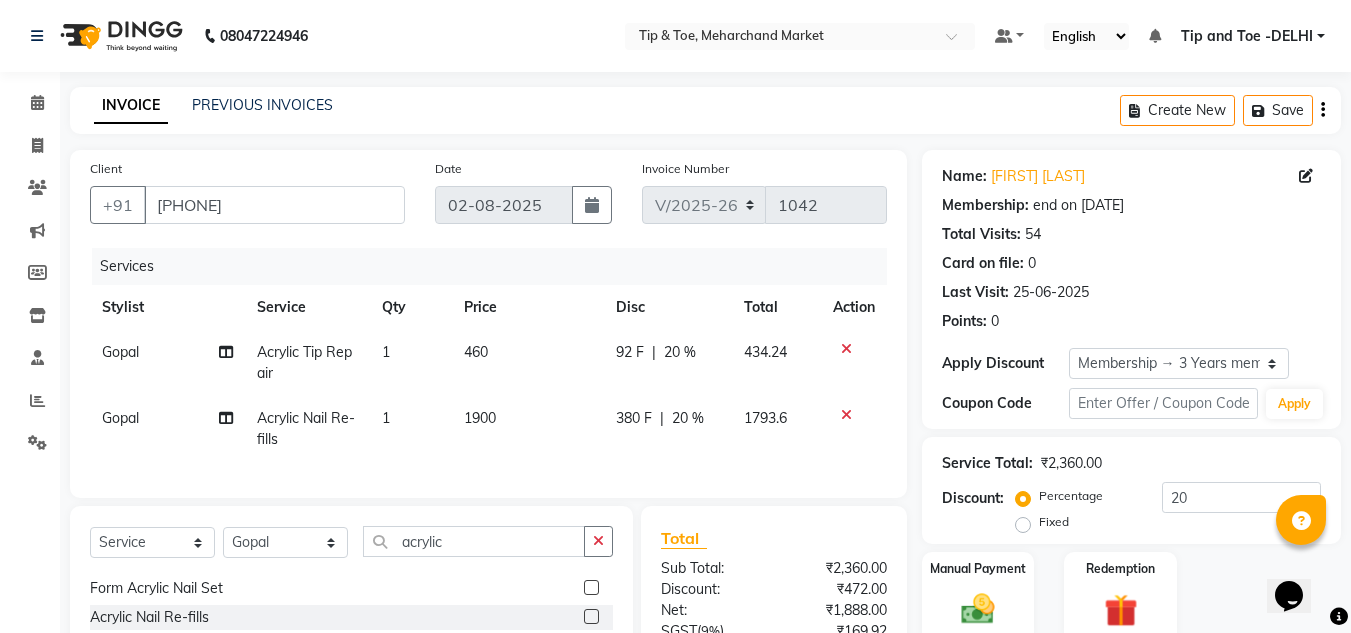 click on "1900" 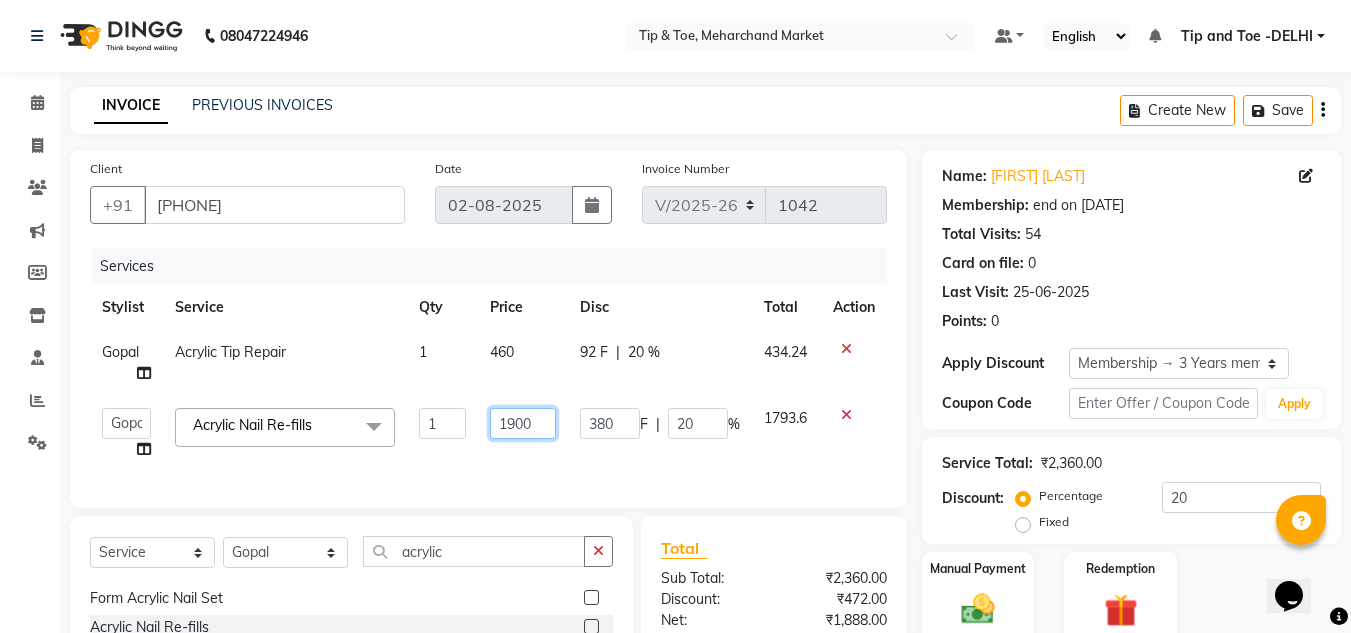 click on "1900" 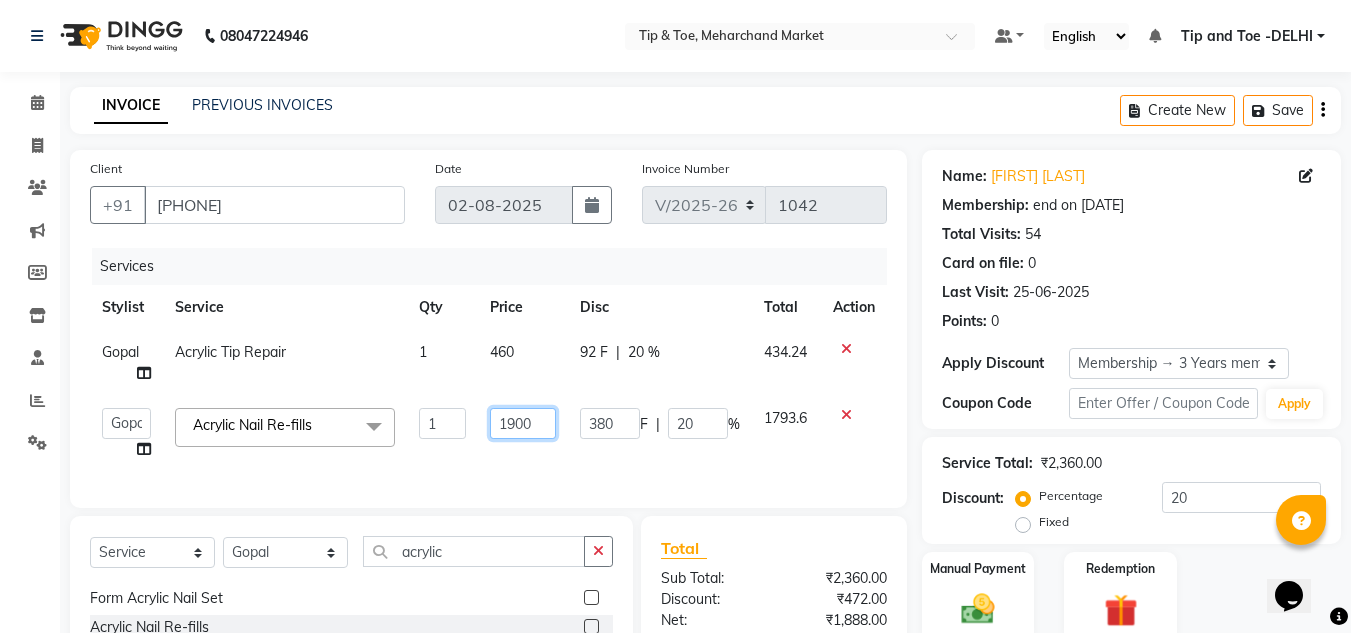 click on "1900" 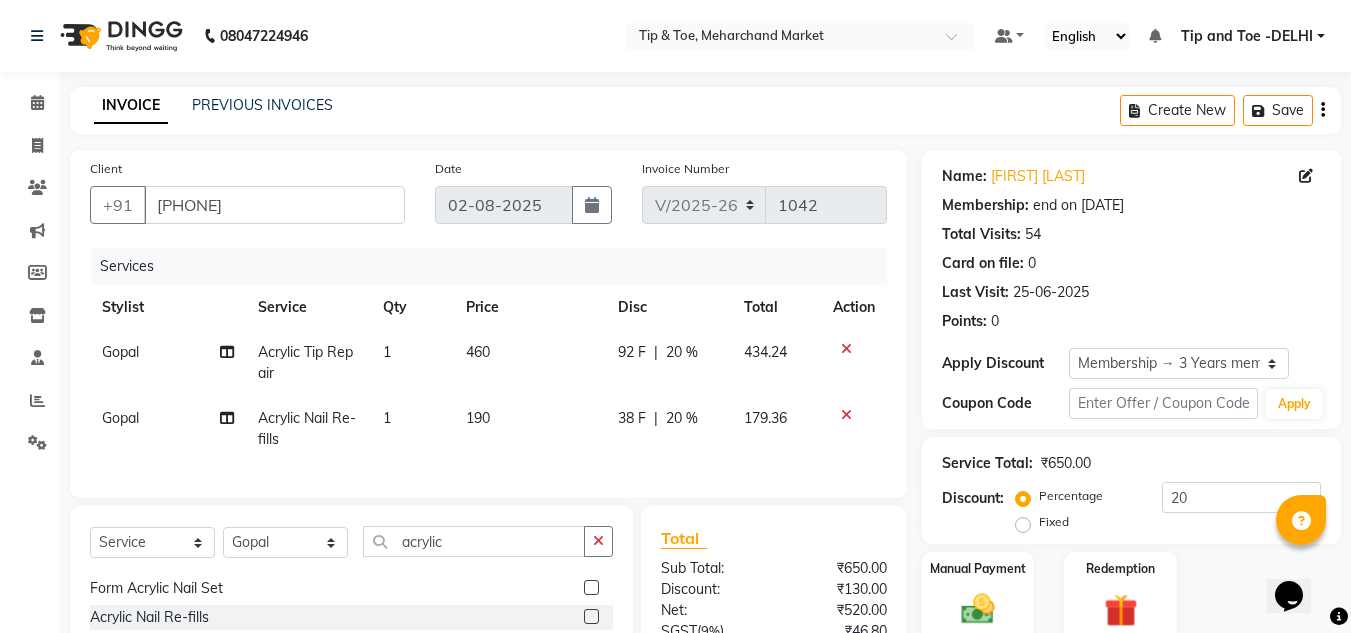 click on "1" 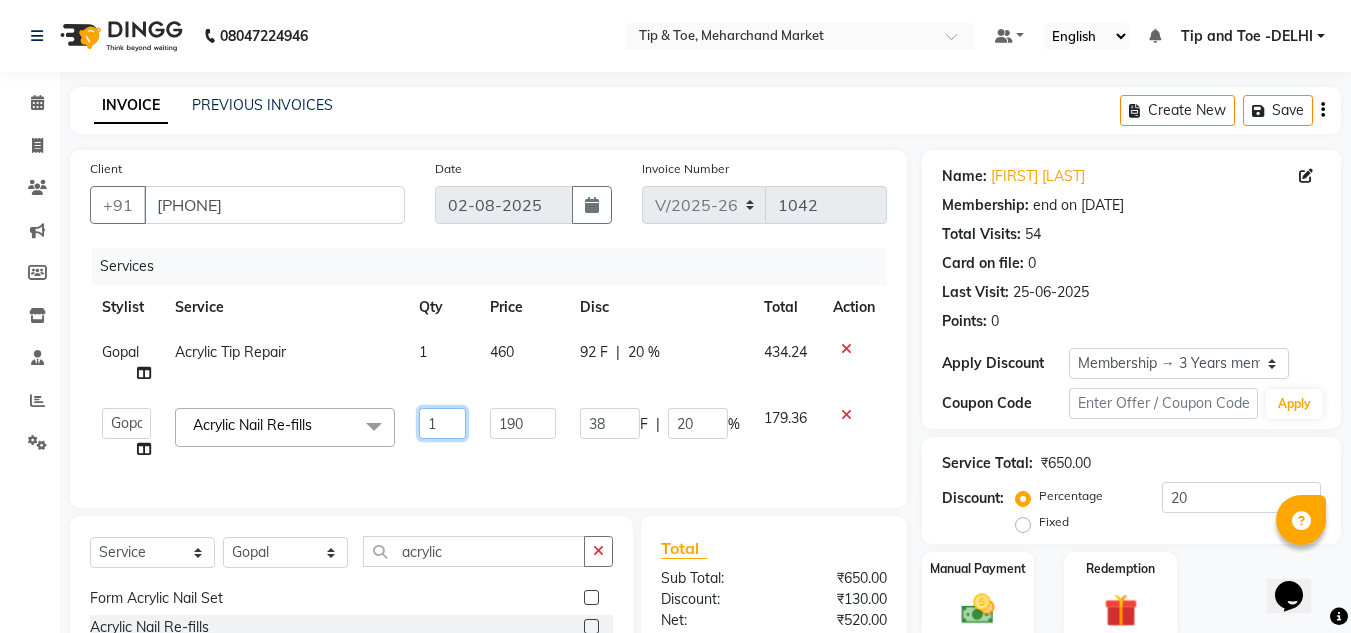 click on "1" 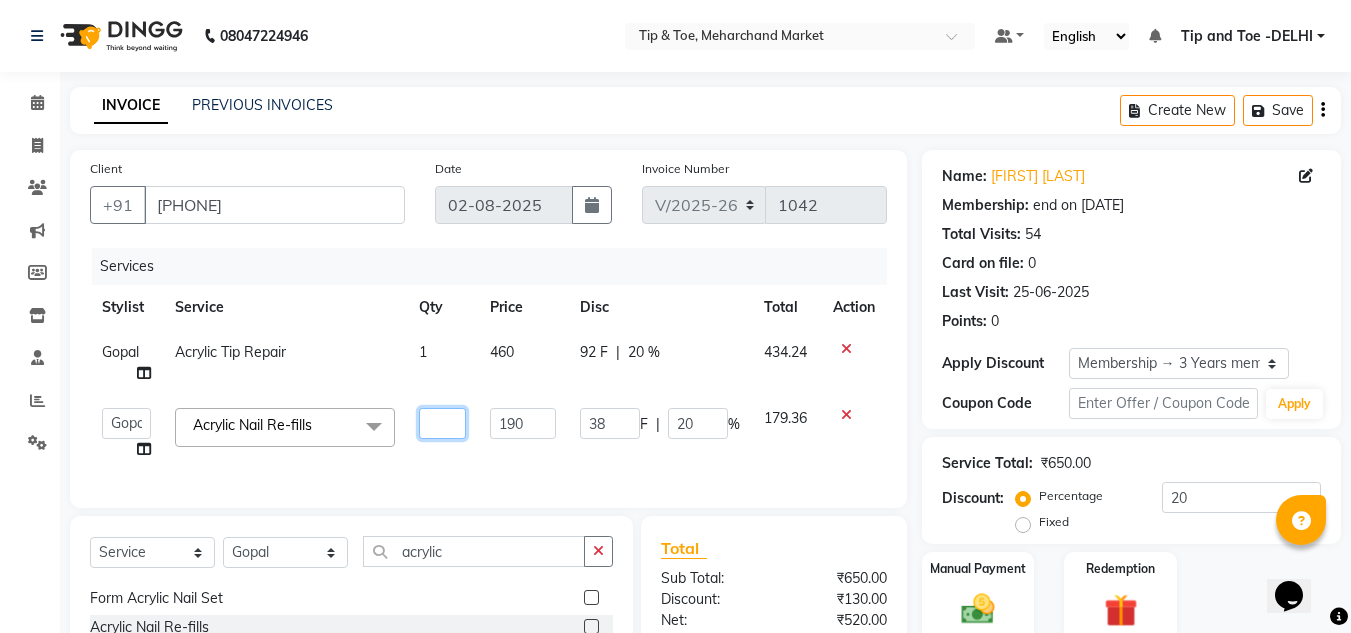 type on "2" 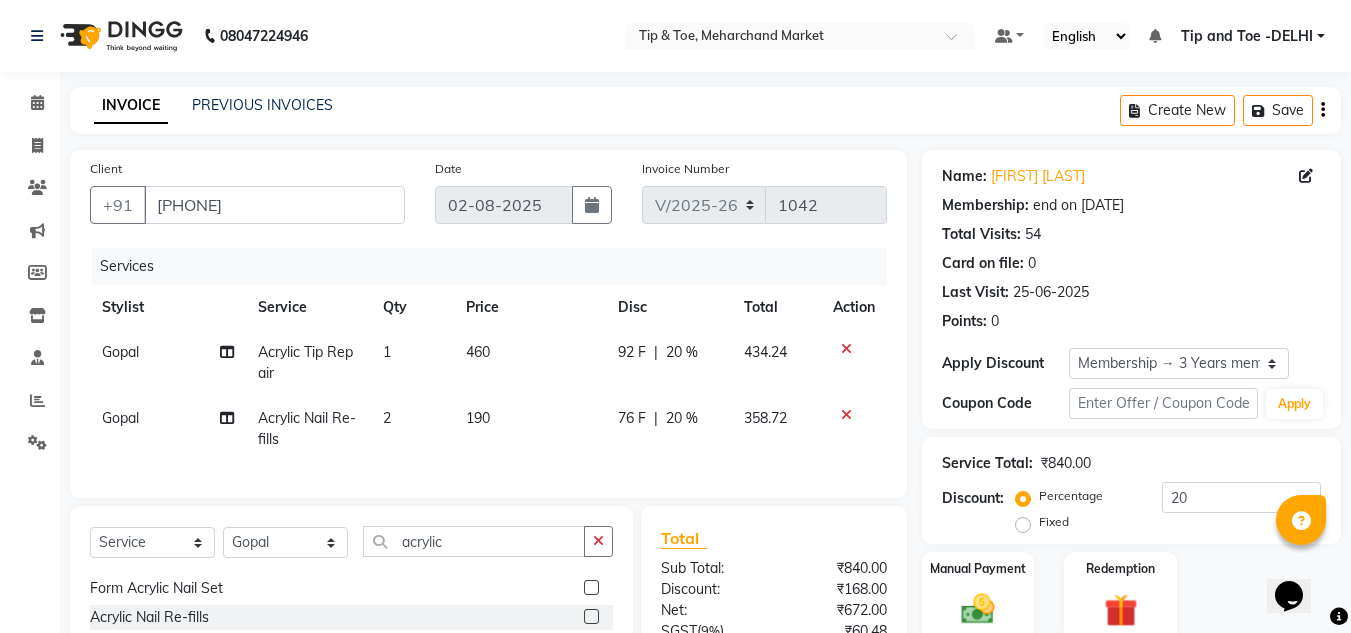 click on "Services Stylist Service Qty Price Disc Total Action Gopal Acrylic Tip Repair 1 460 92 F | 20 % 434.24 Gopal Acrylic Nail Re-fills 2 190 76 F | 20 % 358.72" 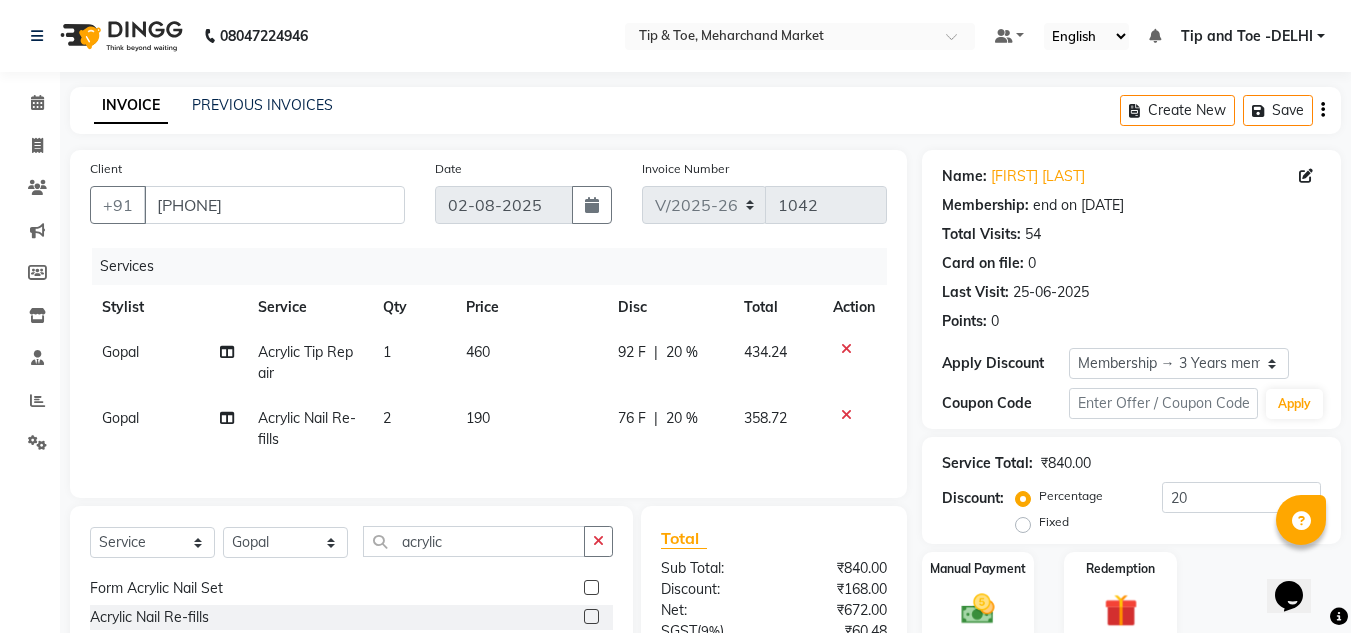 click on "190" 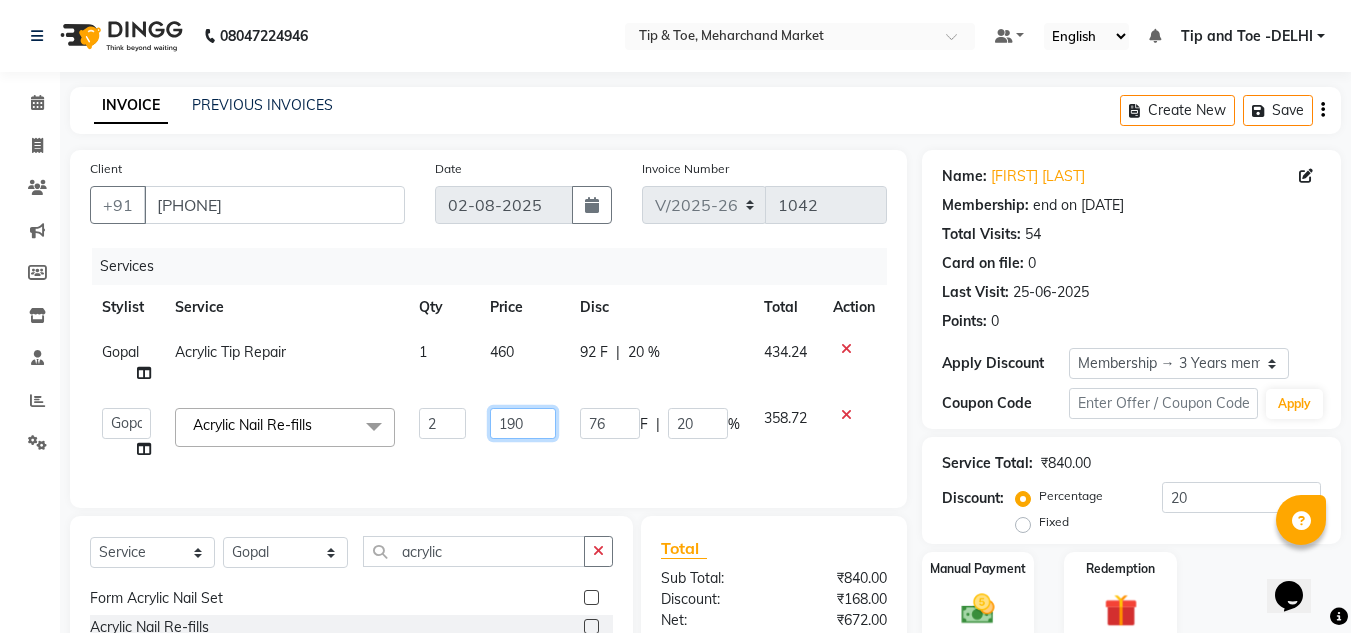 click on "190" 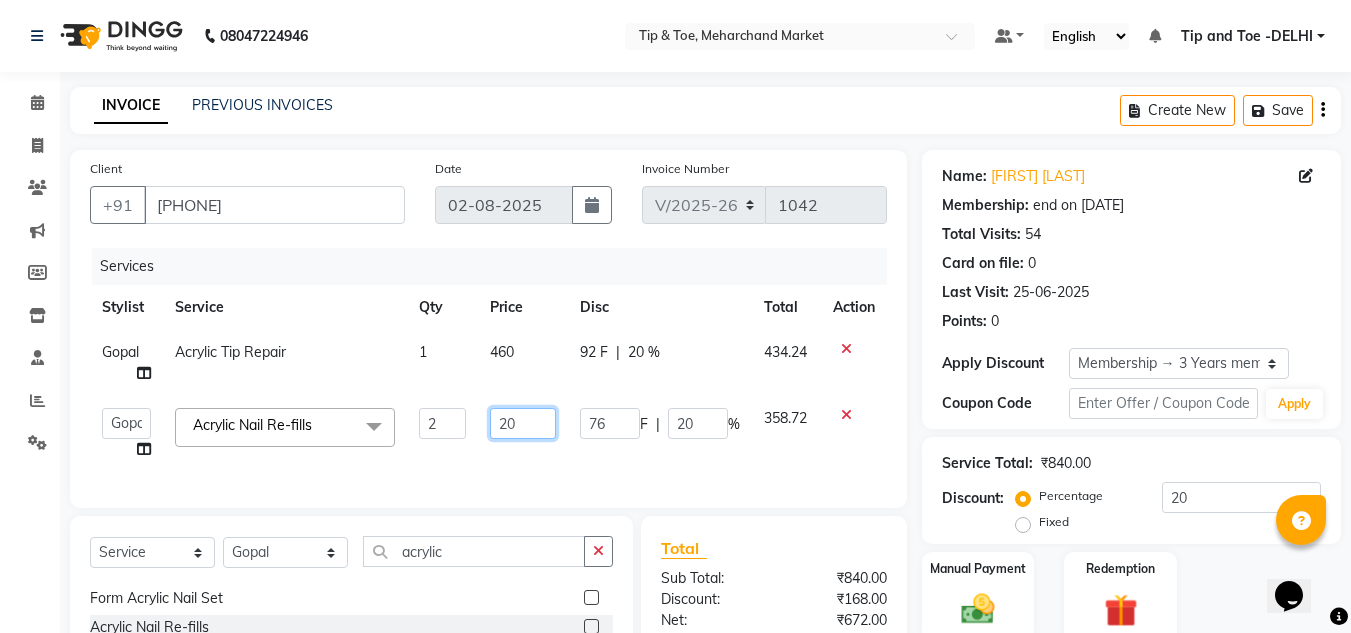 type on "250" 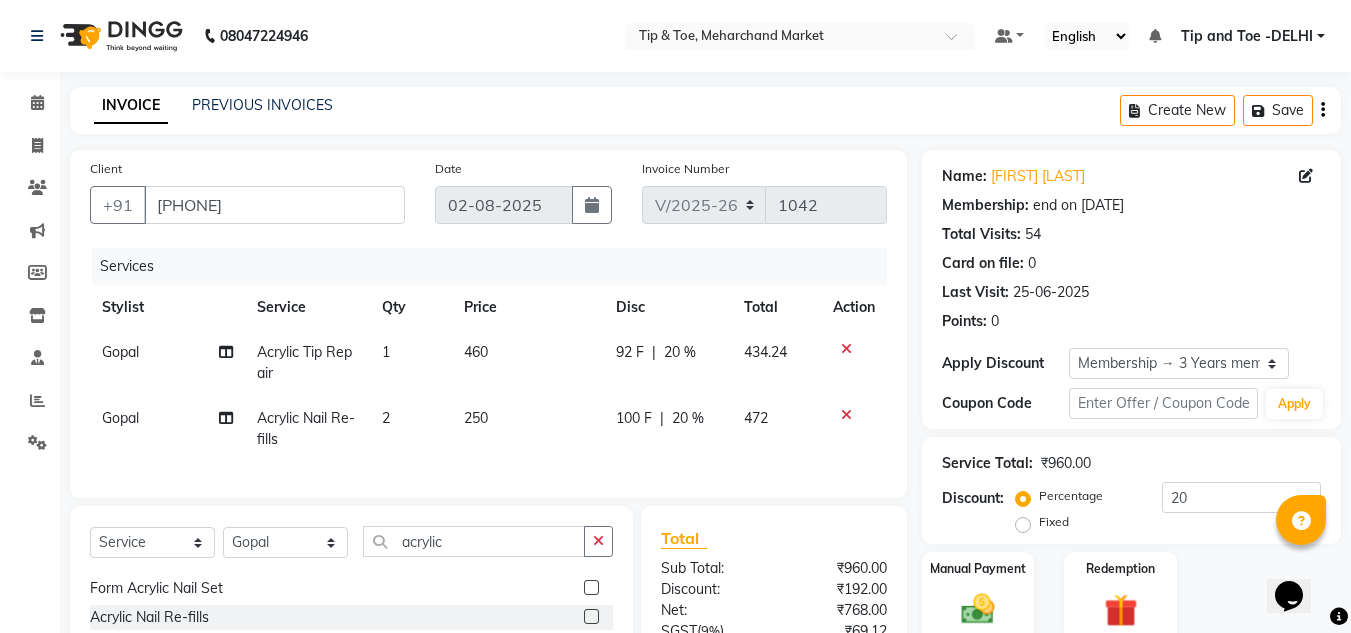 click on "Services Stylist Service Qty Price Disc Total Action Gopal Acrylic Tip Repair 1 460 92 F | 20 % 434.24 Gopal Acrylic Nail Re-fills 2 250 100 F | 20 % 472" 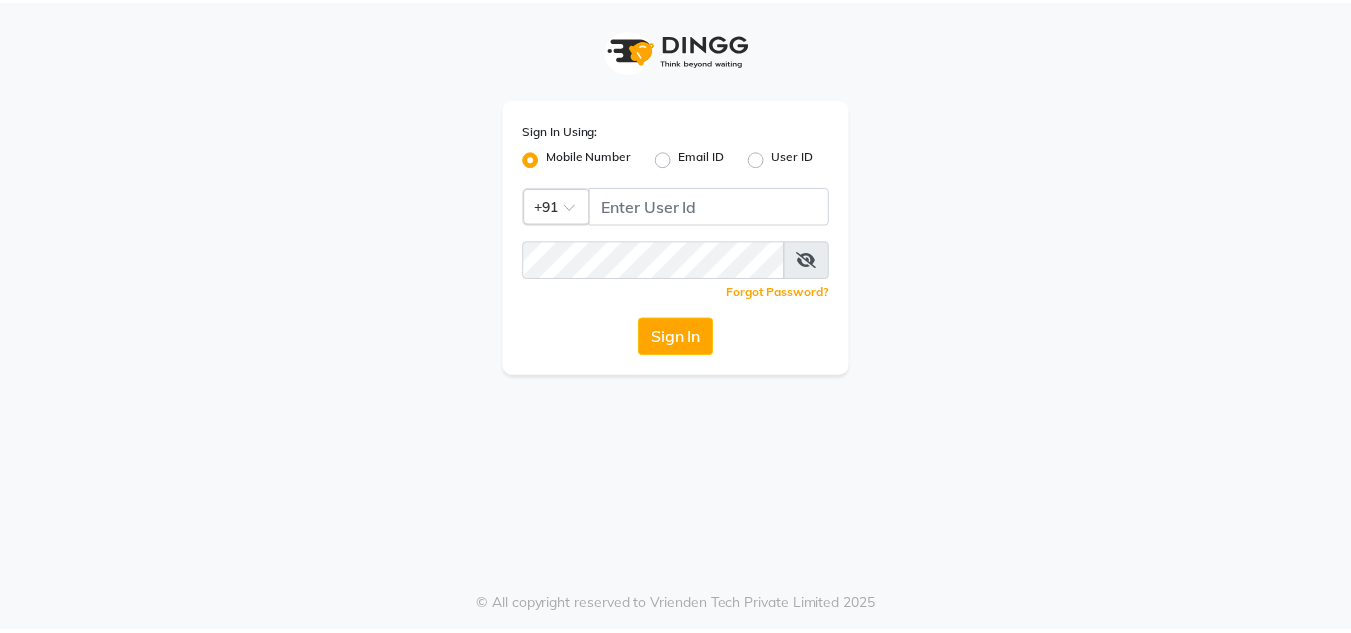 scroll, scrollTop: 0, scrollLeft: 0, axis: both 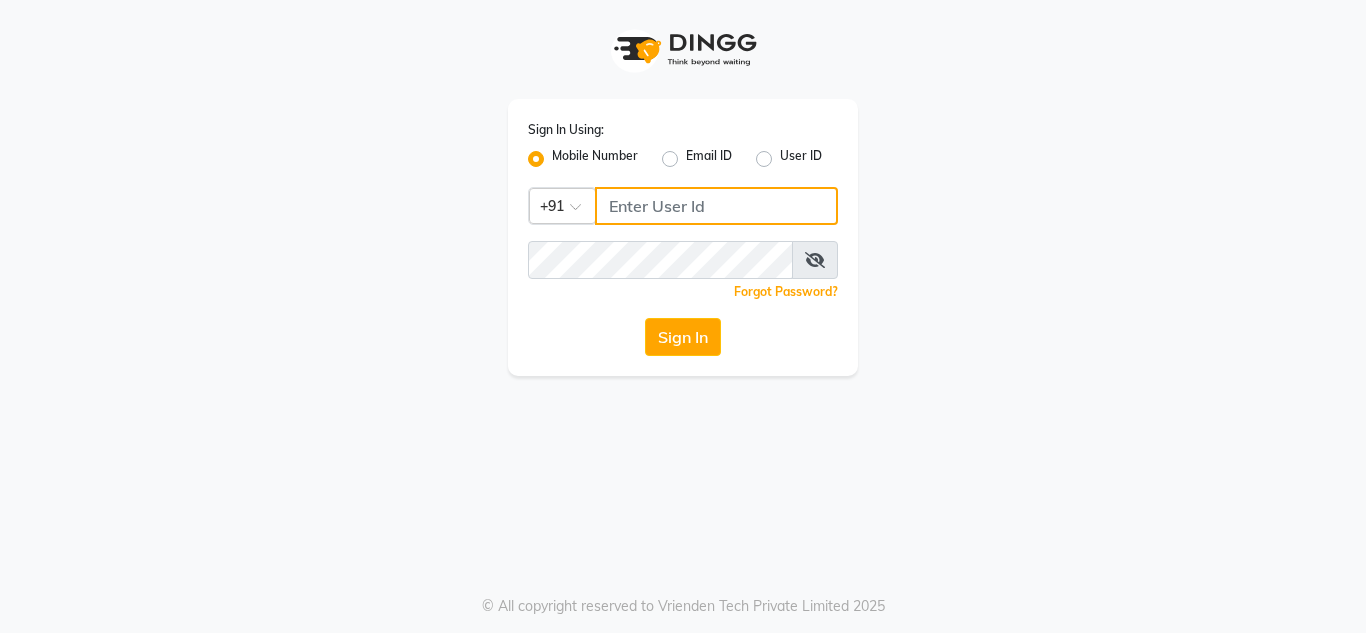 click 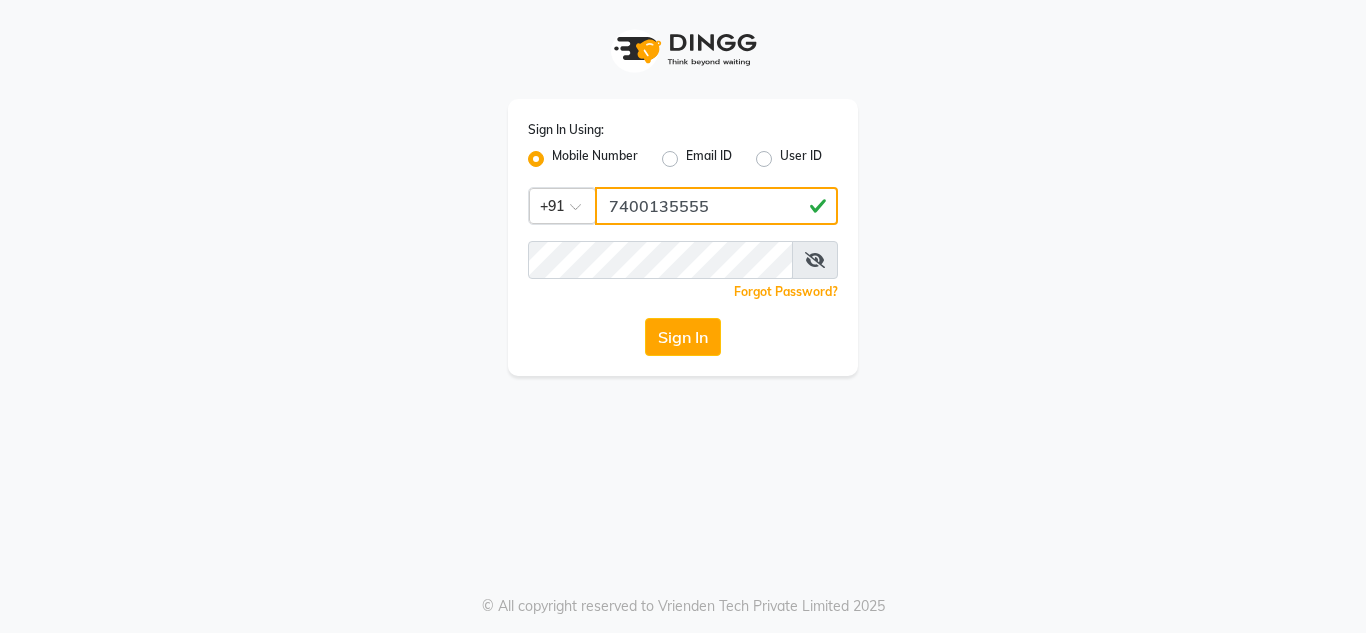 type on "7400135555" 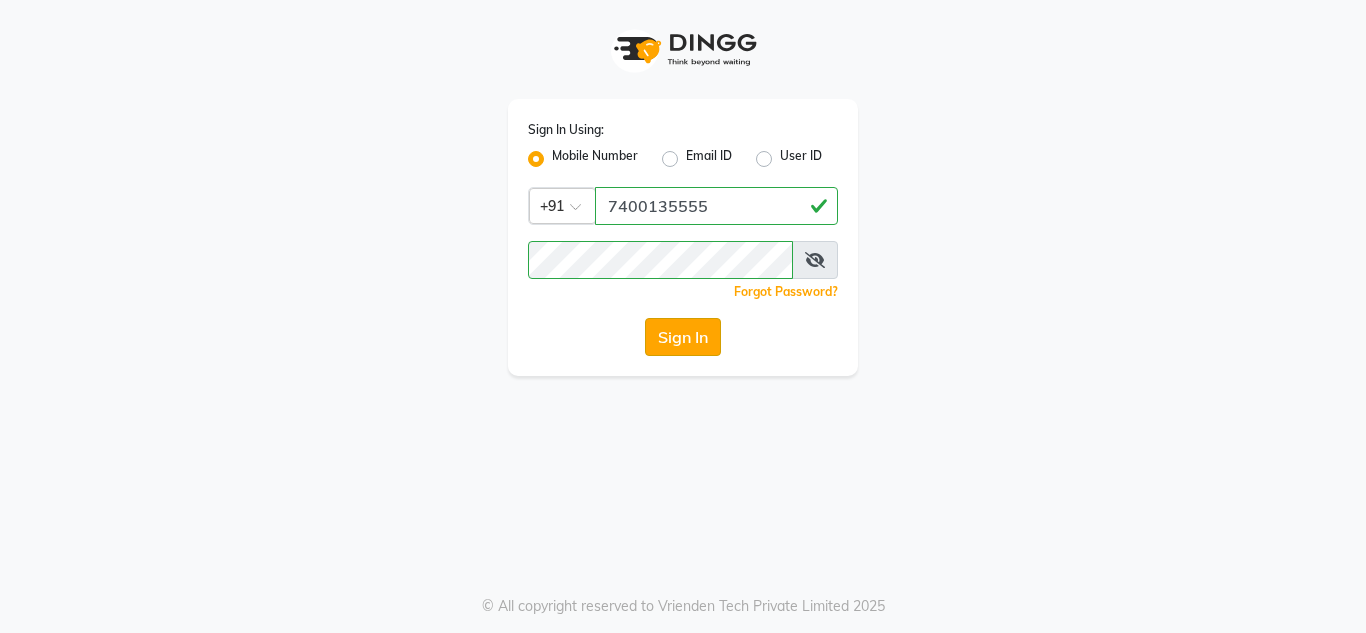 click on "Sign In" 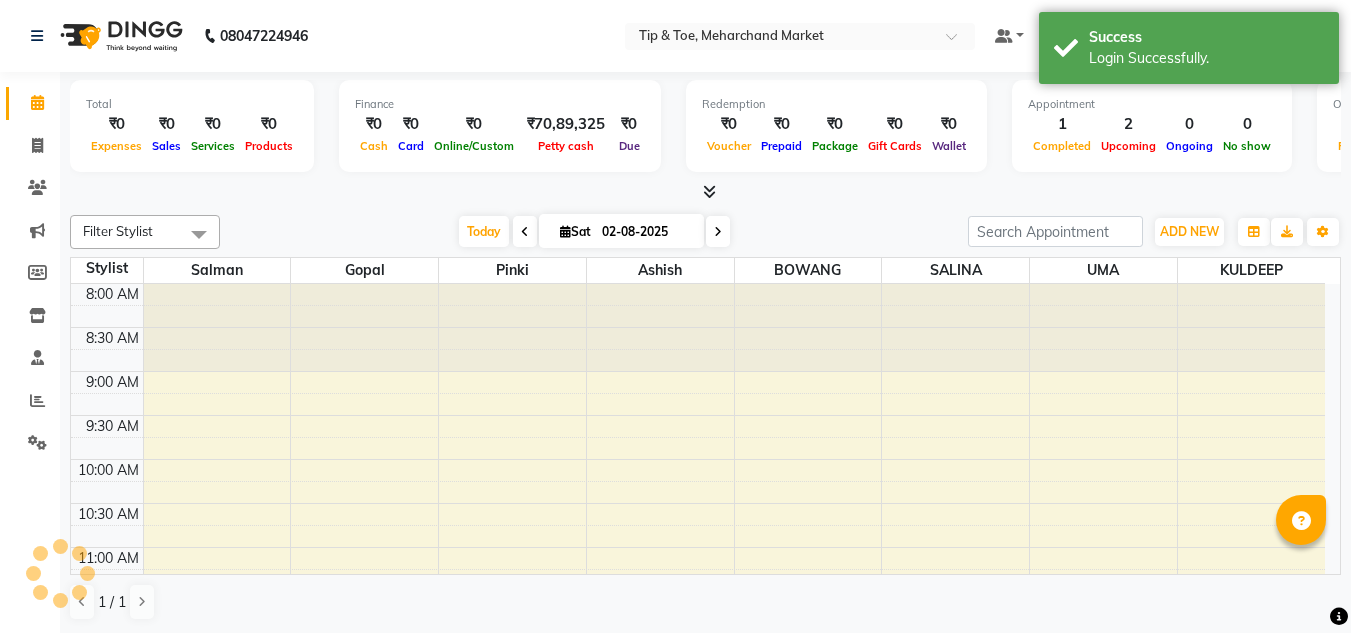 scroll, scrollTop: 0, scrollLeft: 0, axis: both 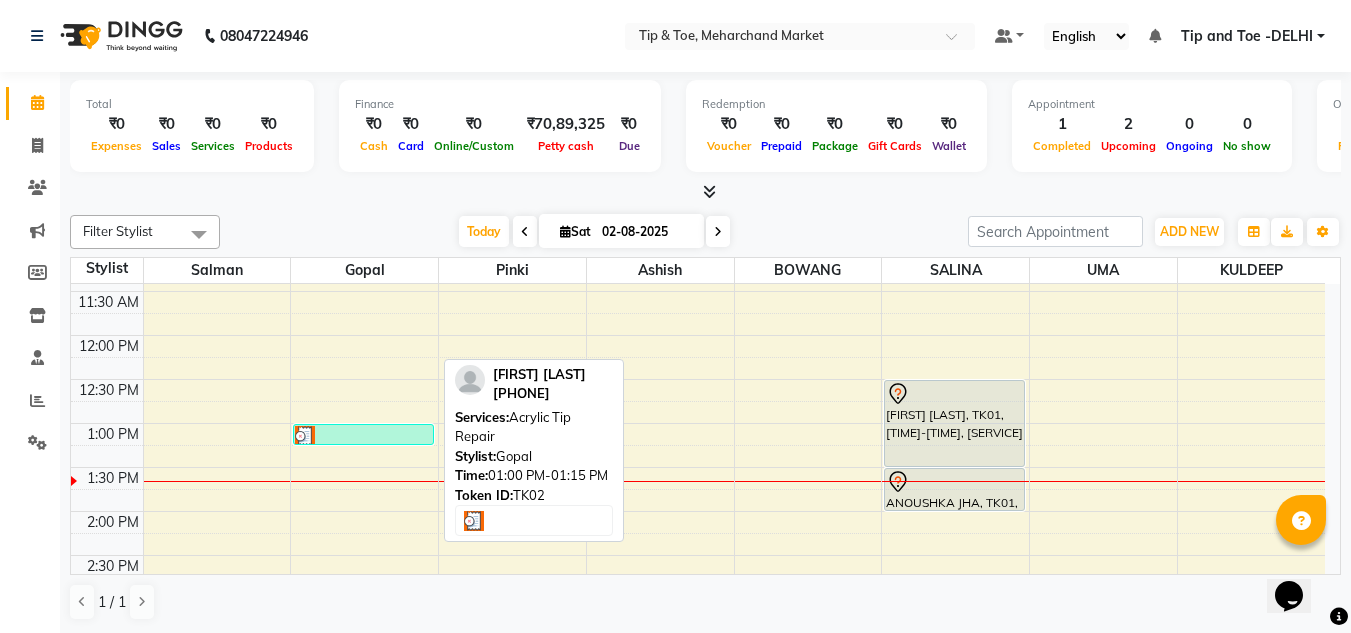 click at bounding box center [363, 436] 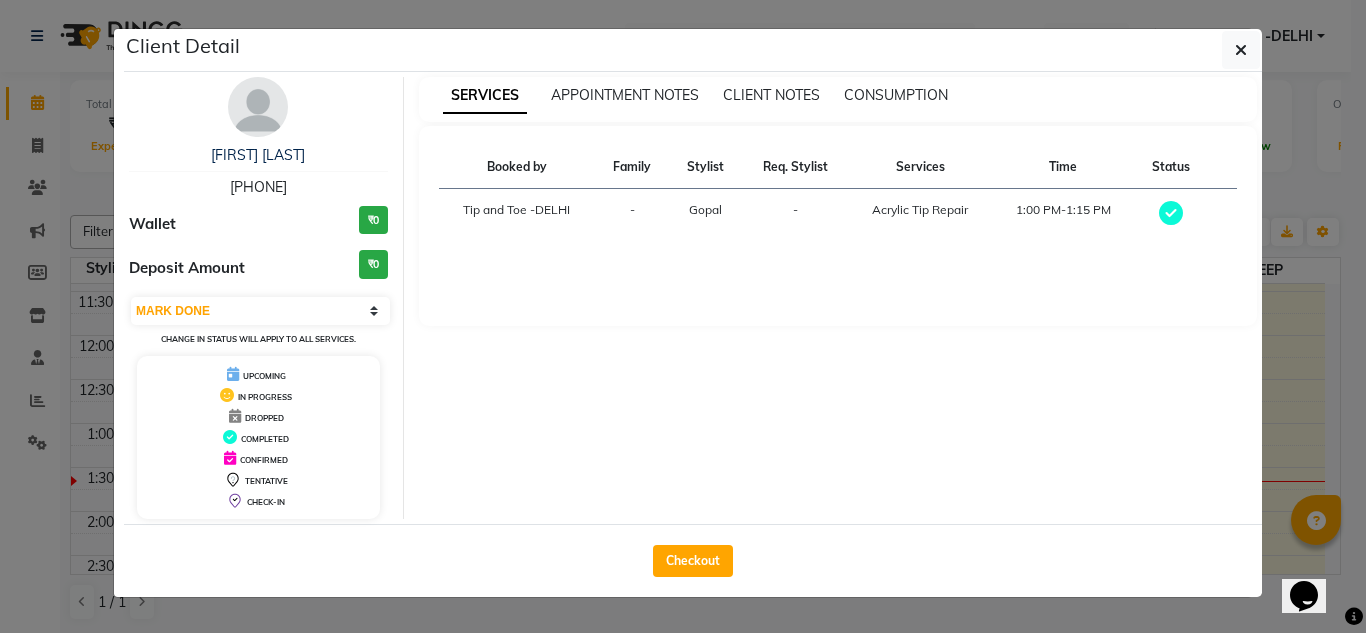click on "Checkout" 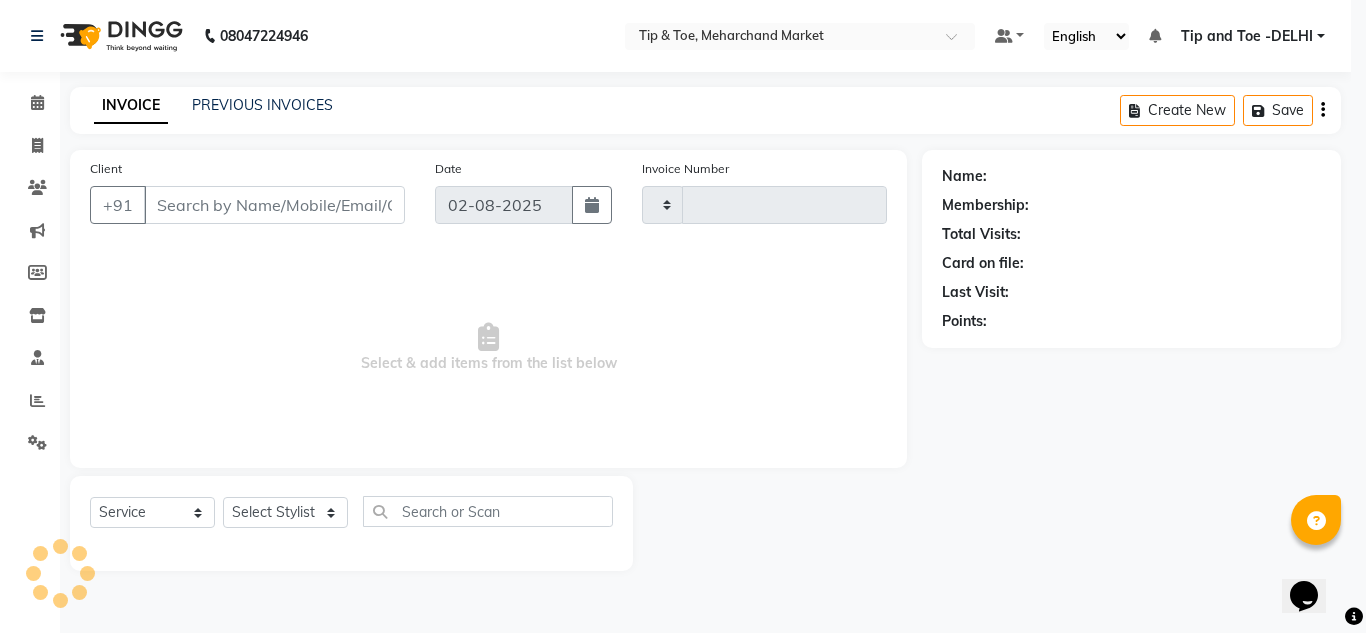 type on "1042" 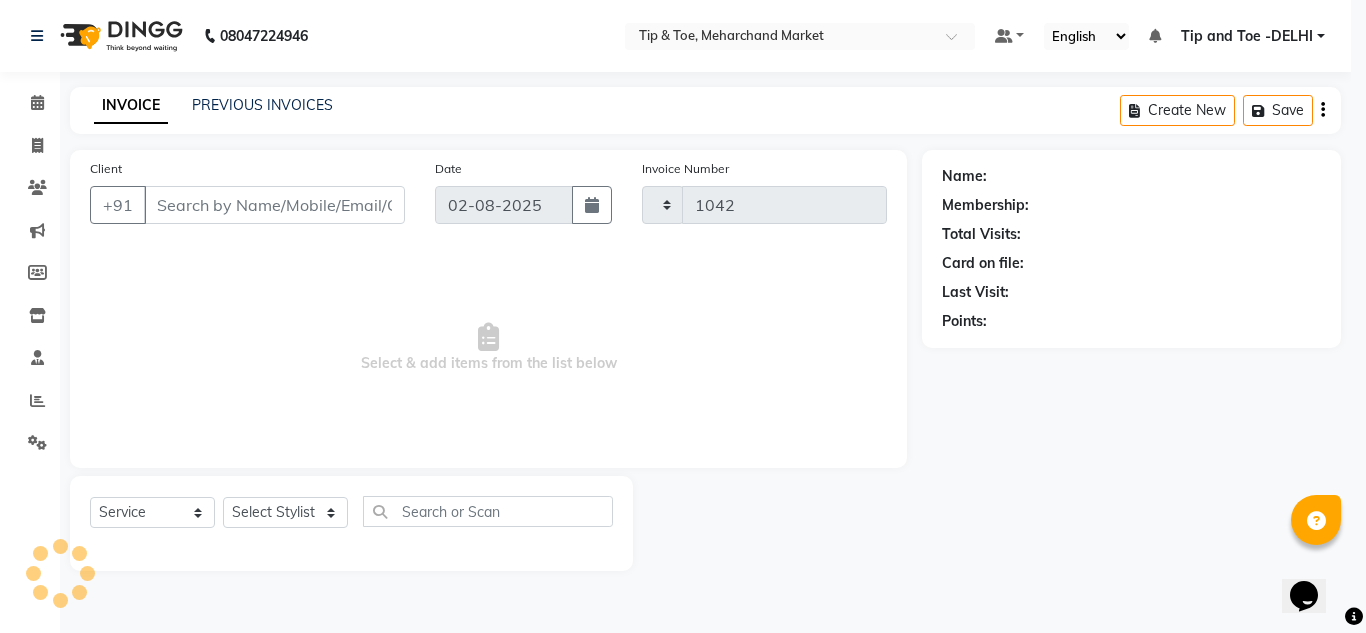 select on "5940" 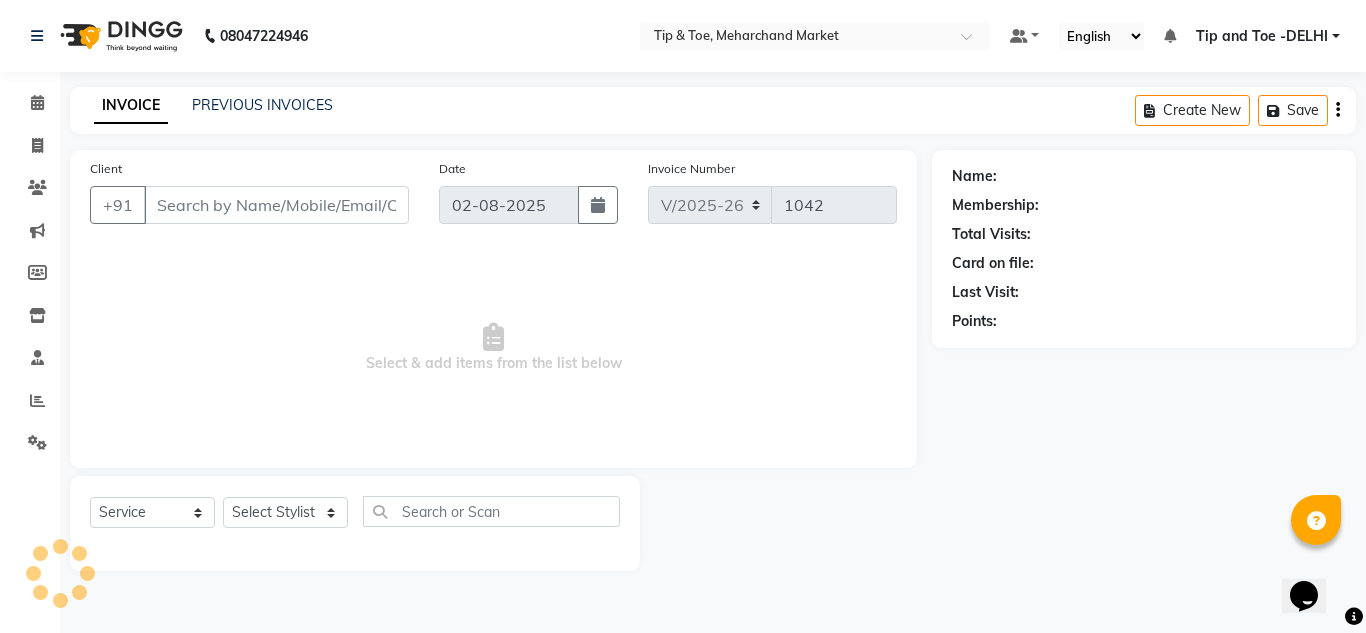 type on "9582679661" 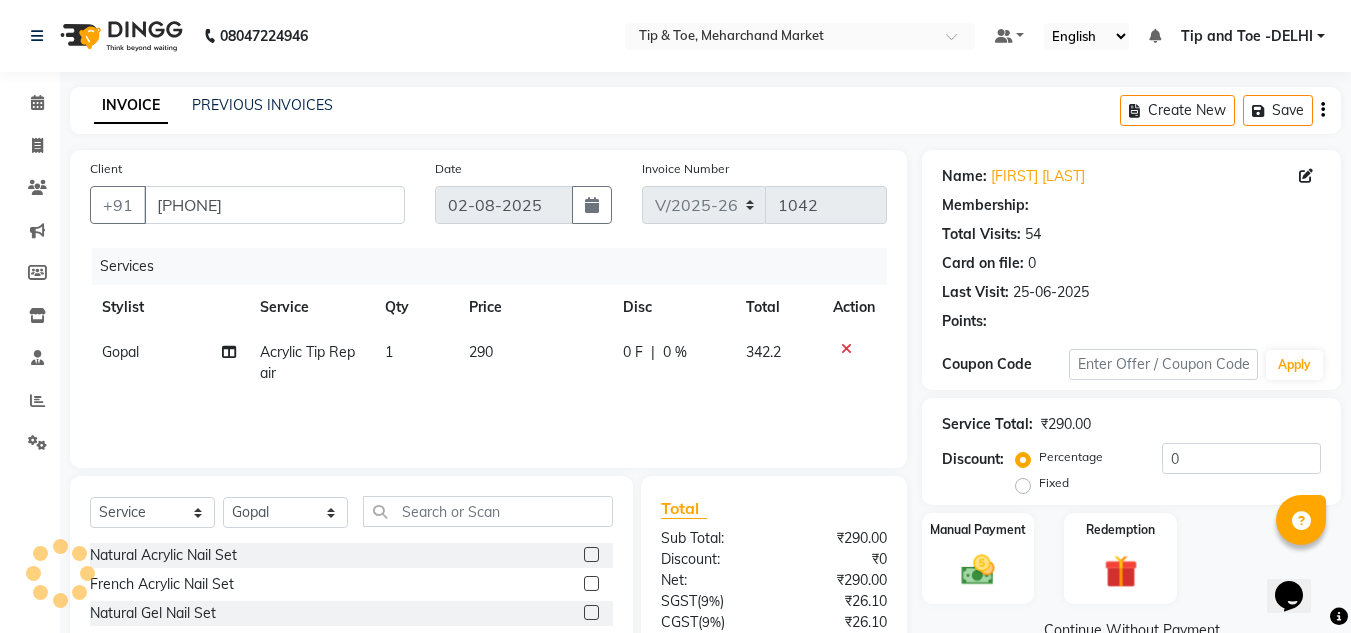 select on "1: Object" 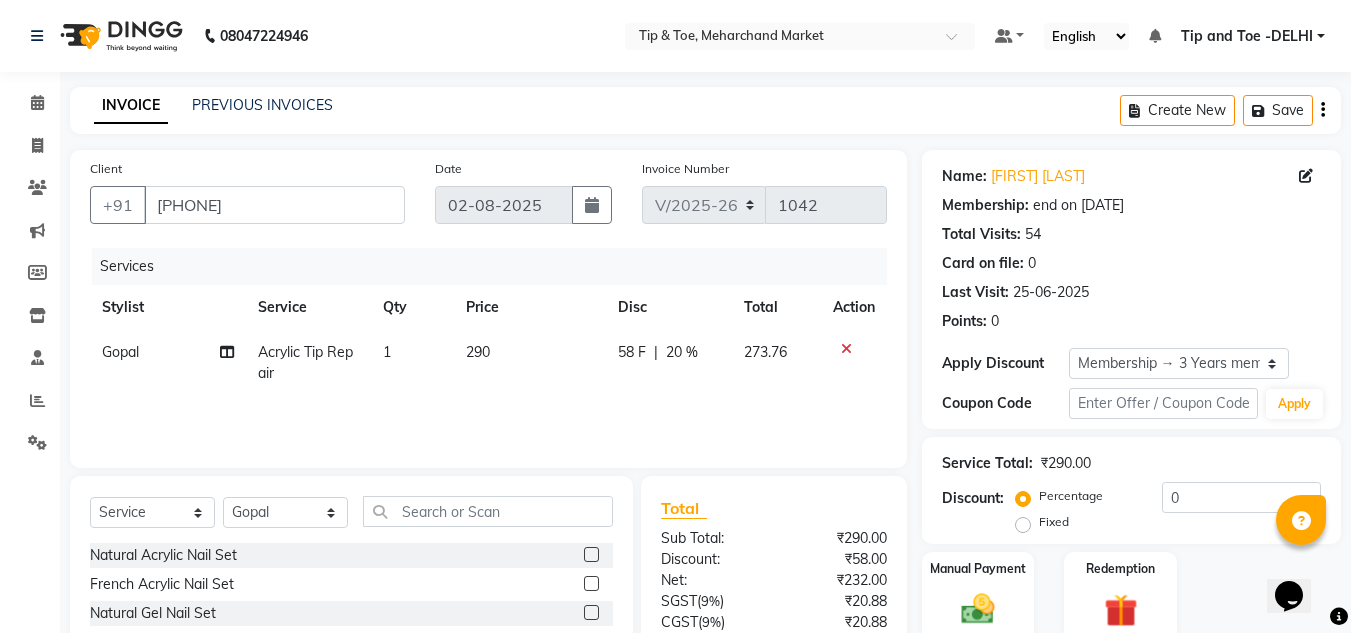 type on "20" 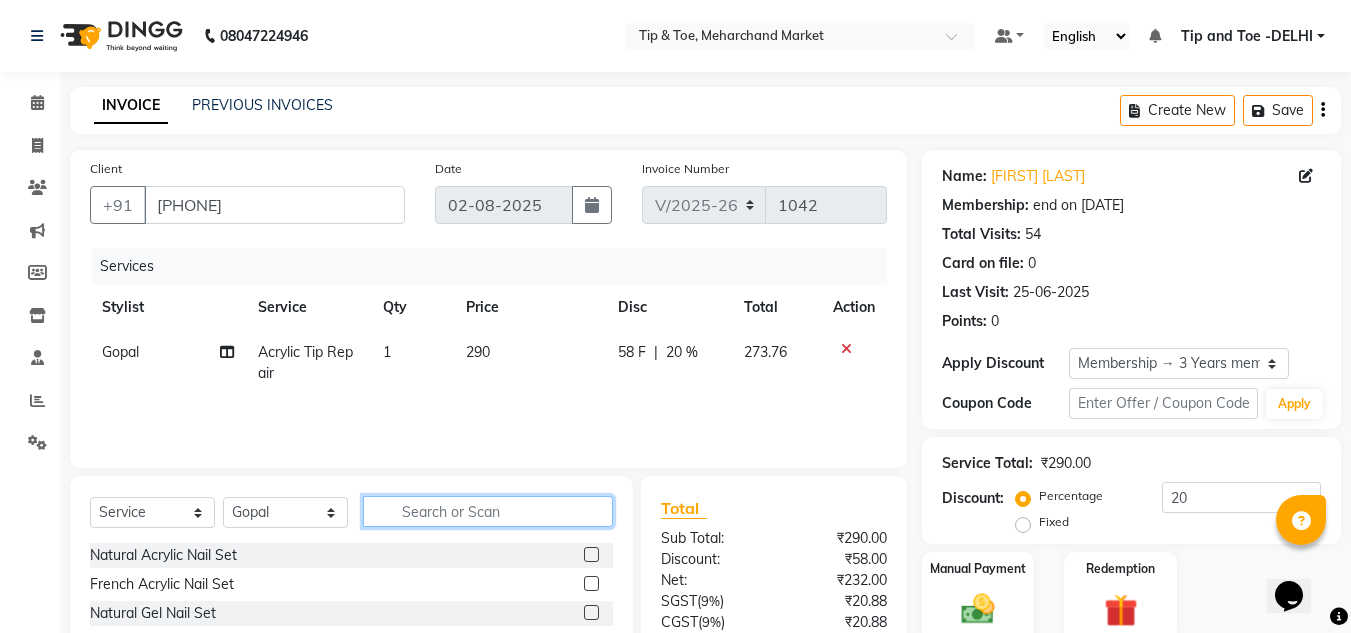 click 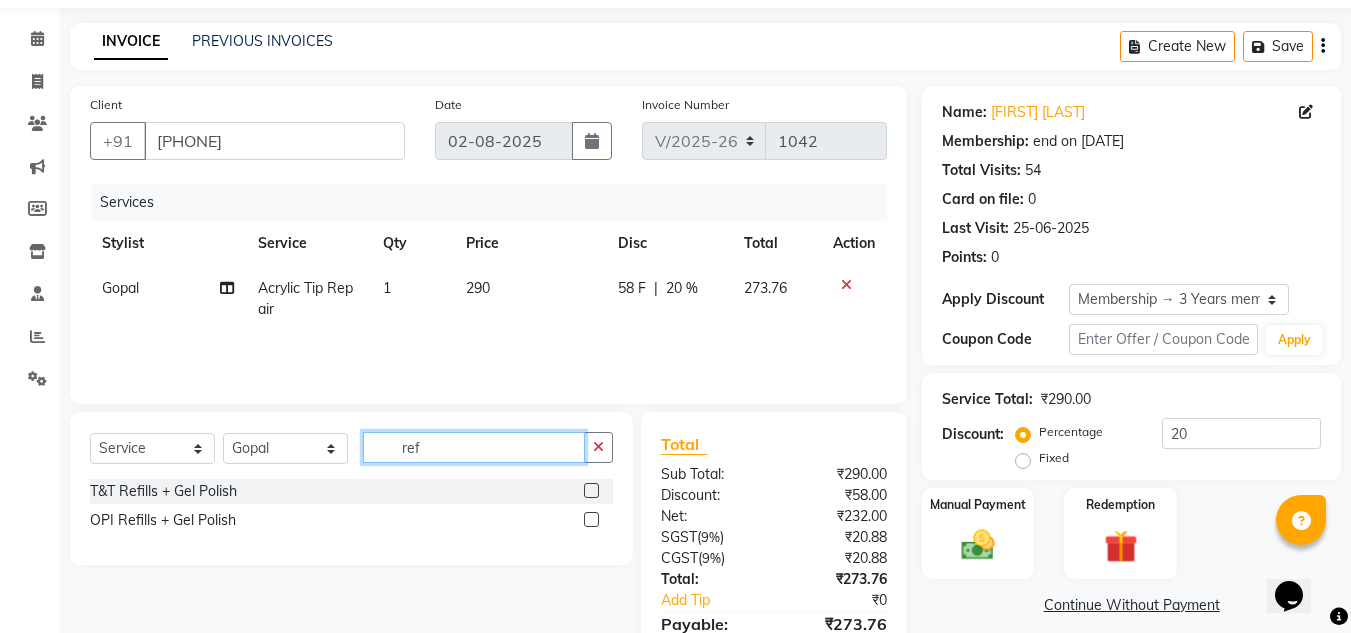 scroll, scrollTop: 100, scrollLeft: 0, axis: vertical 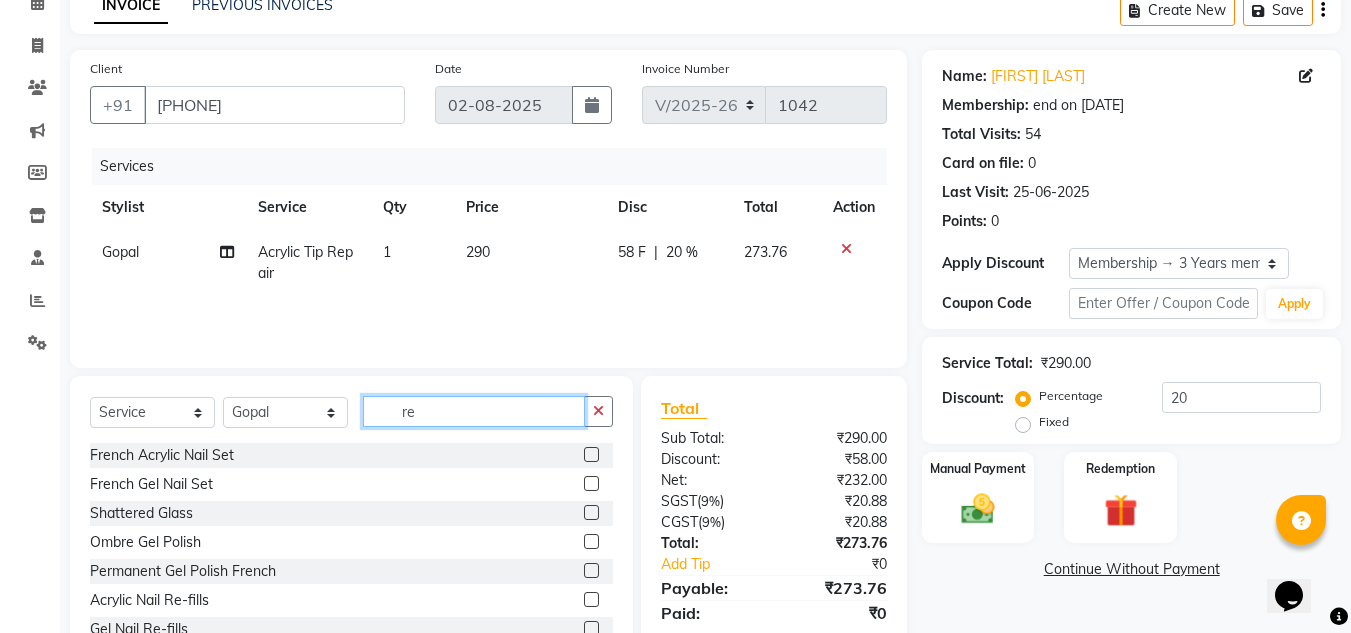 type on "r" 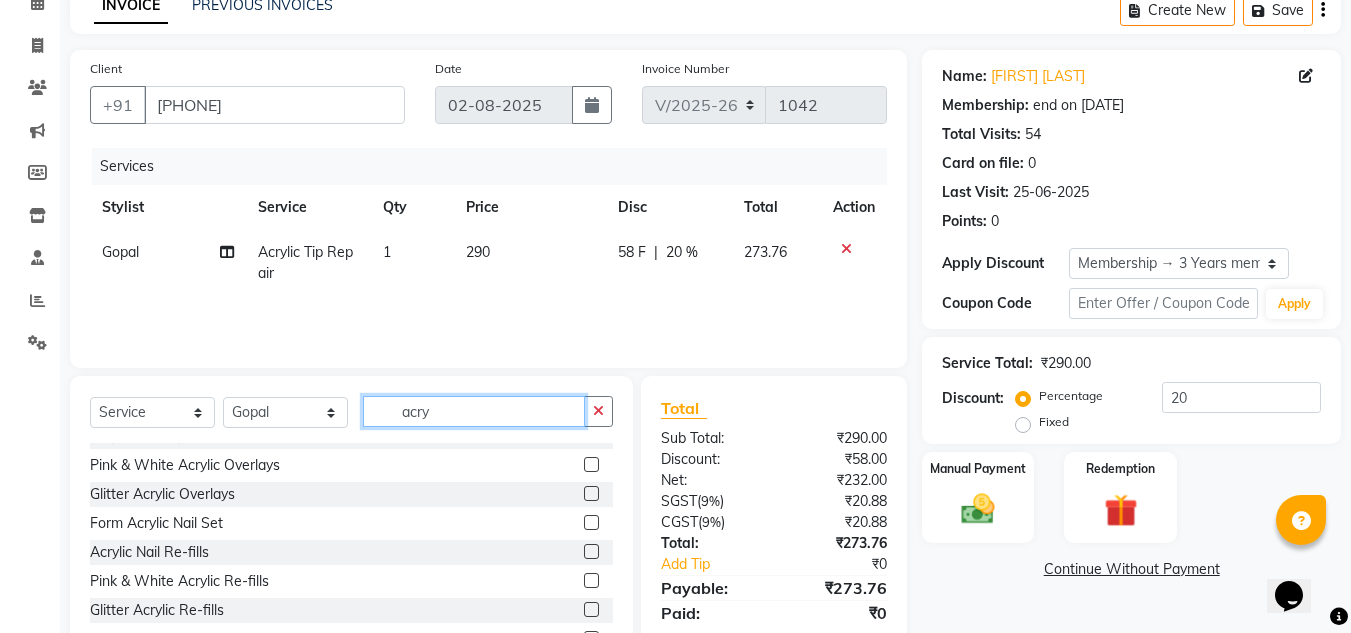 scroll, scrollTop: 100, scrollLeft: 0, axis: vertical 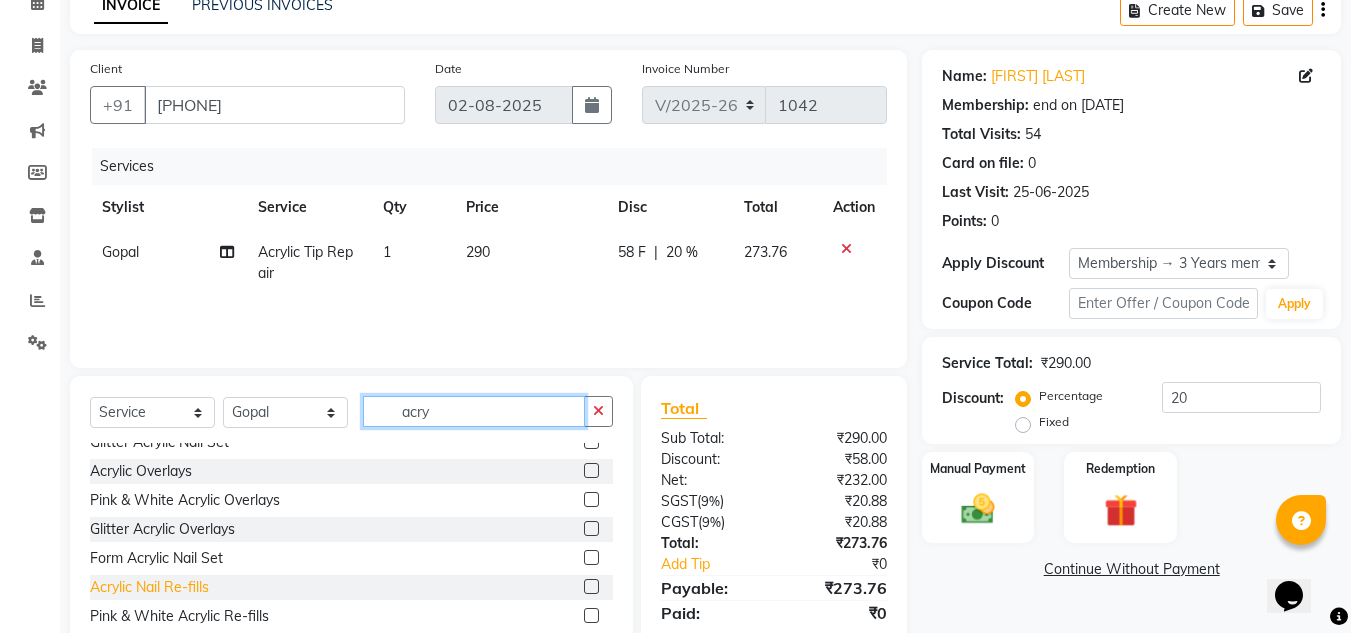 type on "acry" 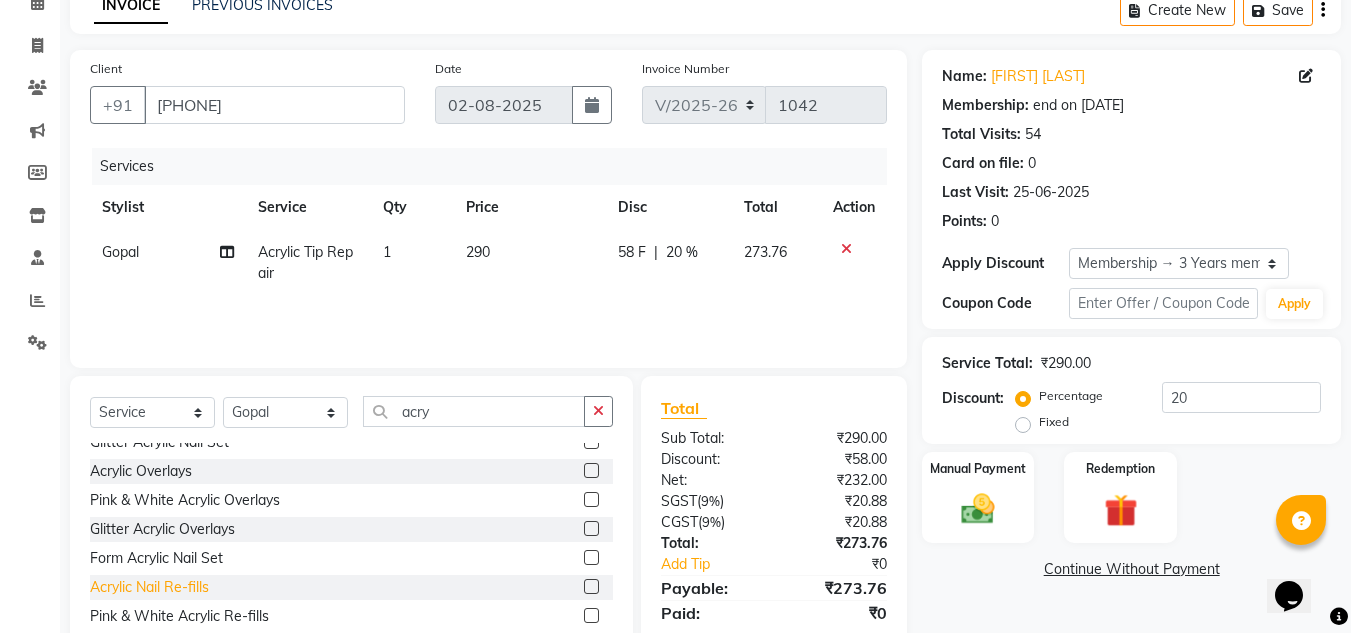 click on "Acrylic Nail Re-fills" 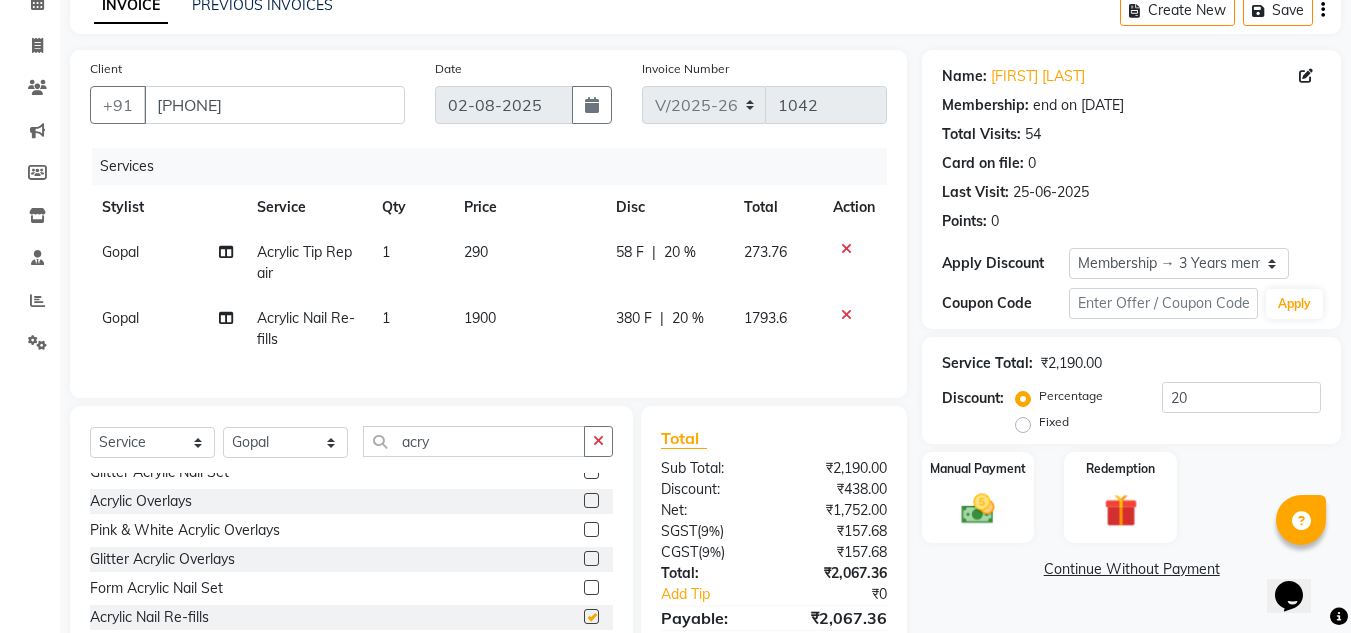 checkbox on "false" 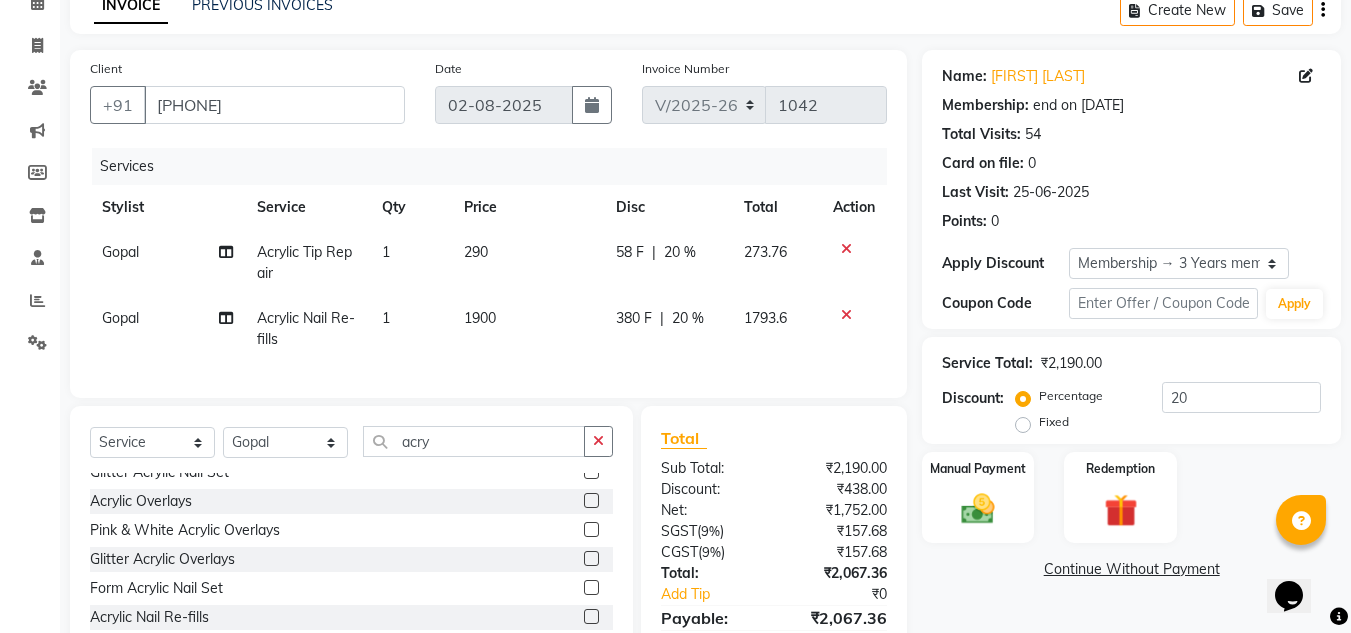click on "1900" 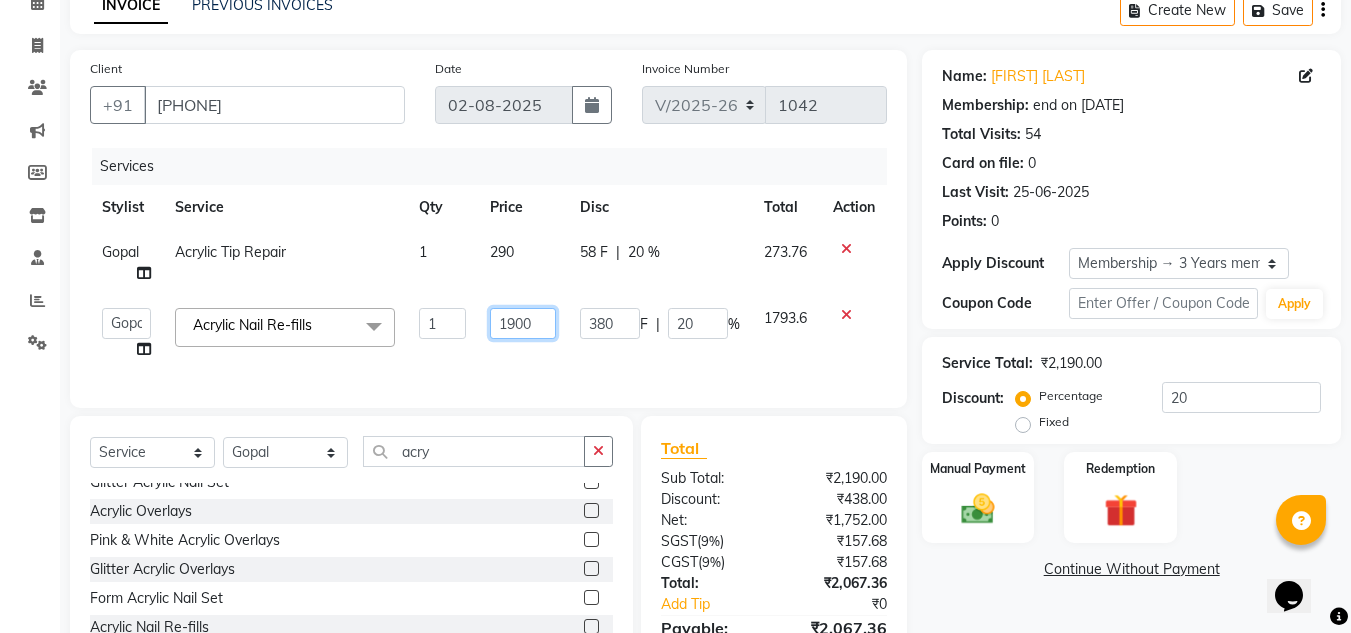 click on "1900" 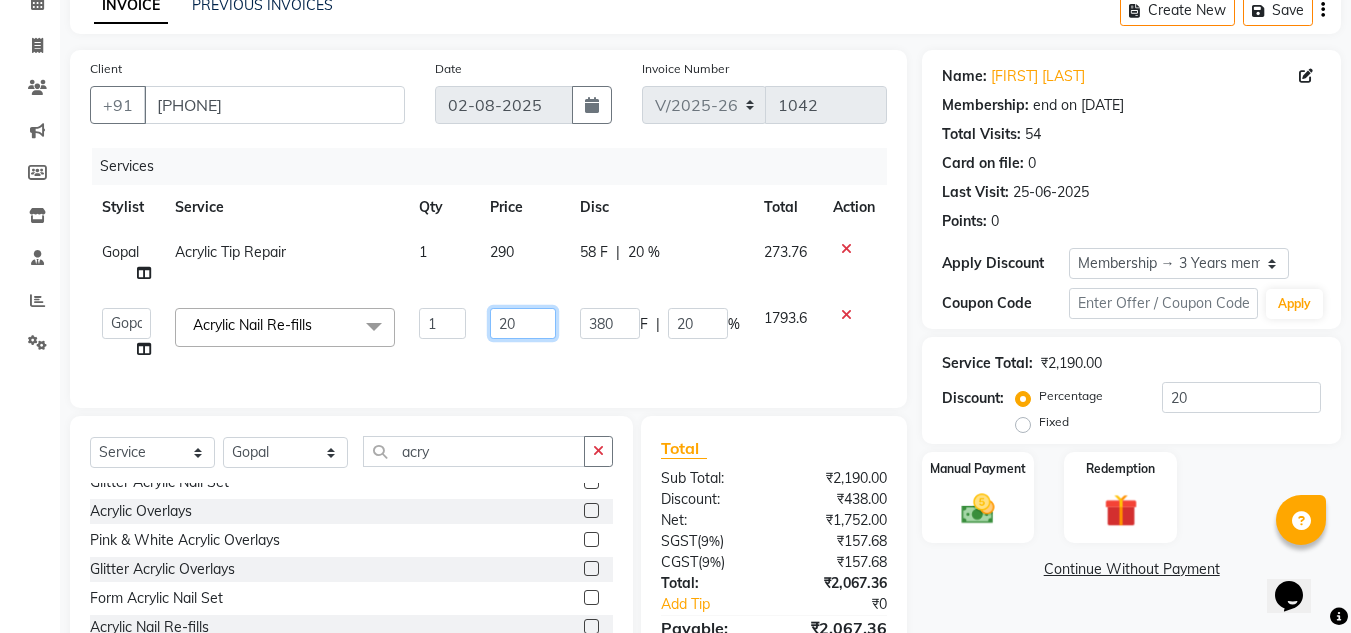 type on "250" 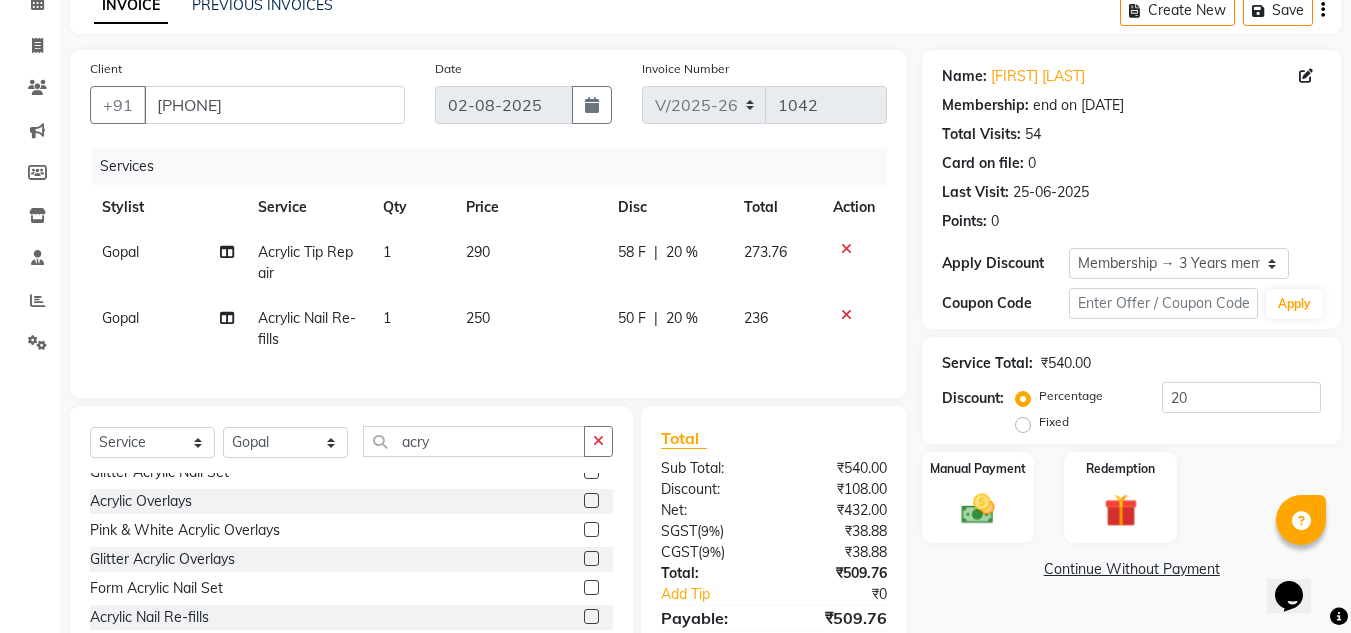 click on "1" 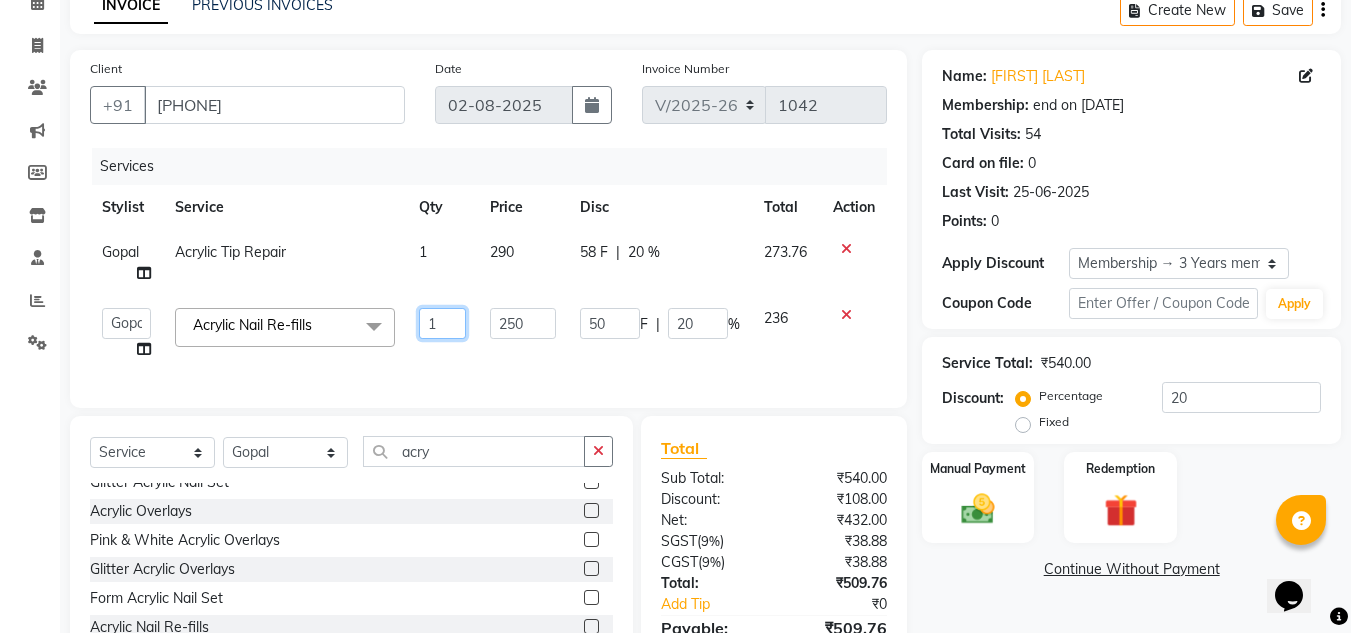 click on "1" 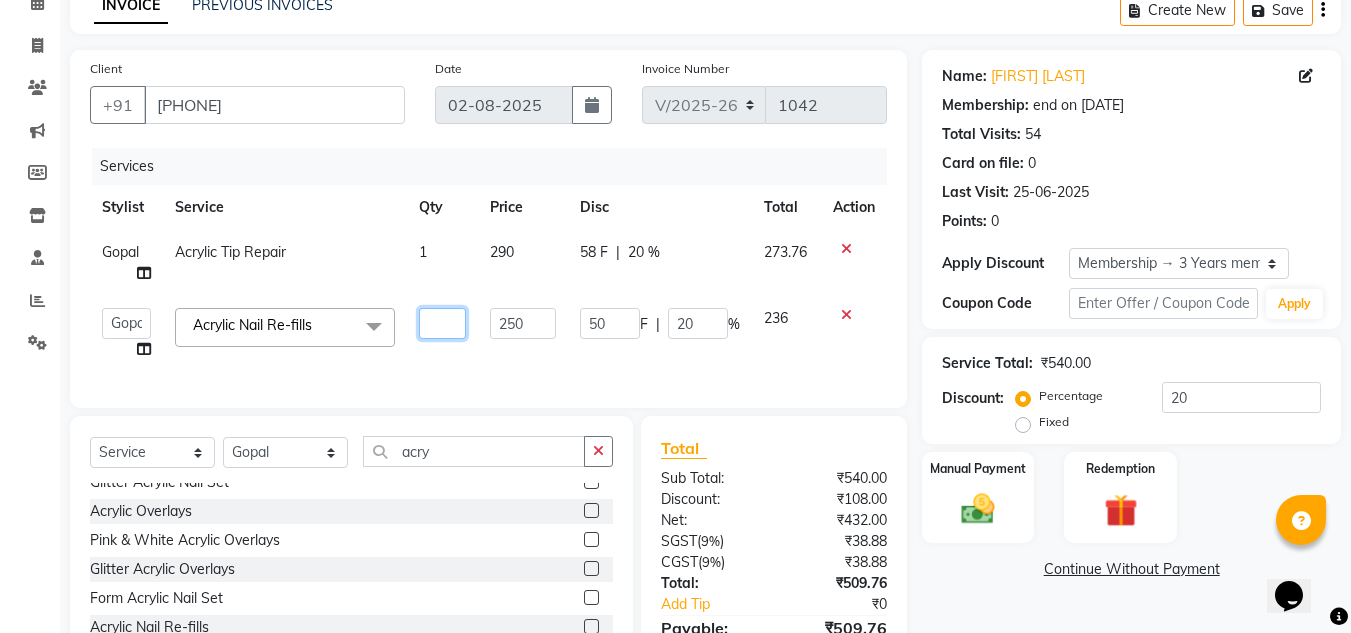 type on "2" 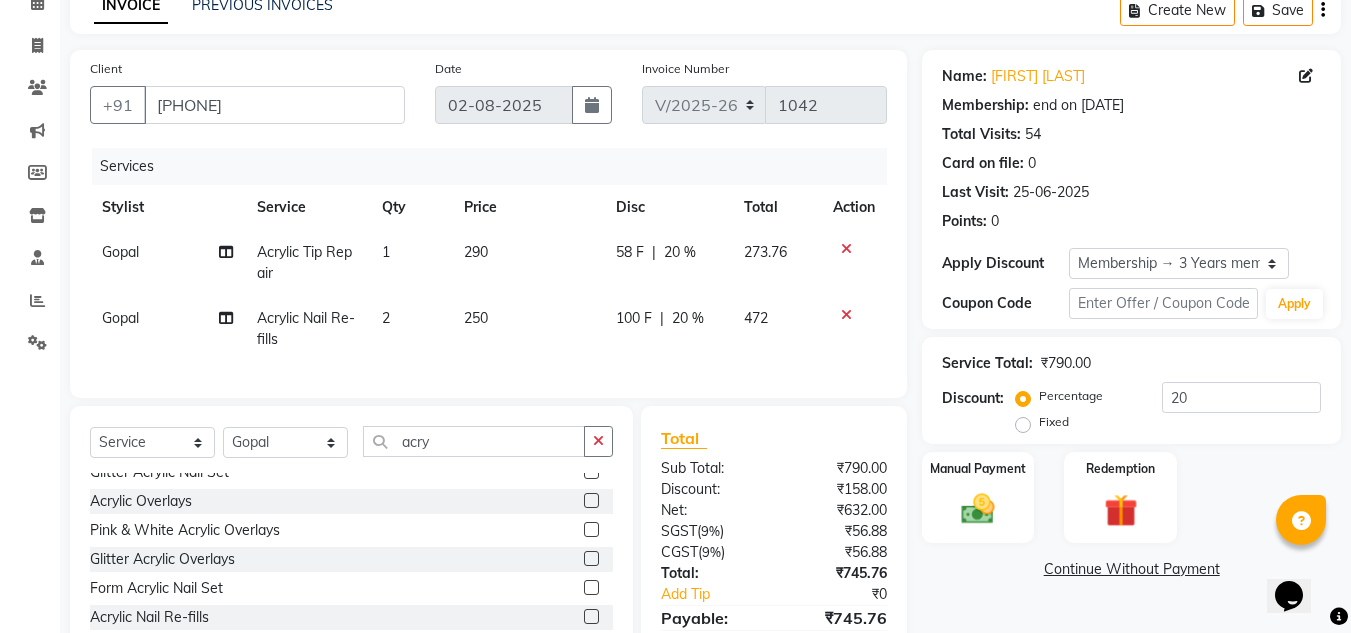 click on "290" 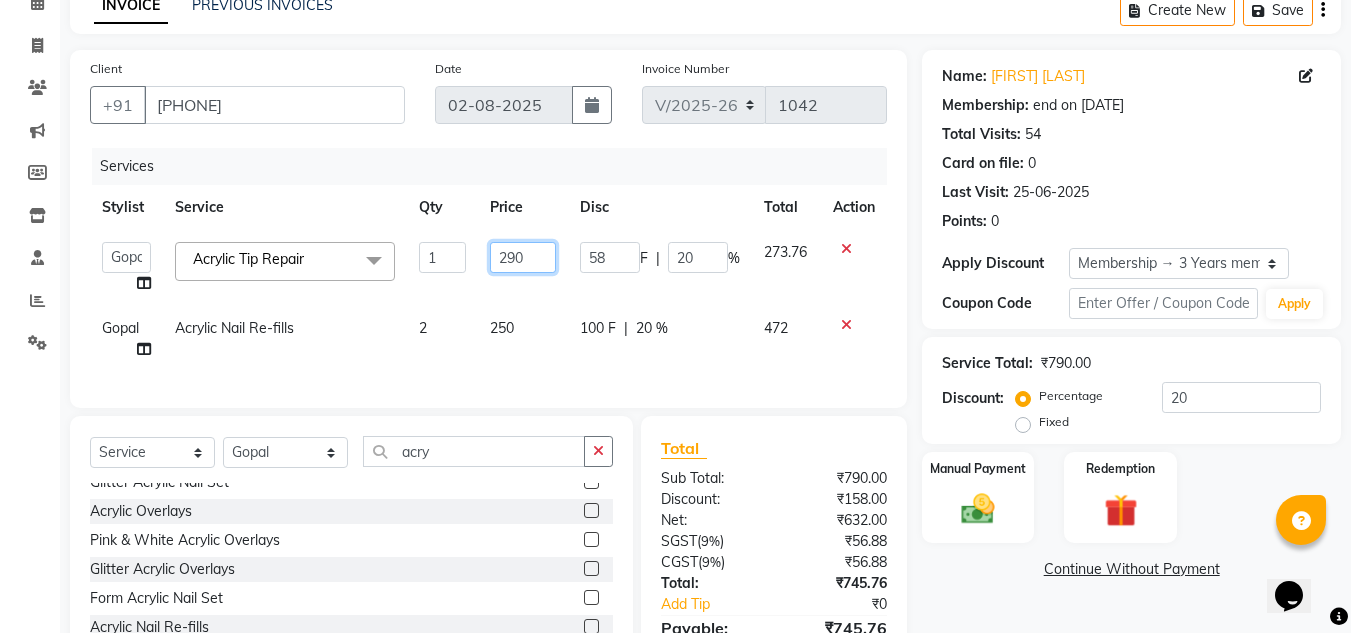 click on "290" 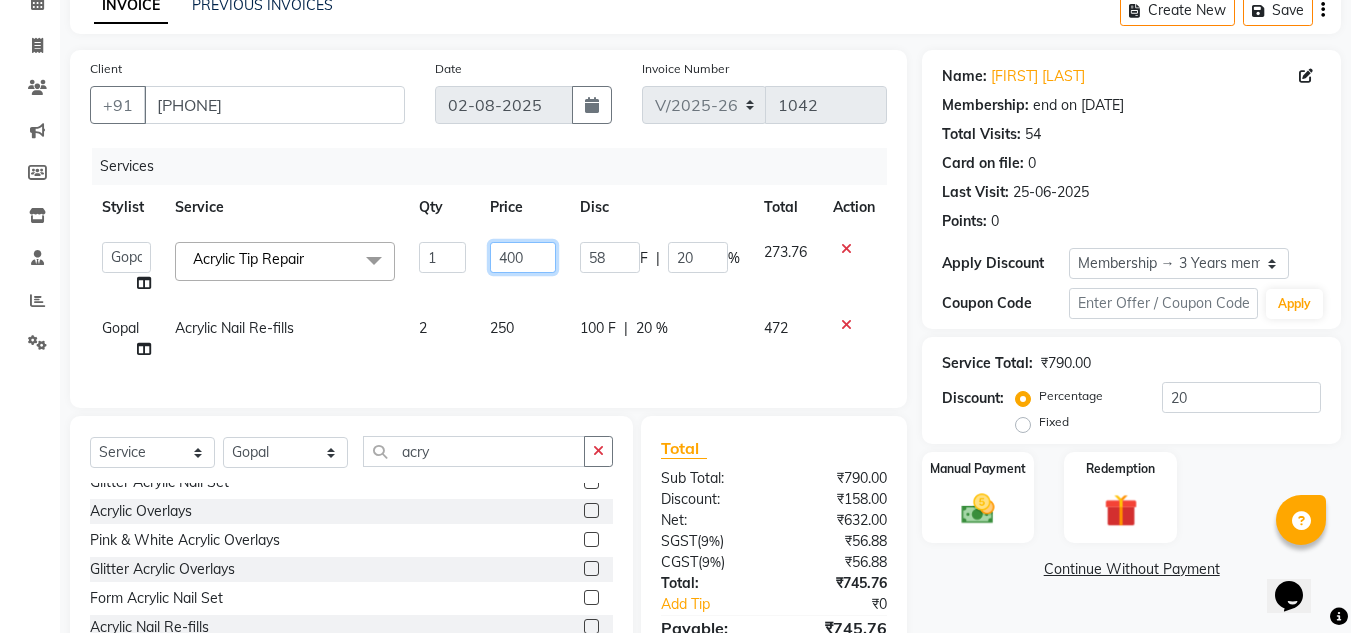 type on "4000" 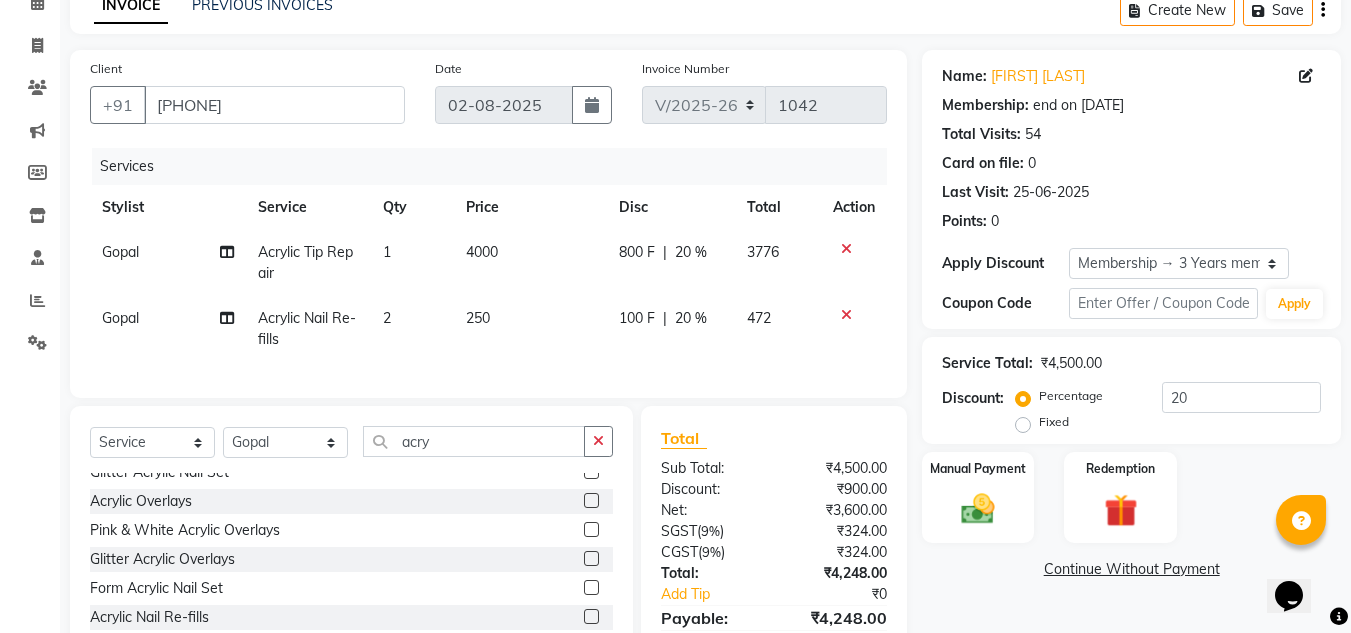 click on "Acrylic Nail Re-fills" 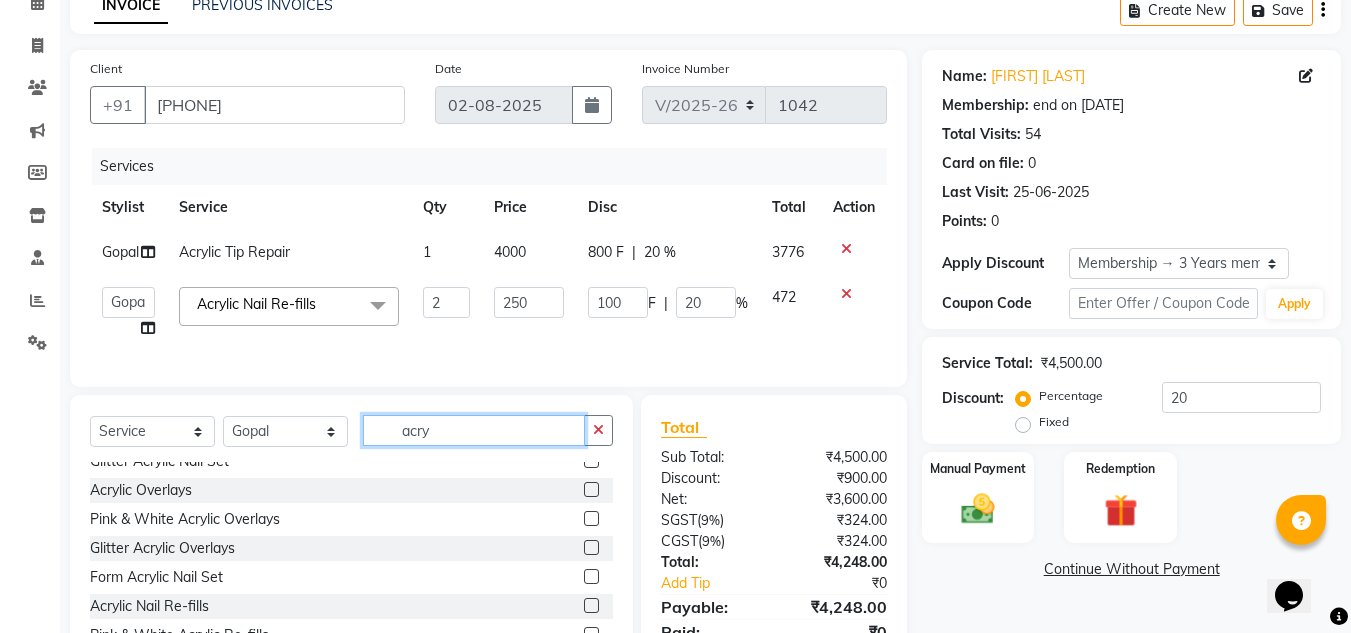 click on "acry" 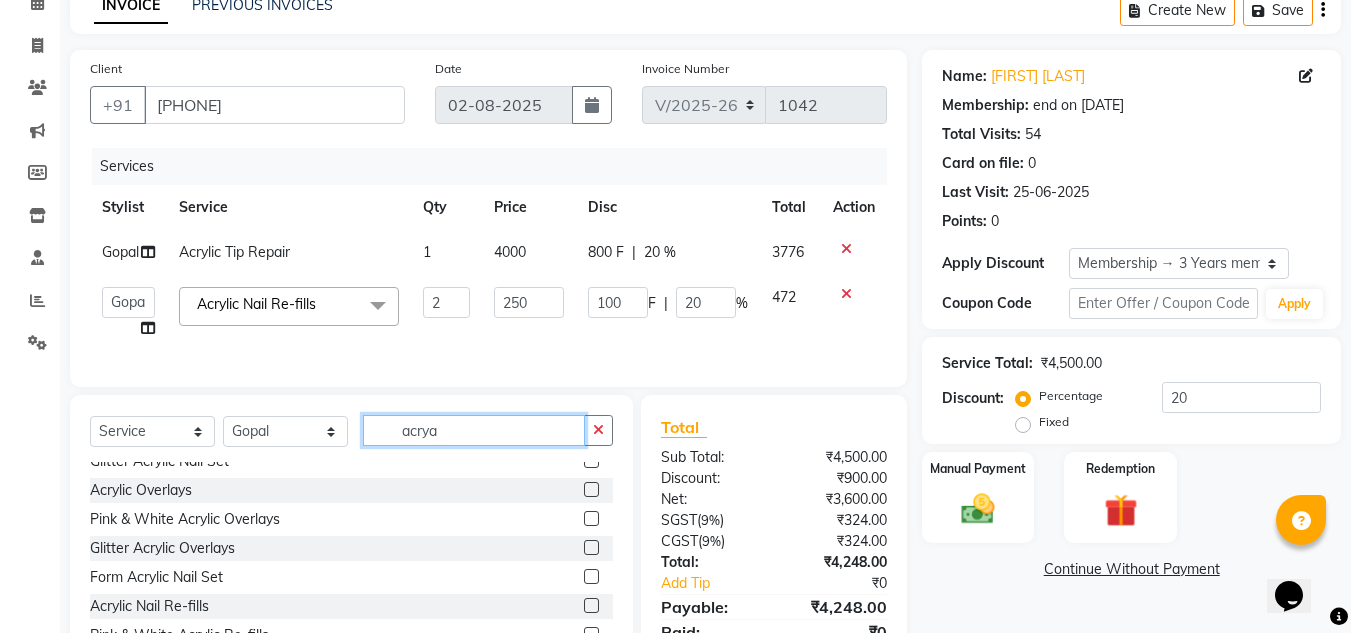 scroll, scrollTop: 0, scrollLeft: 0, axis: both 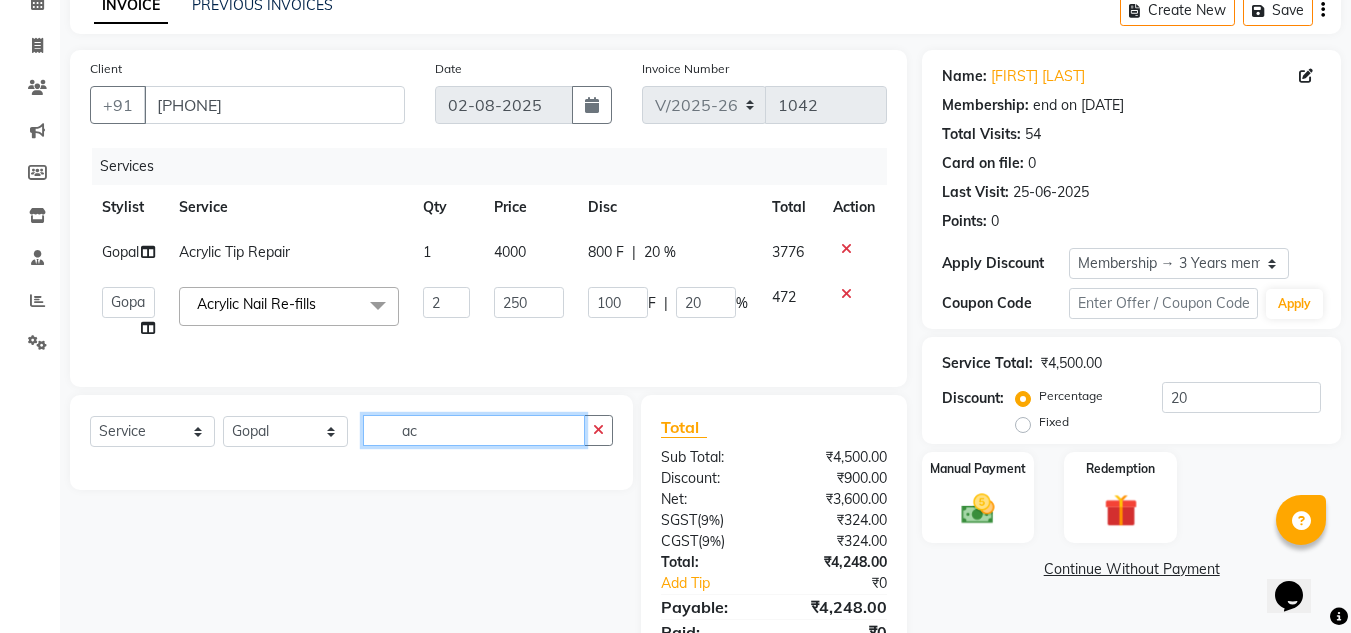 type on "a" 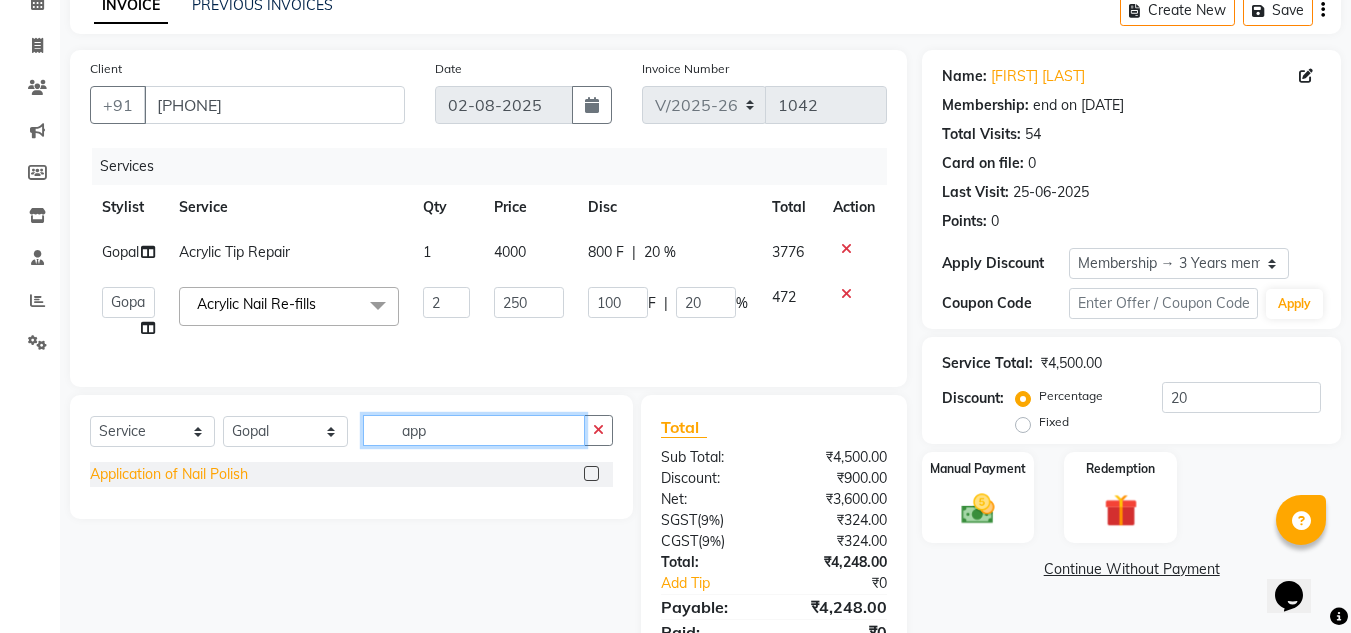 type on "app" 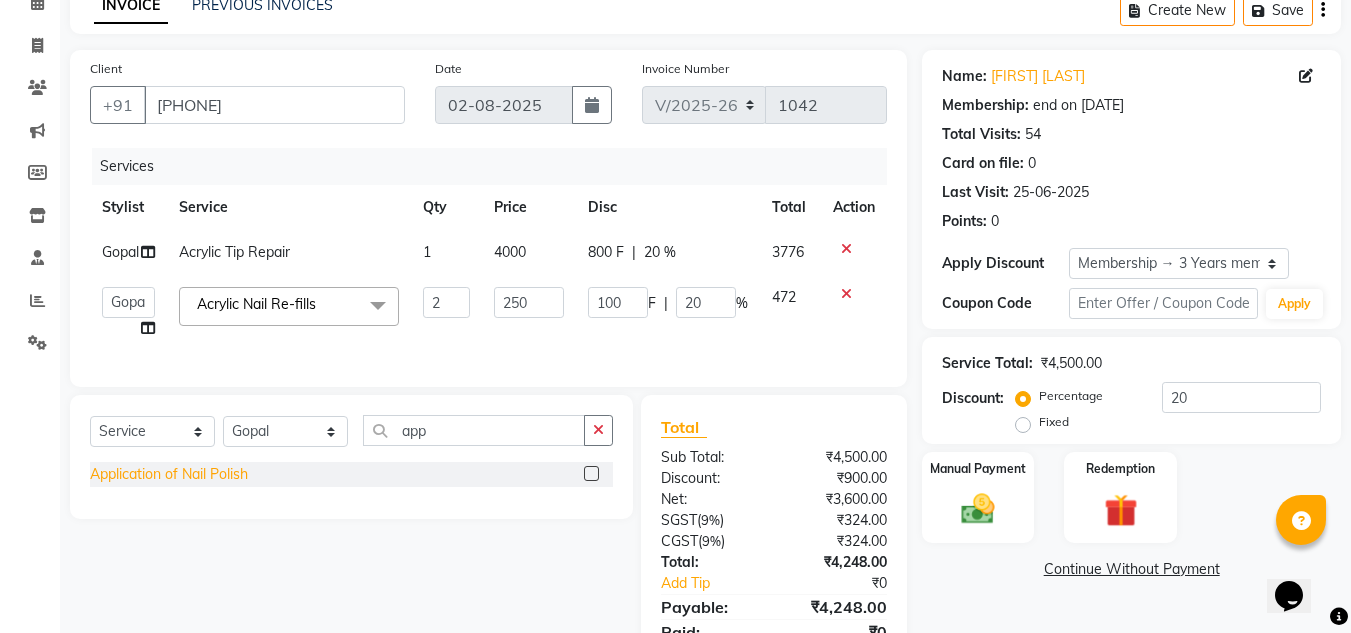 click on "Application of Nail Polish" 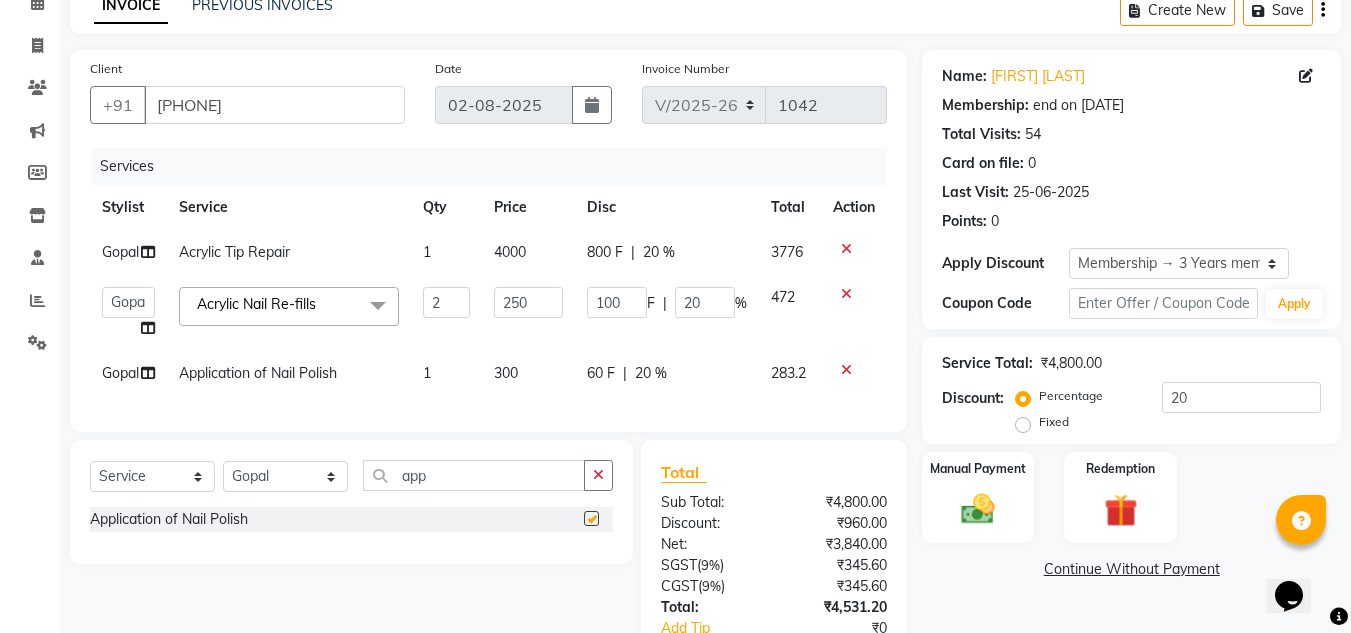 checkbox on "false" 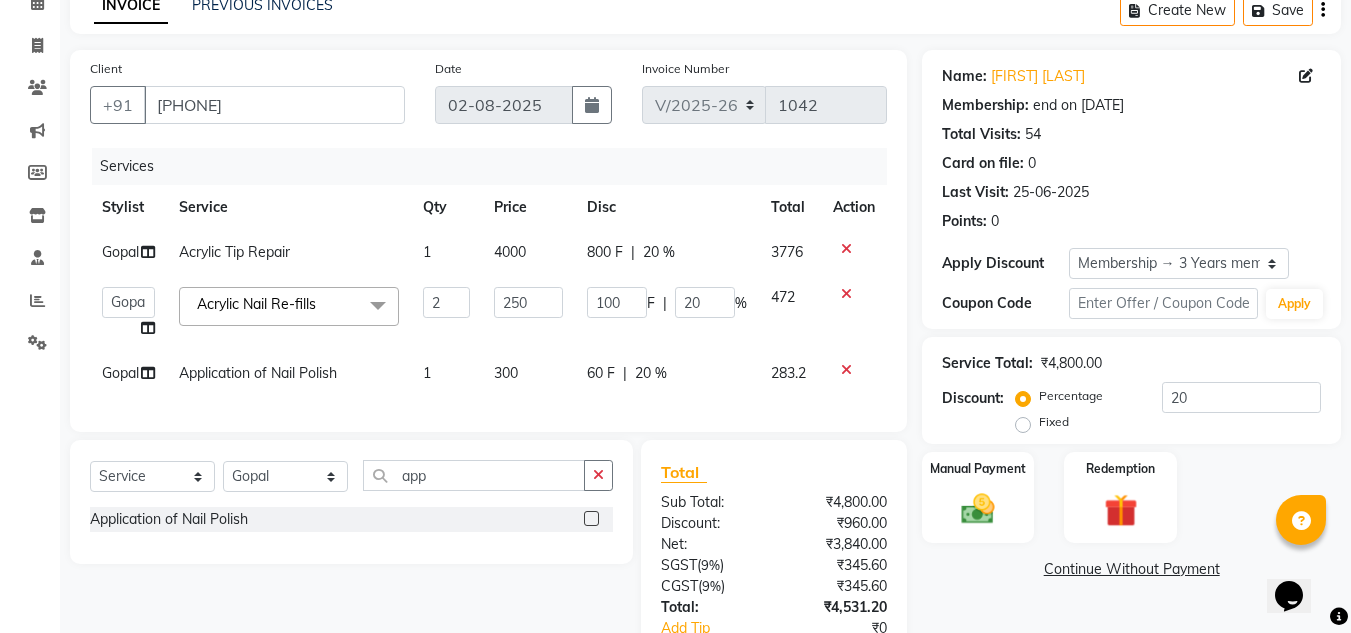 click on "300" 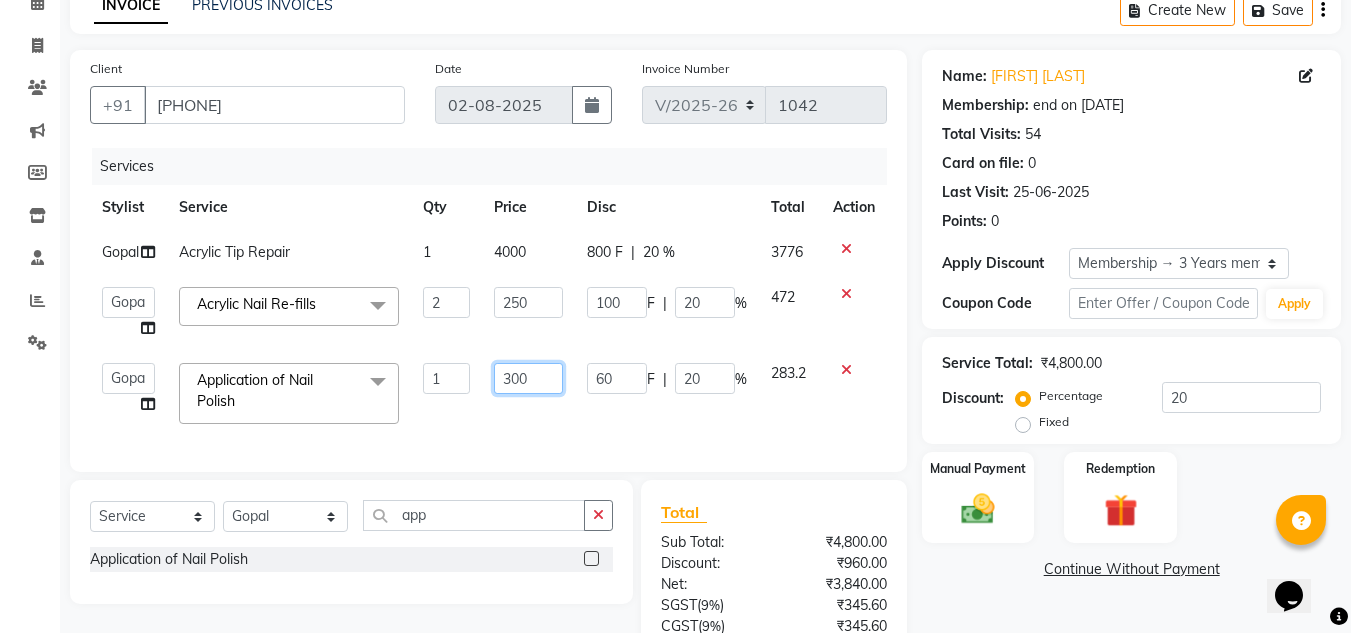 click on "300" 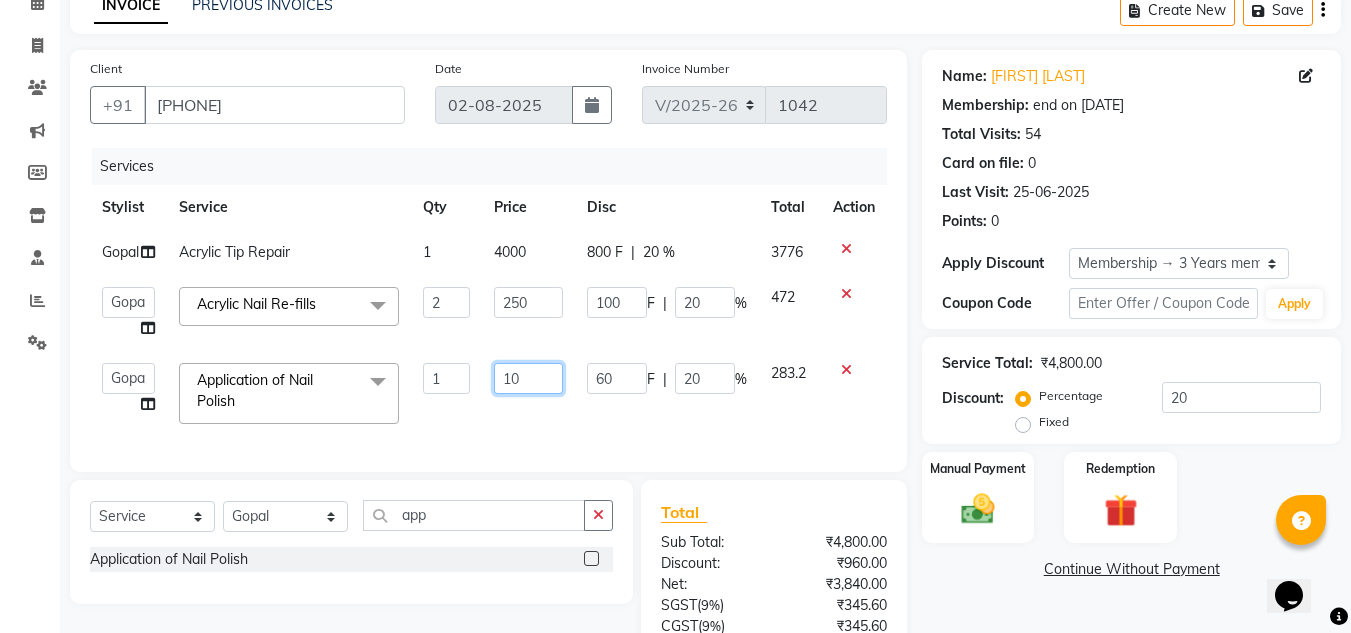 type on "180" 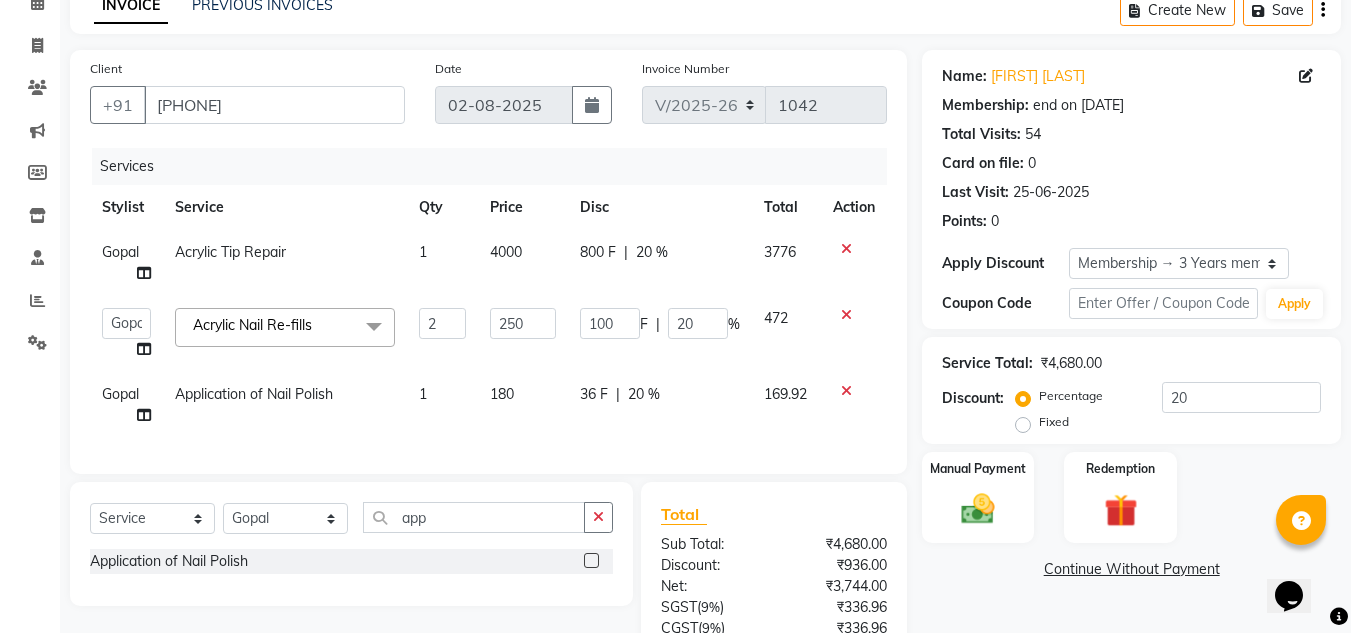 click on "Services Stylist Service Qty Price Disc Total Action Gopal Acrylic Tip Repair 1 4000 800 F | 20 % 3776  Ashish   BOWANG   Delhi branch login   Gopal   KULDEEP   Pinki   SALINA   Salman   Sorin   SOSHAN   UMA  Acrylic Nail Re-fills  x Natural Acrylic Nail Set French Acrylic Nail Set Natural Gel Nail Set French Gel Nail Set Pink & White Sculpting (Acrylic) Pink & White Sculpting (Gel) Glitter Acrylic Nail Set Glitter Gel Nail Set Acrylic Overlays Gel Overlays Pink & White Acrylic Overlays Pink & White Gel Overlays Glitter Acrylic Overlays Glitter Gel Overlays Form Acrylic Nail Set Form Gel Nail Set Shattered Glass Holographic Nails Ombre Gel Polish Chameleon Nails Chrome/Metallic Nails Cateye Gel Polish Glitter Gel Polish Permanent Gel Polish French Permanent Gel Polish Temporary Nail Extension Acrylic Nail Re-fills Gel Nail Re-fills Pink & White Acrylic Re-fills Pink & White Gel Re-fills Glitter Acrylic Re-fills Glitter Gel Re-fills Acrylic Removal Gel Removal Permanent Gel Polish Removal Acrylic Tip Repair 2" 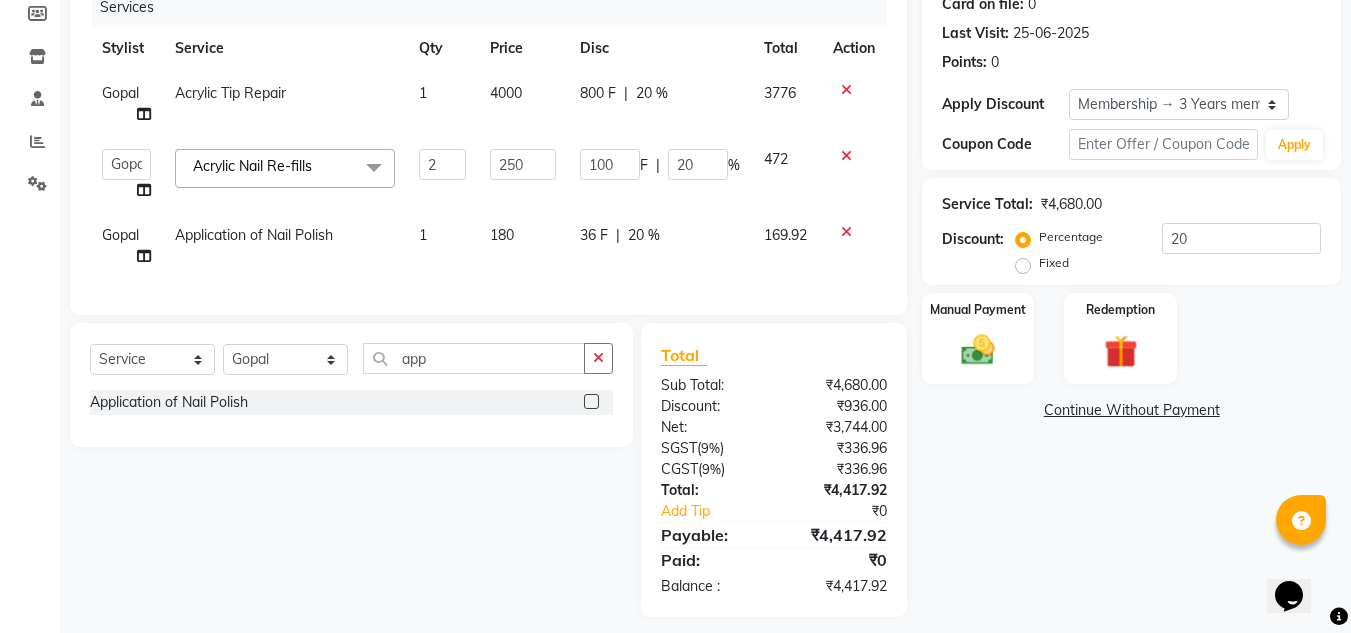 scroll, scrollTop: 288, scrollLeft: 0, axis: vertical 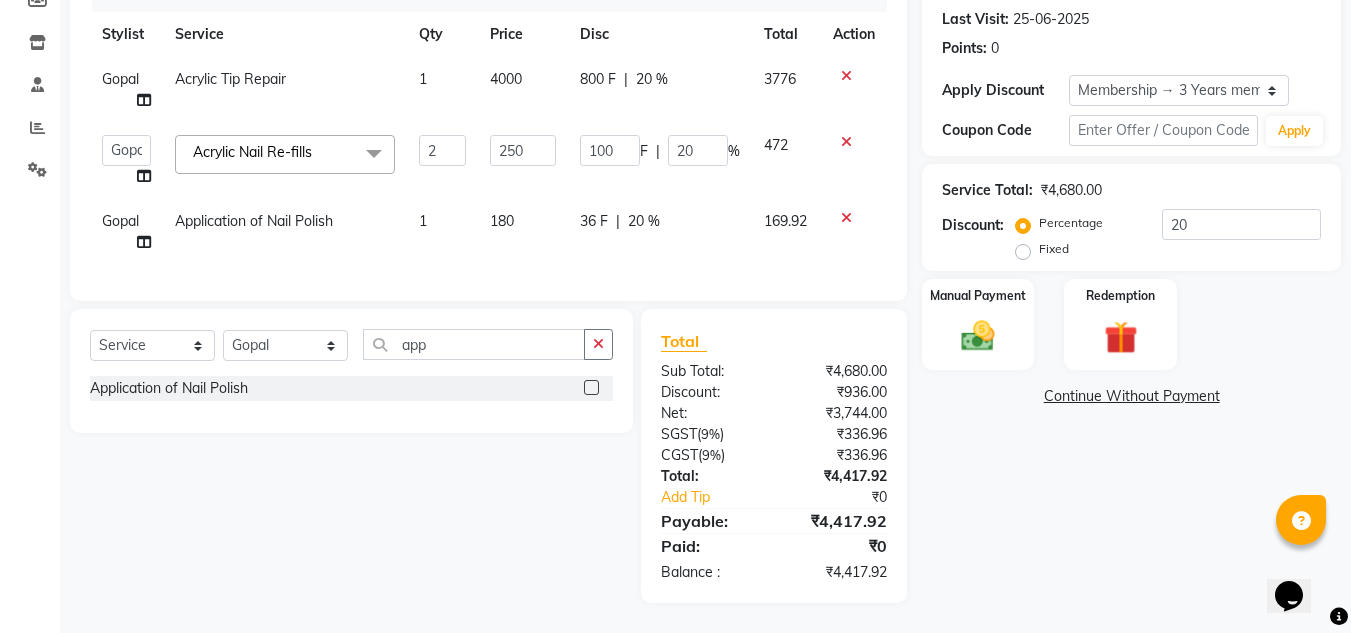 click on "4000" 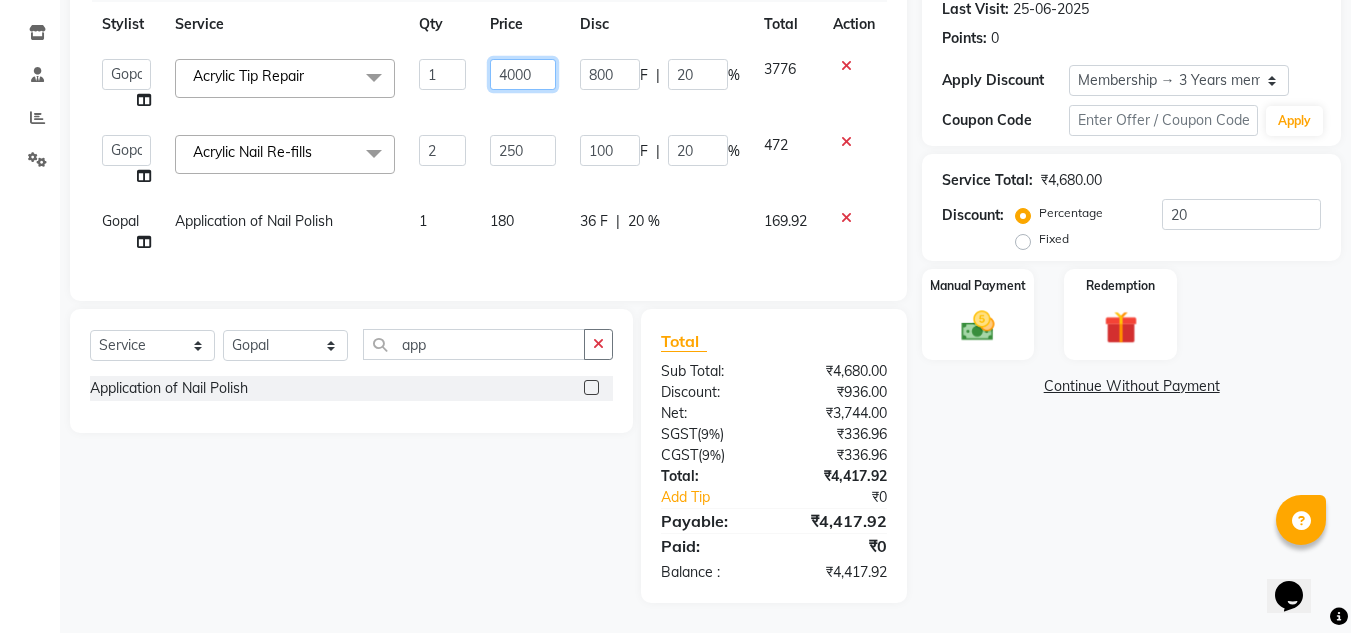 click on "4000" 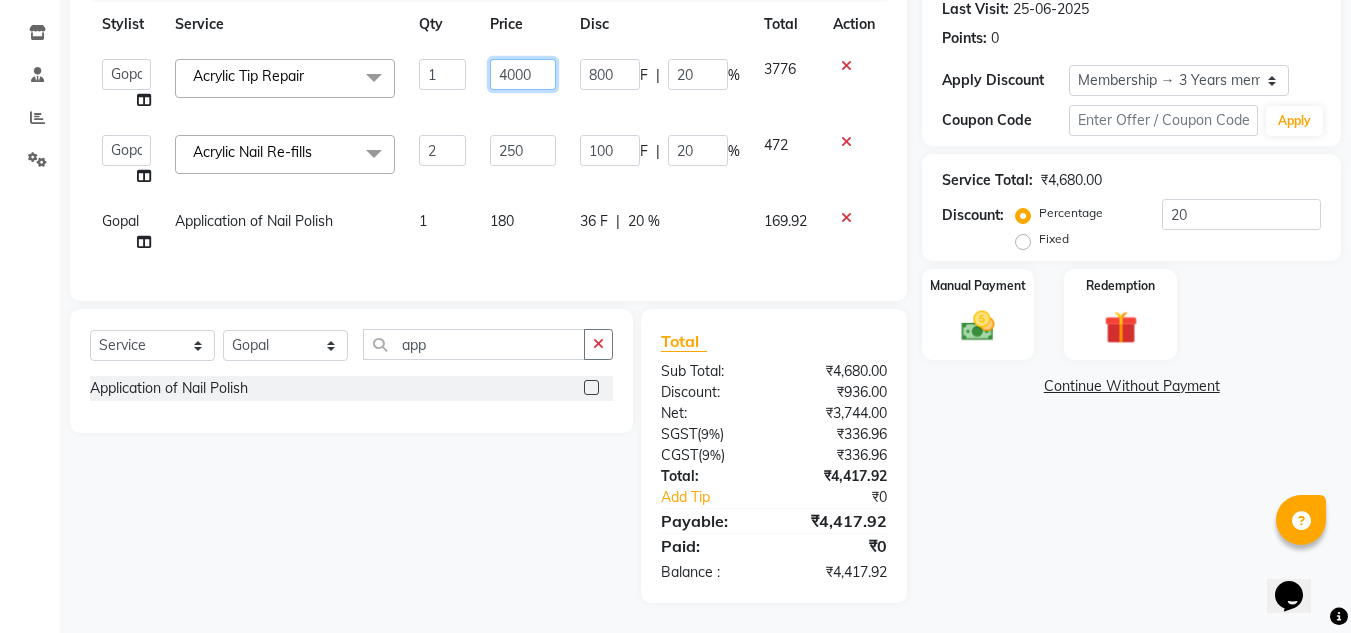 type on "400" 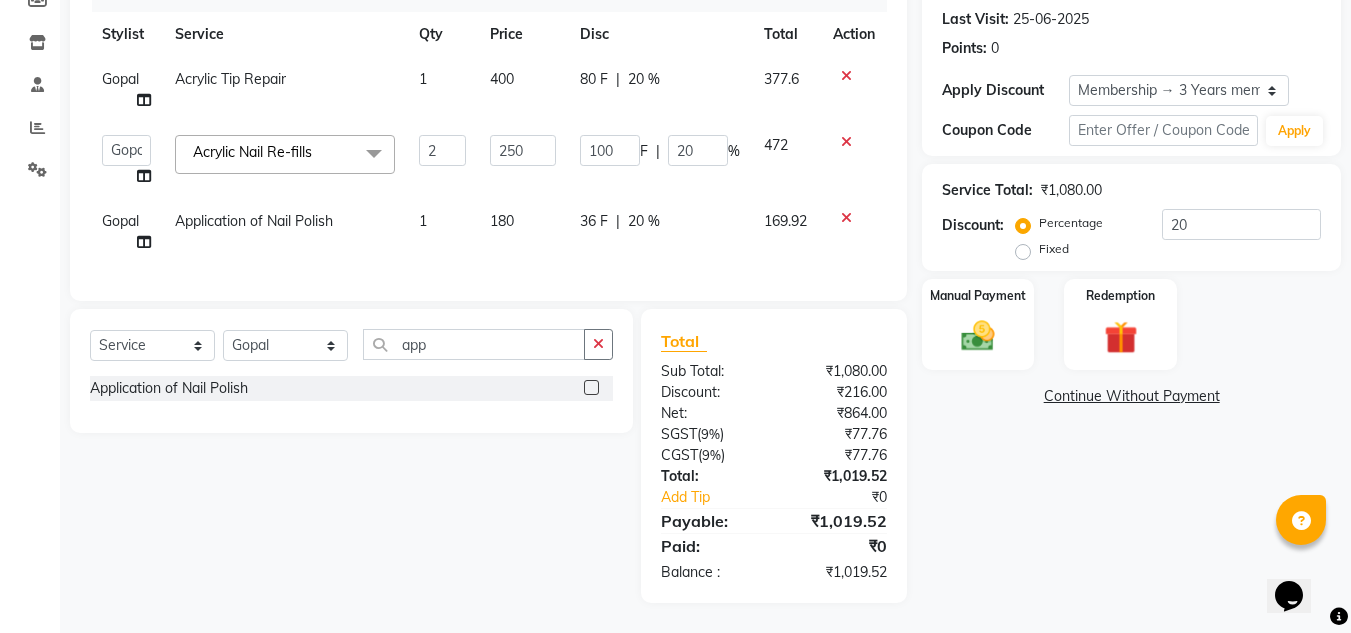 click on "36 F | 20 %" 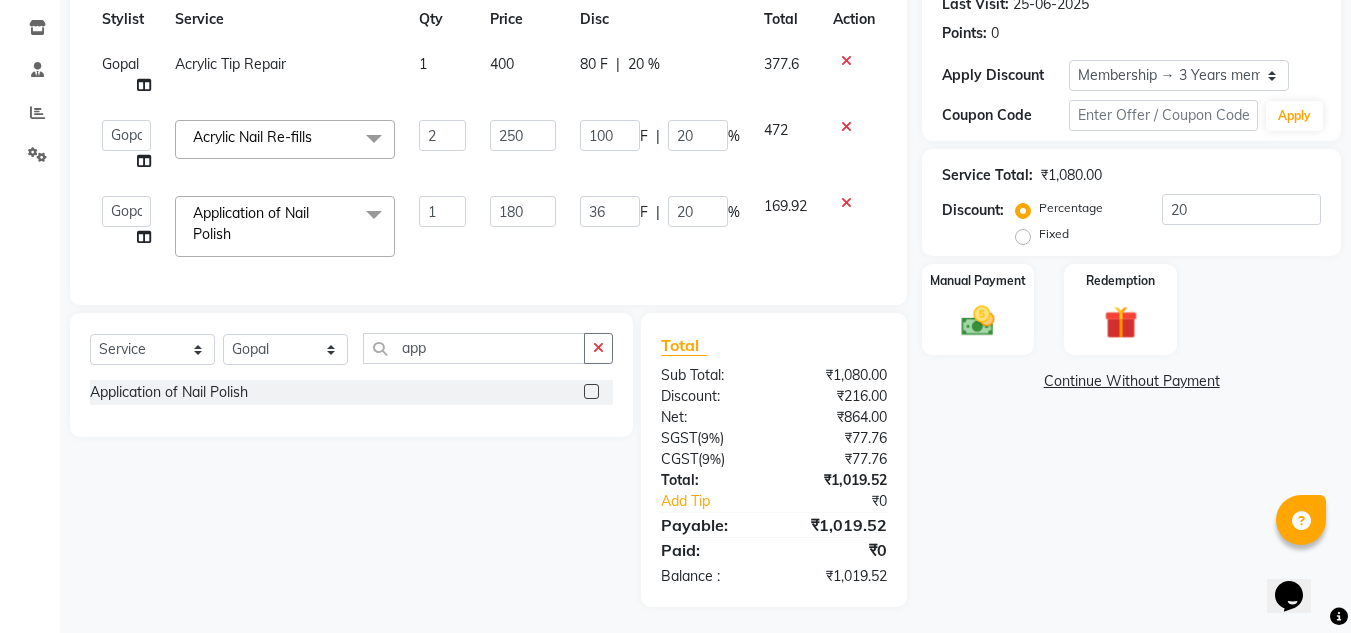 click 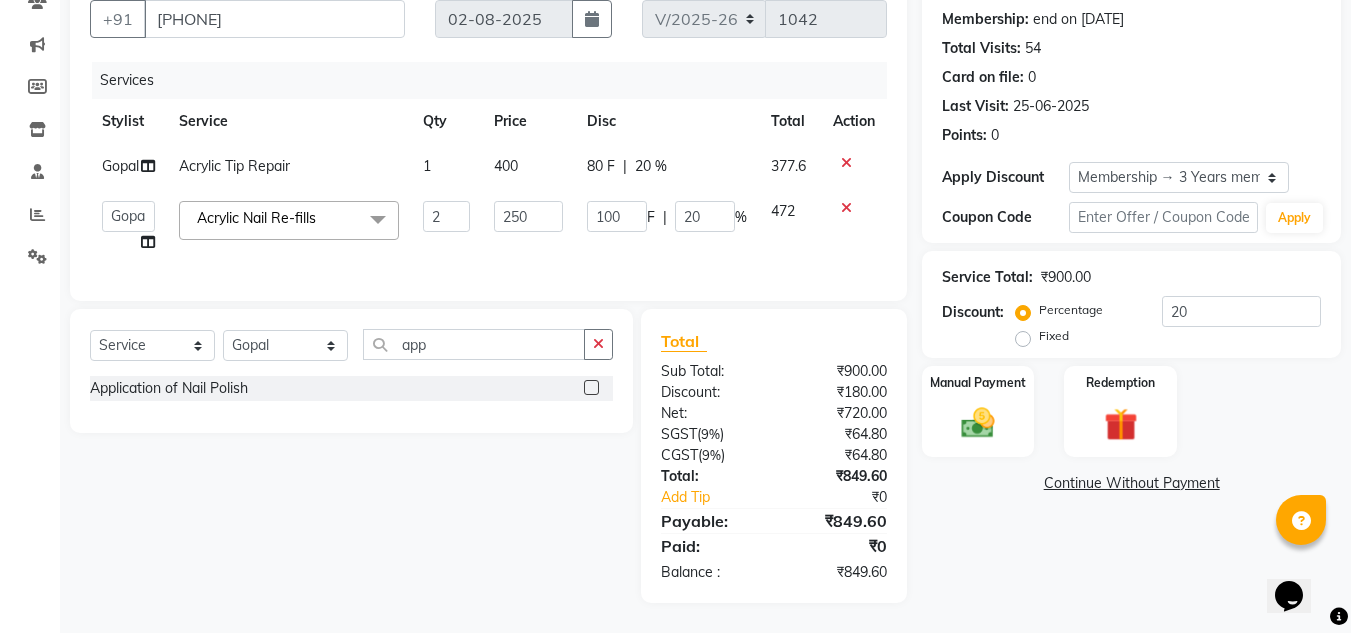 scroll, scrollTop: 222, scrollLeft: 0, axis: vertical 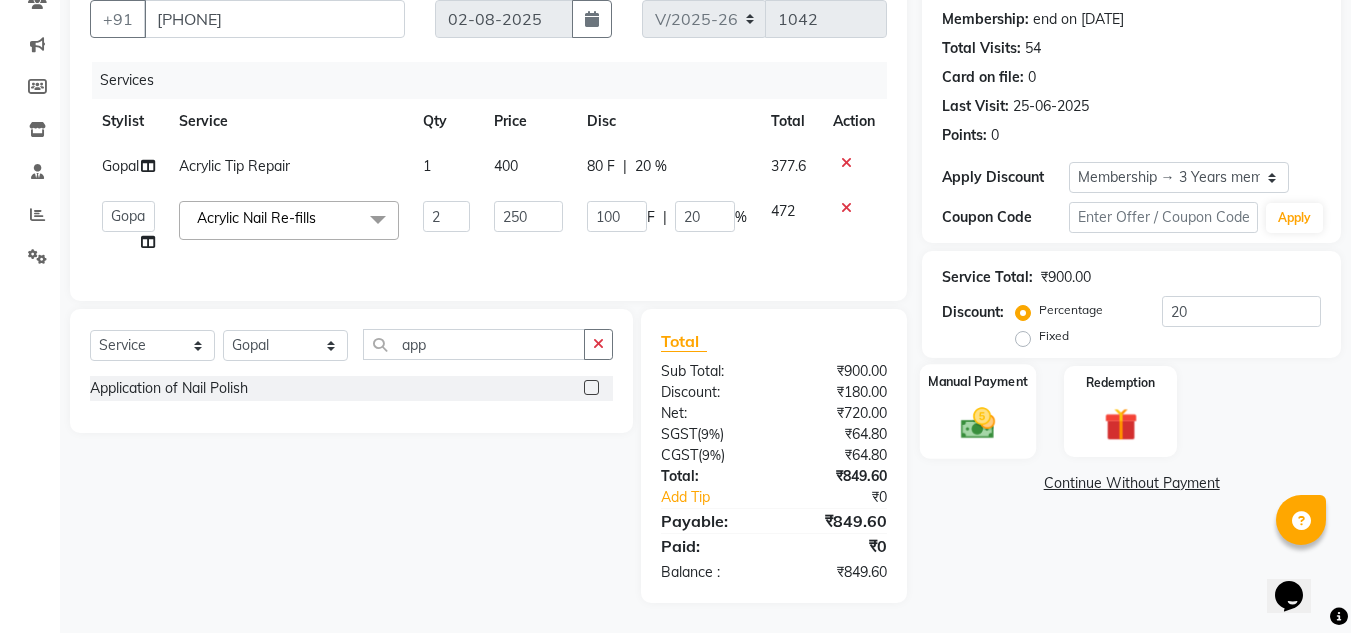 click 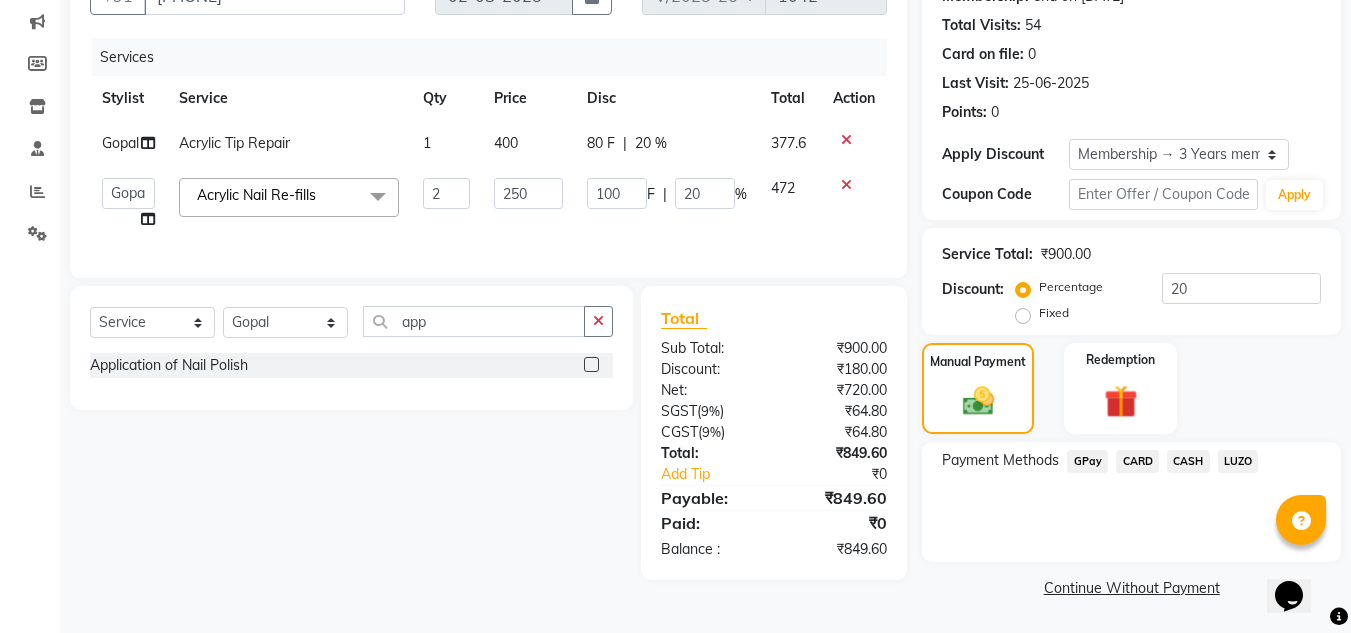 click on "CASH" 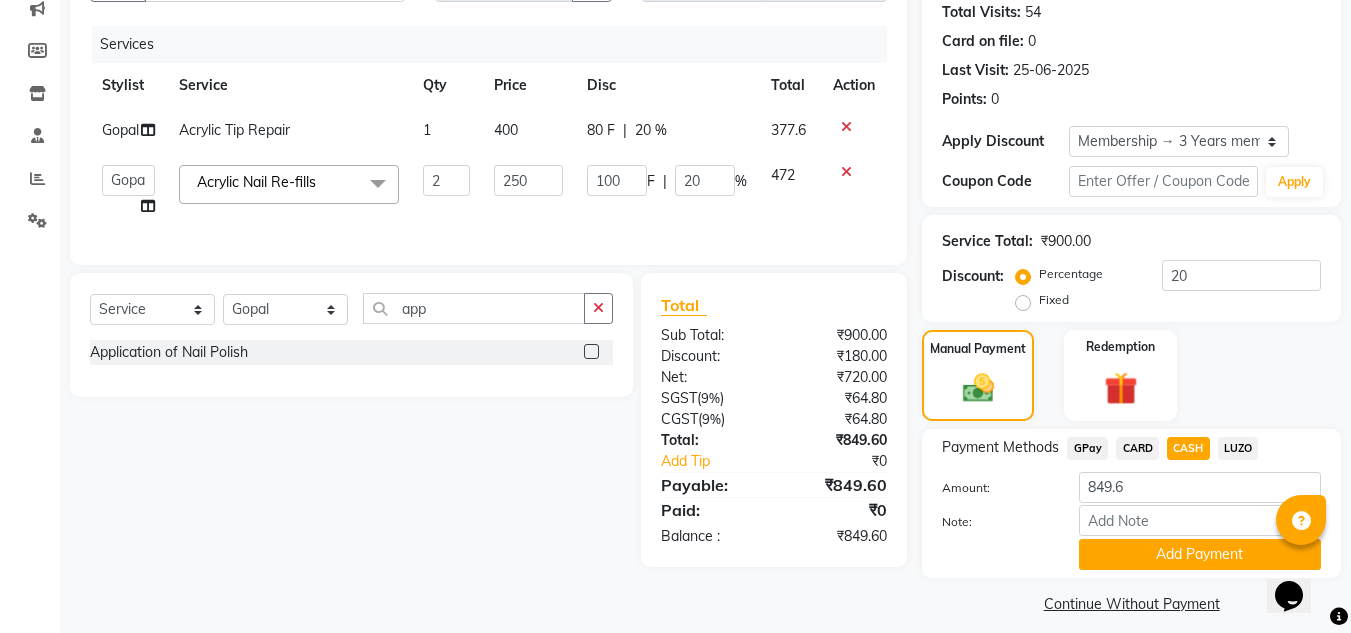 scroll, scrollTop: 238, scrollLeft: 0, axis: vertical 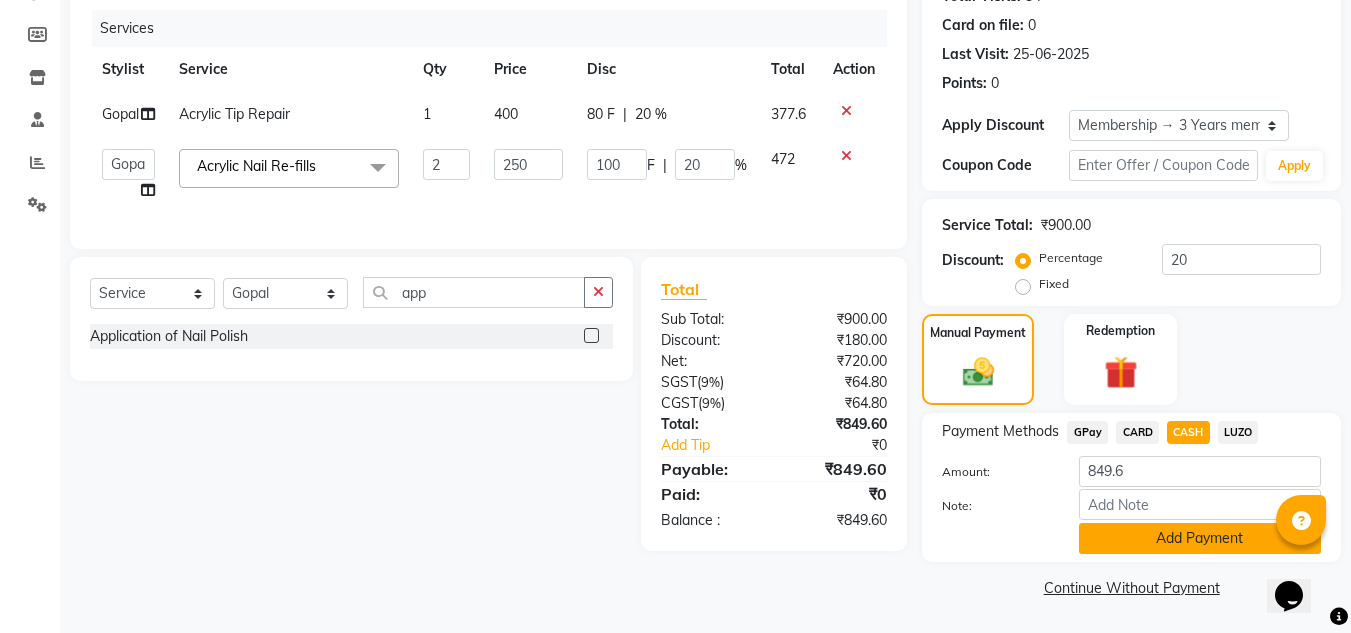 click on "Add Payment" 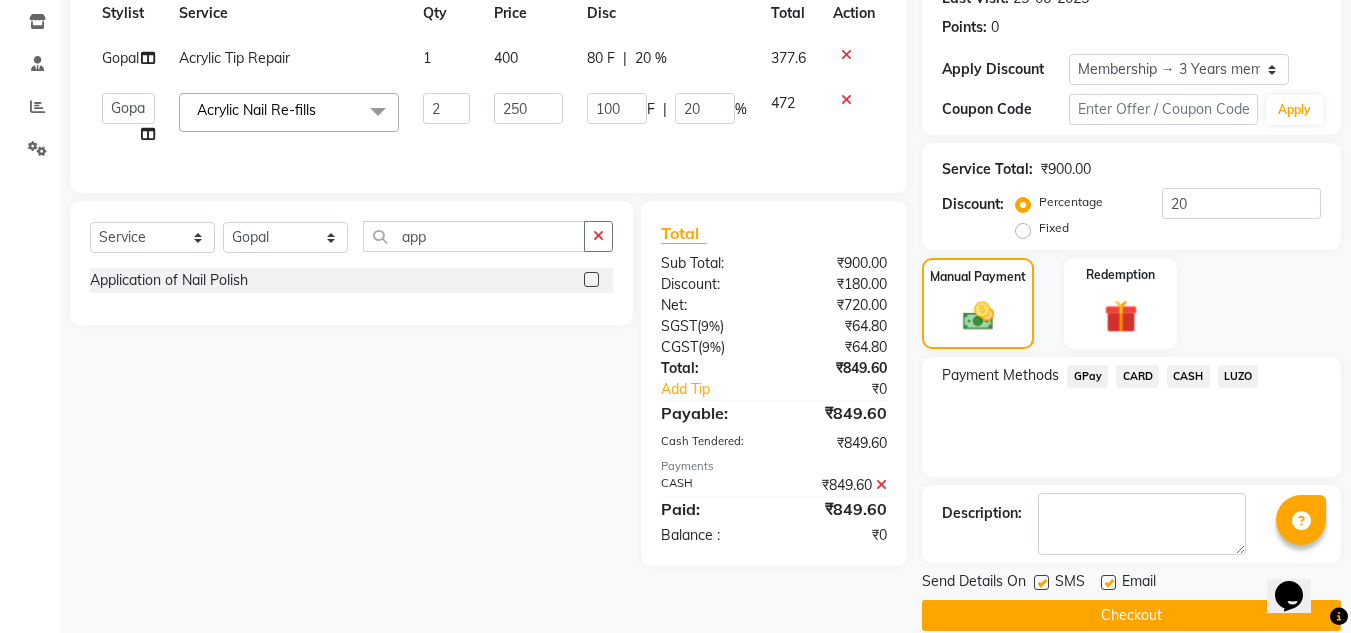 scroll, scrollTop: 322, scrollLeft: 0, axis: vertical 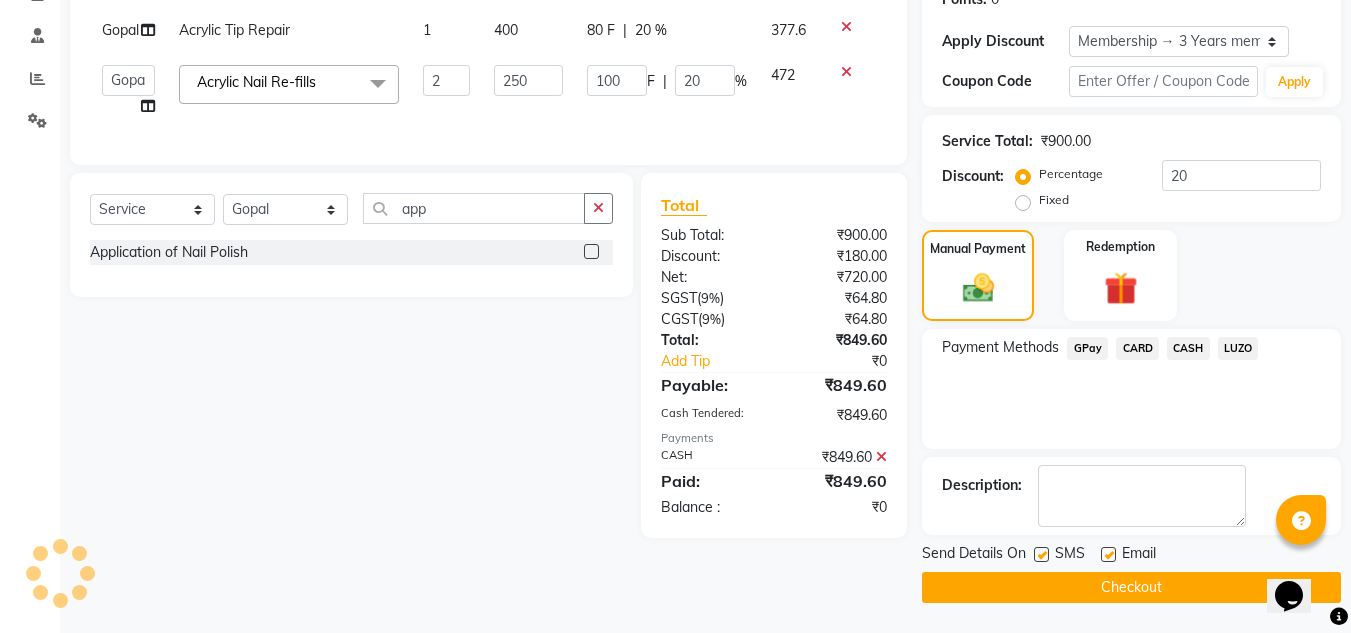 click on "Checkout" 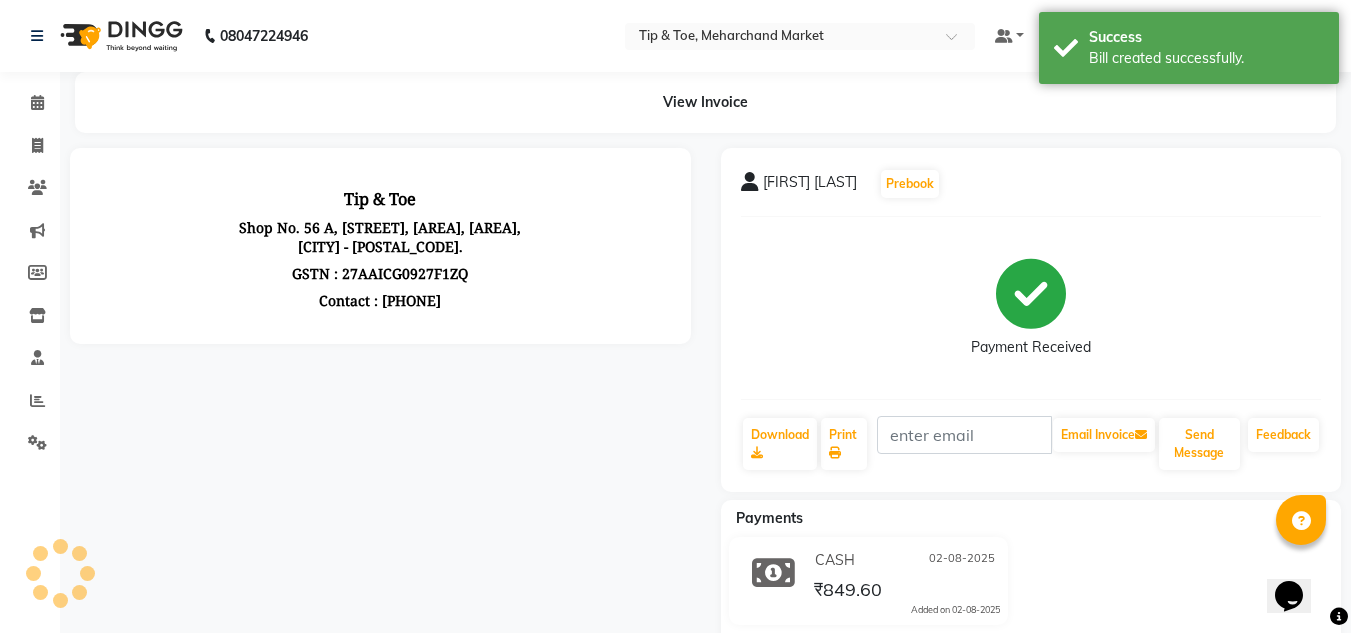 scroll, scrollTop: 0, scrollLeft: 0, axis: both 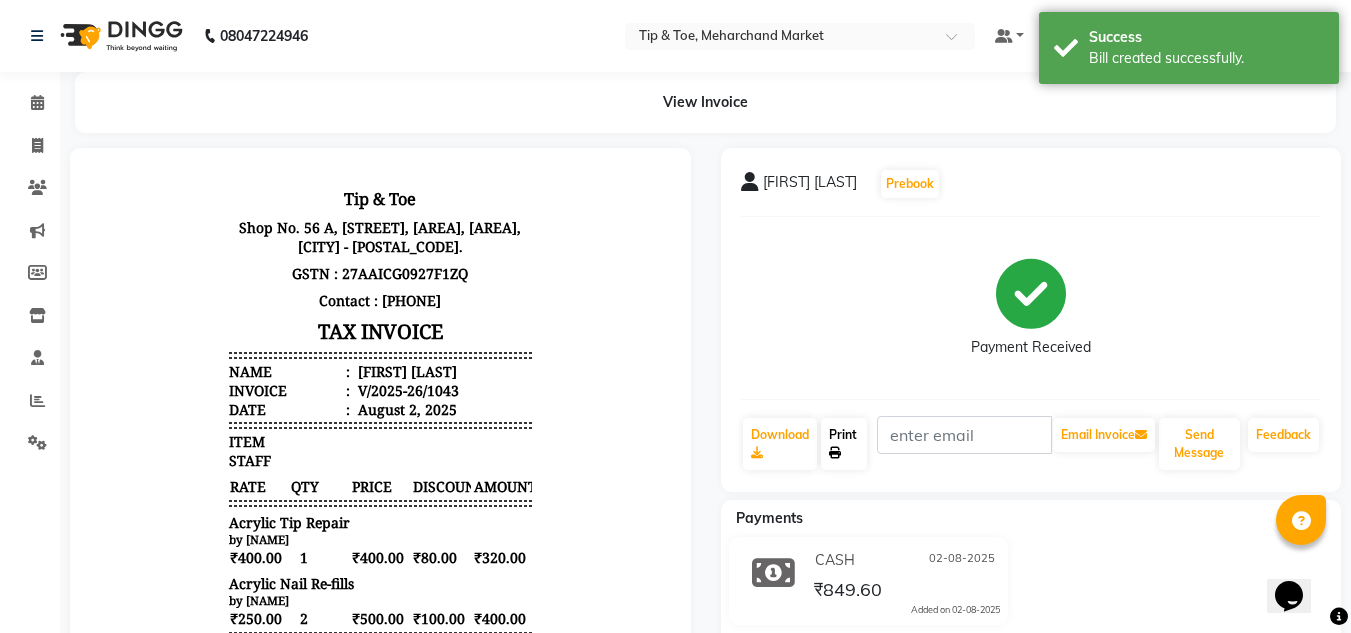 click on "Print" 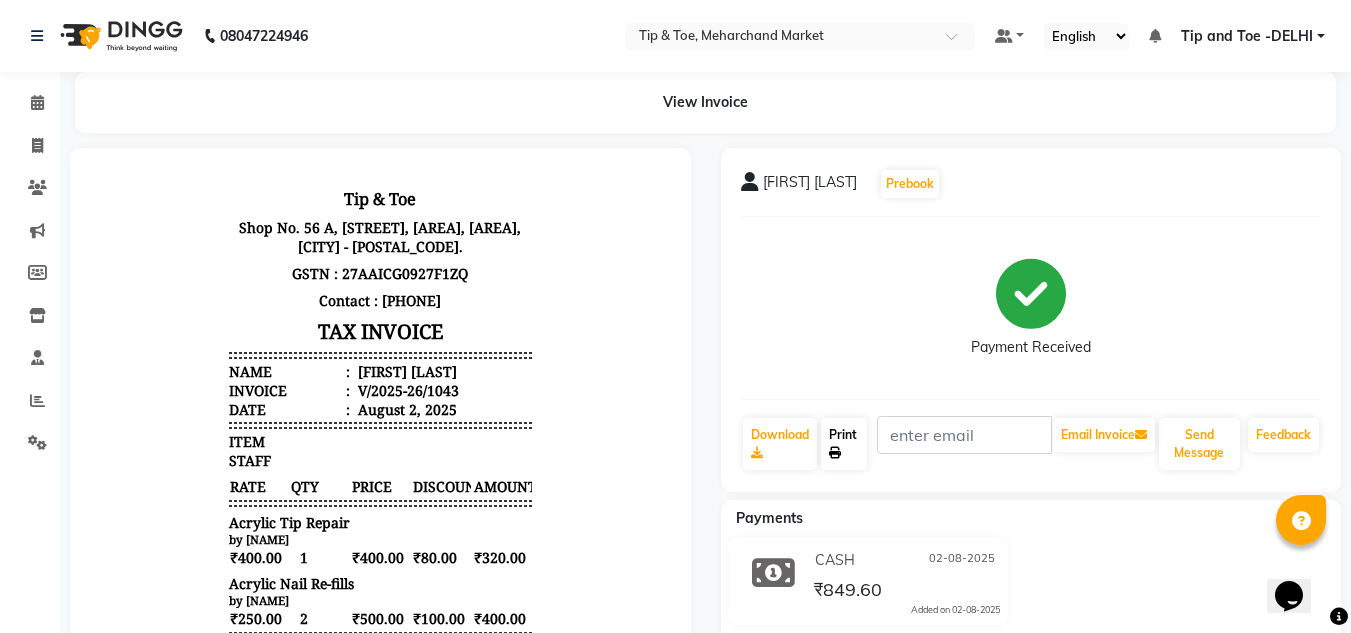 click on "Print" 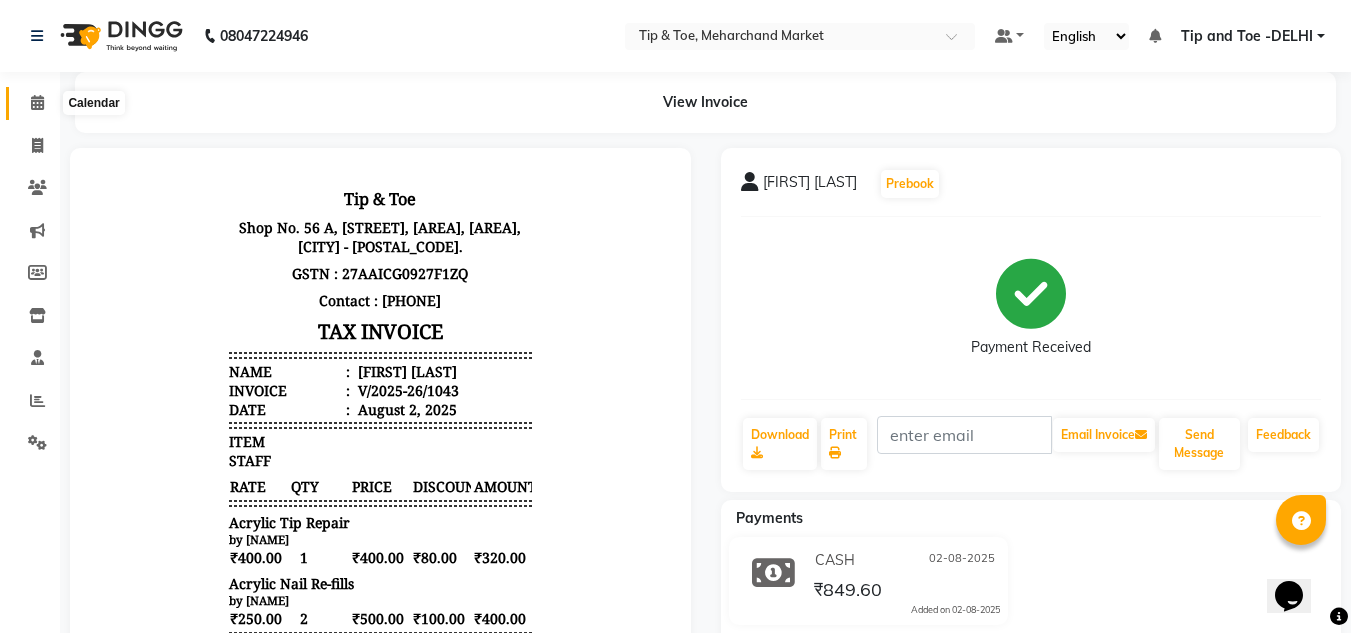 click 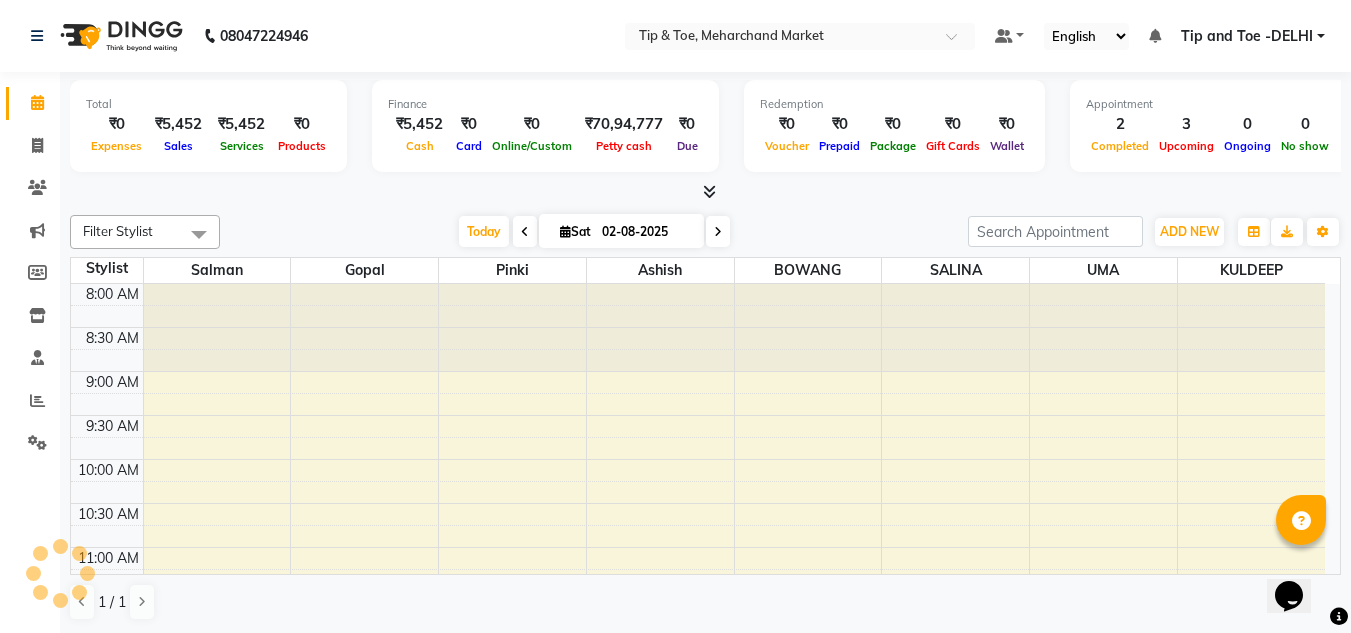 scroll, scrollTop: 0, scrollLeft: 0, axis: both 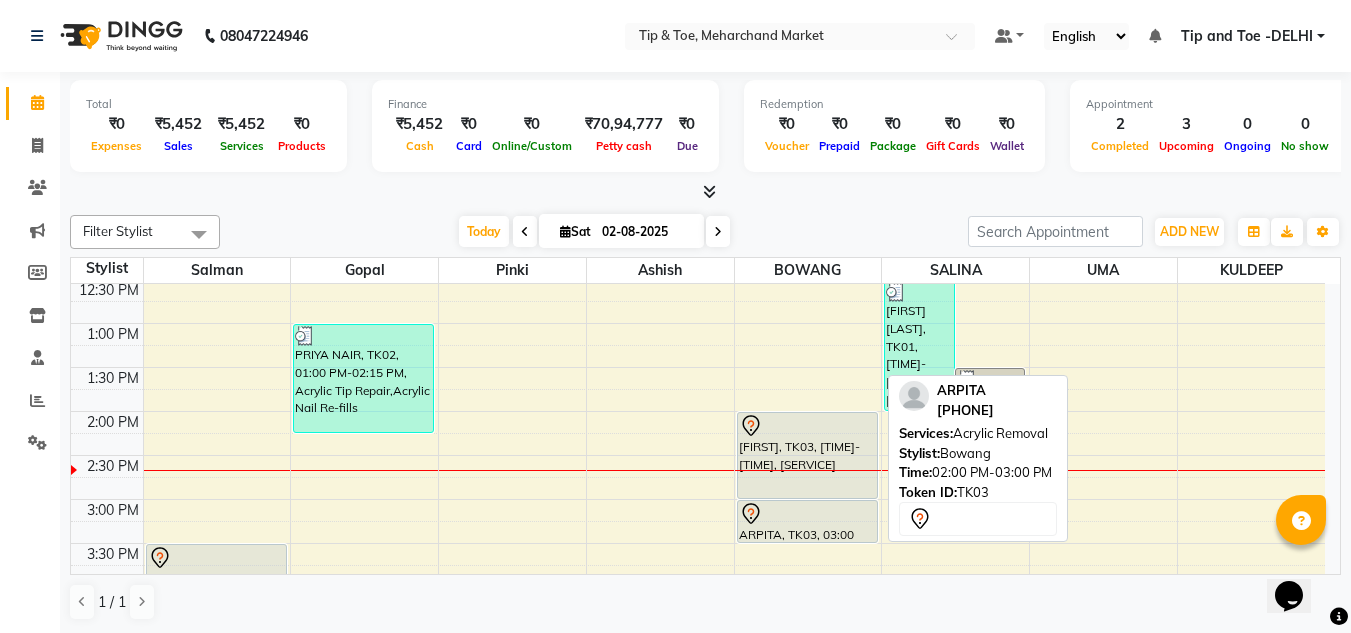 click on "[NAME], TK03, 02:00 PM-03:00 PM, Acrylic Removal" at bounding box center [807, 455] 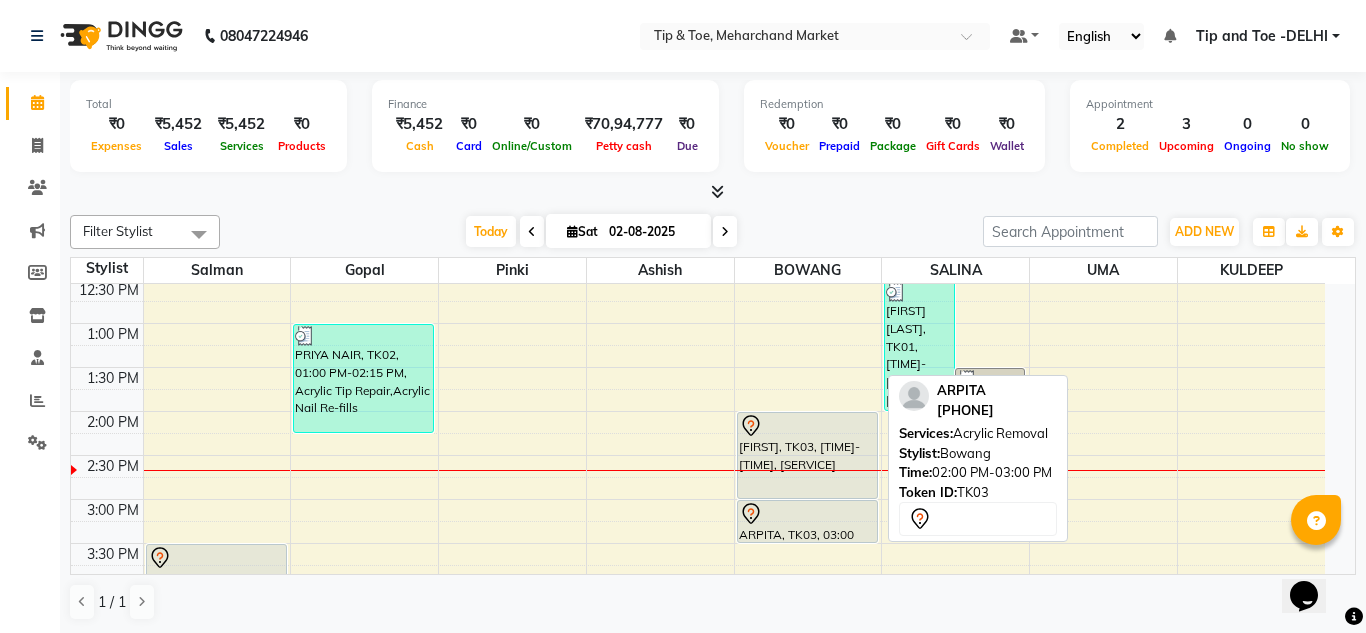 select on "7" 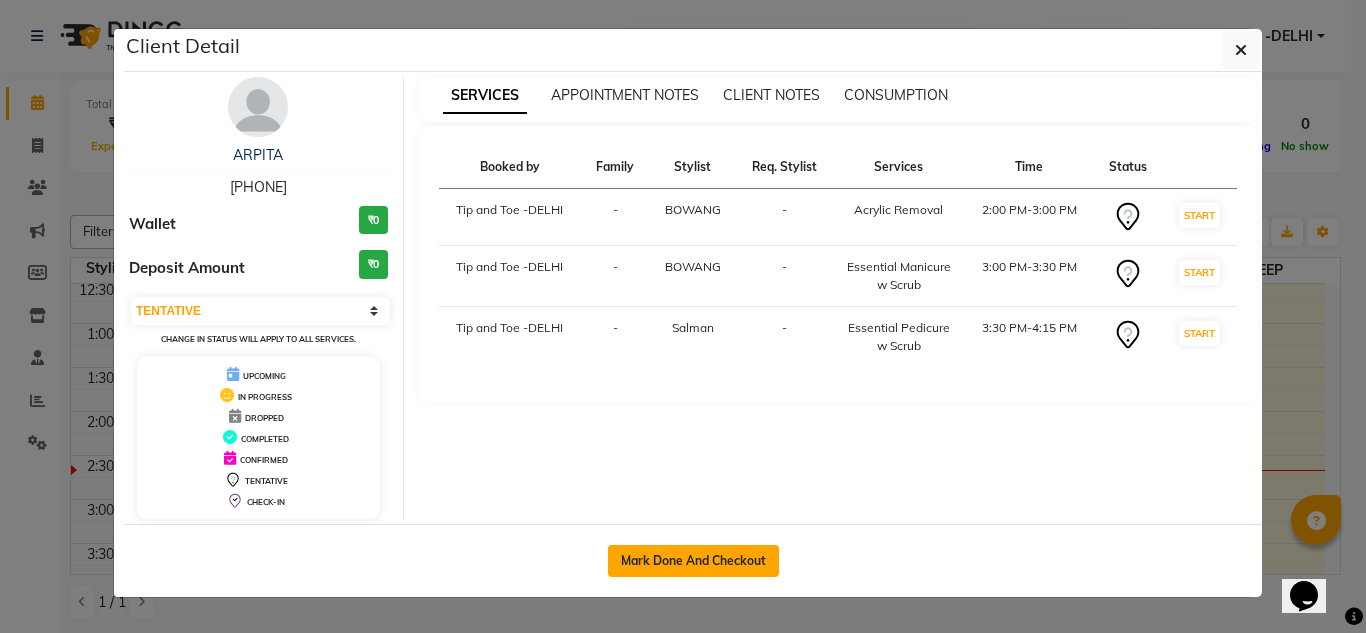 click on "Mark Done And Checkout" 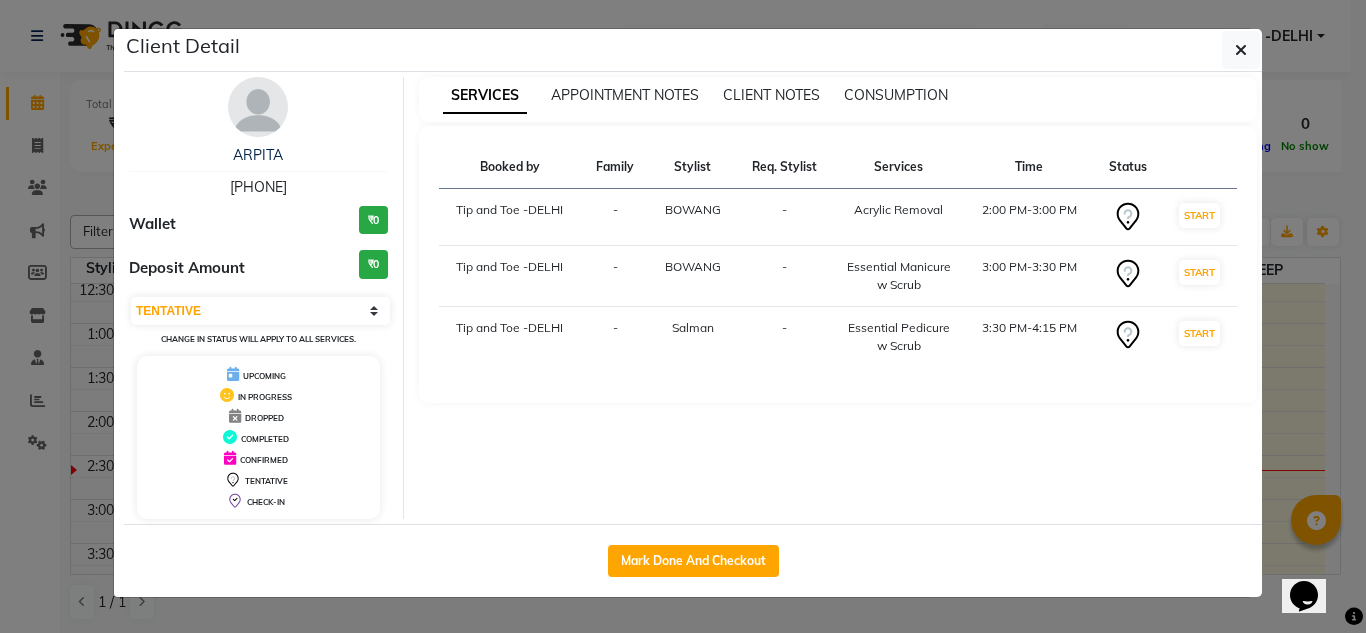 select on "service" 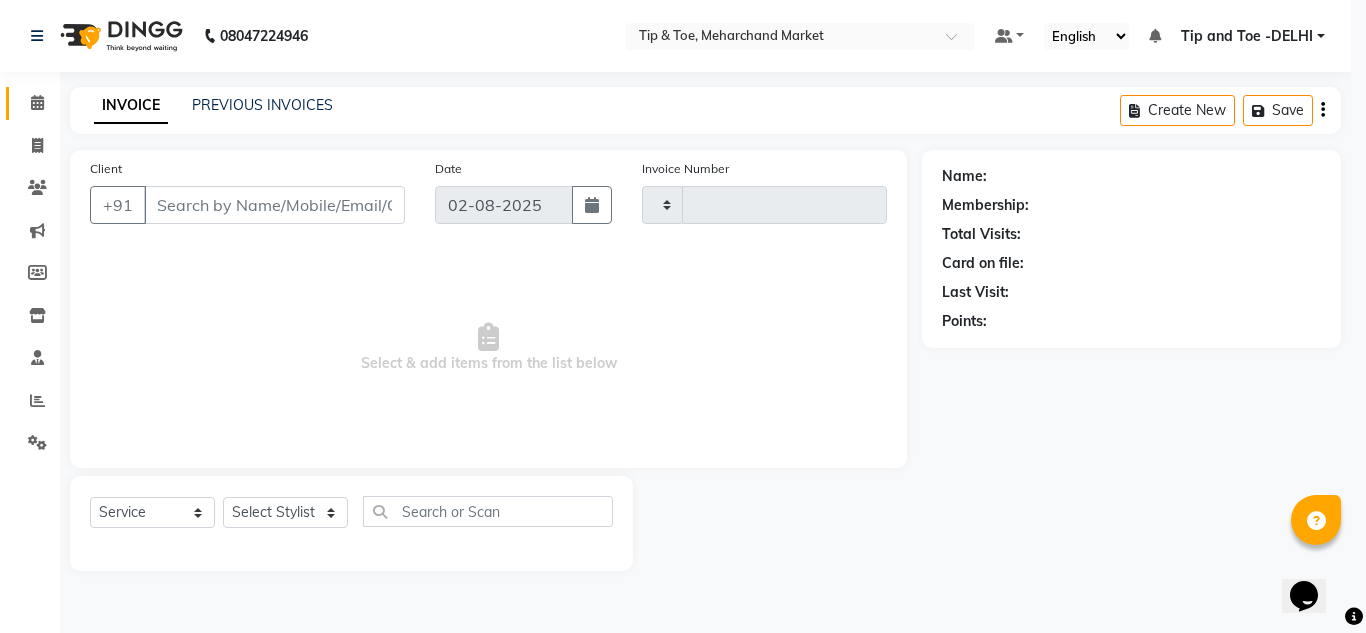 type on "1044" 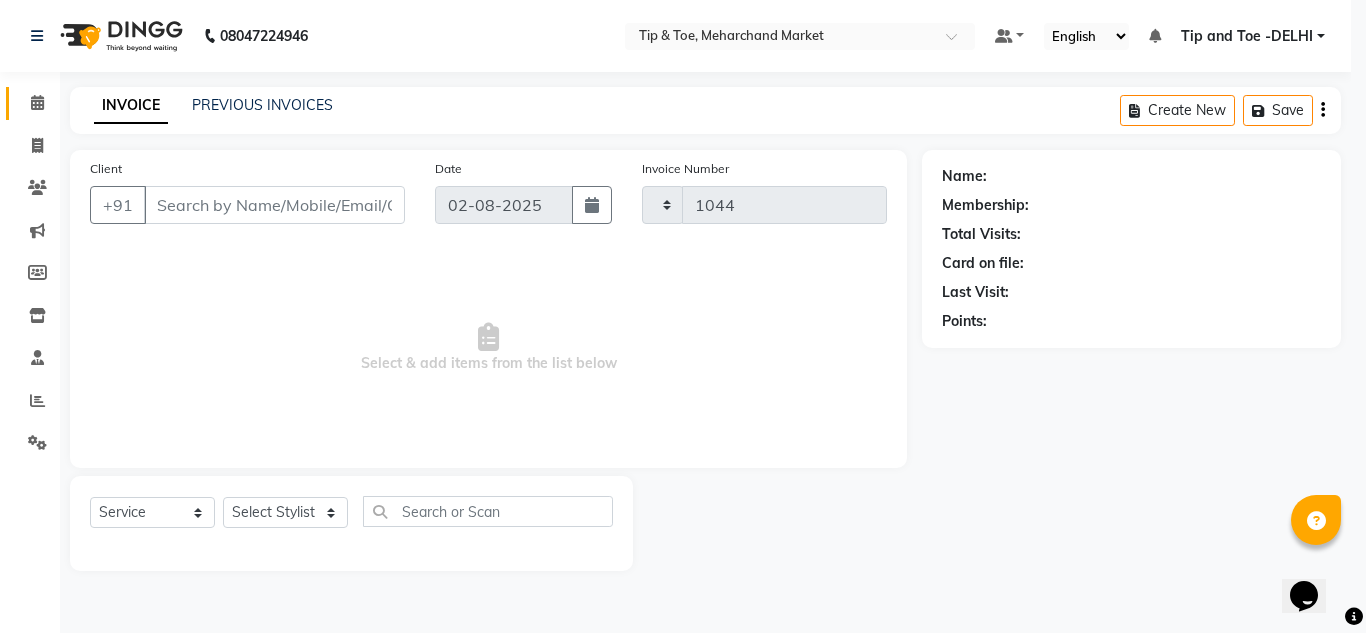 select on "5940" 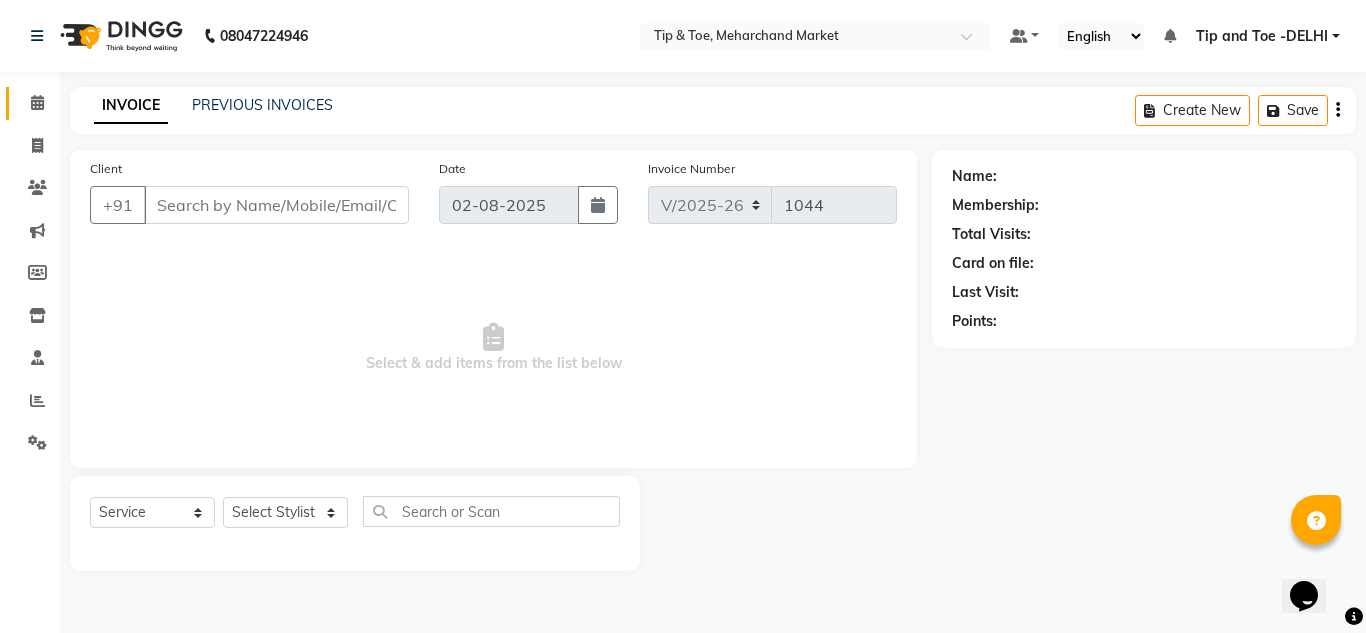 type on "[PHONE]" 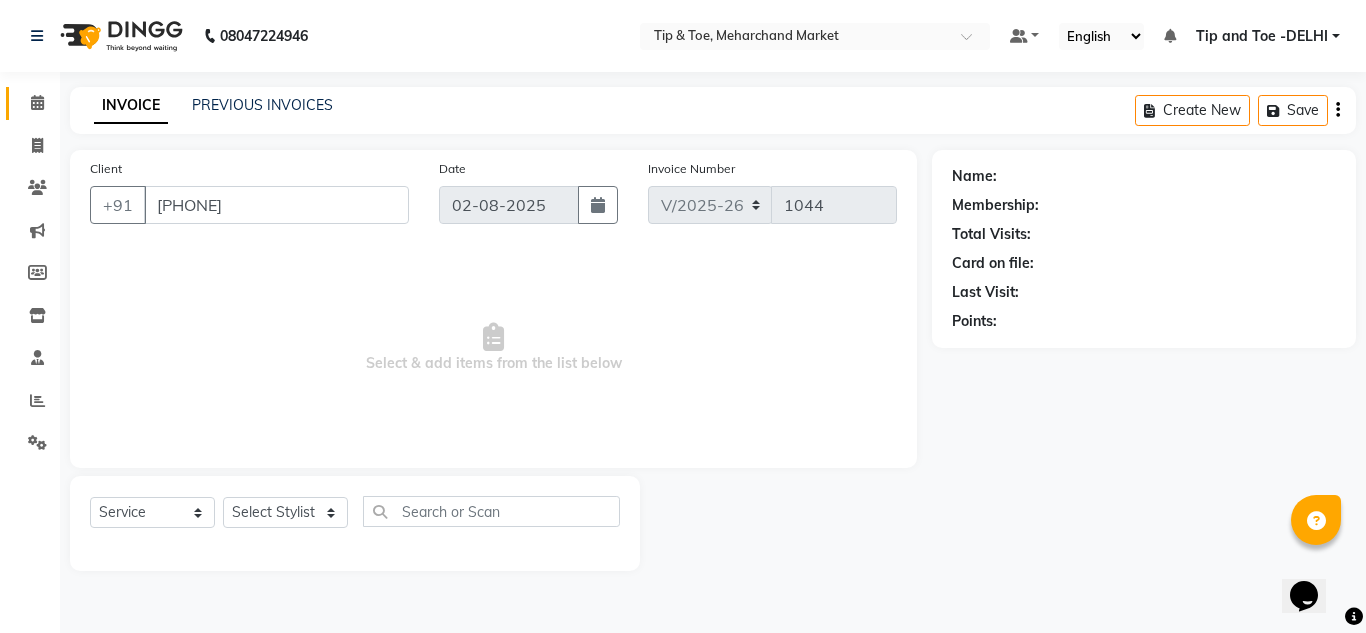 select on "41981" 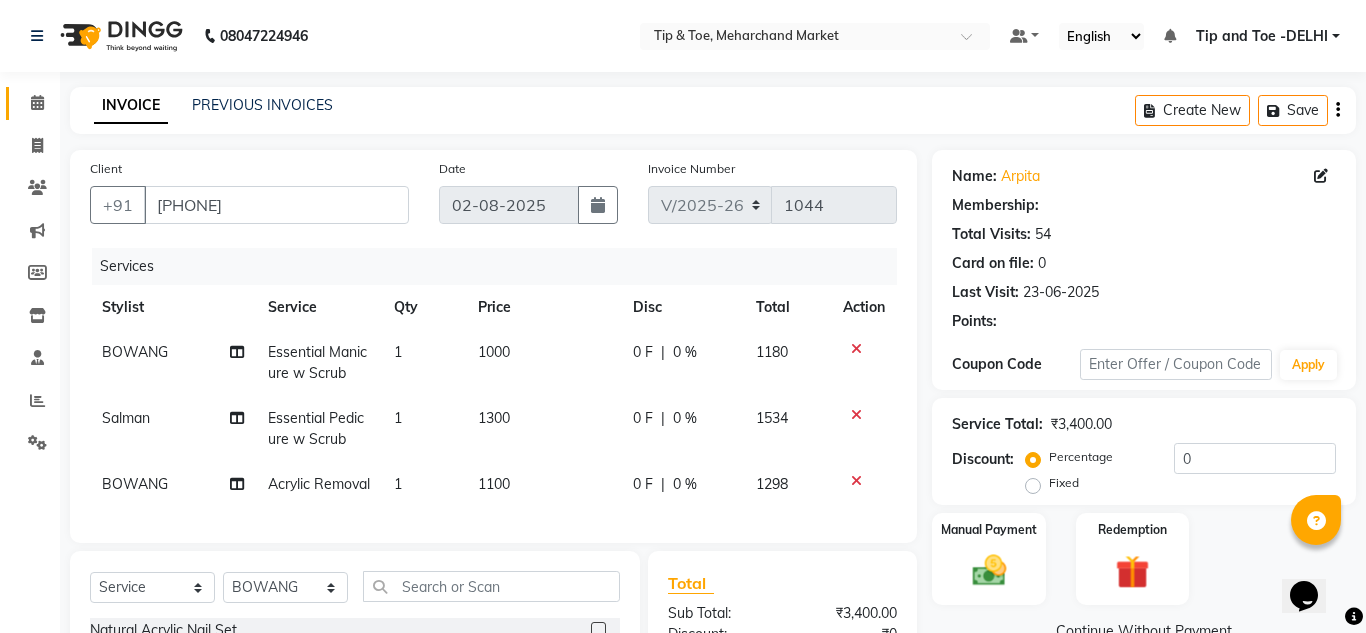 select on "1: Object" 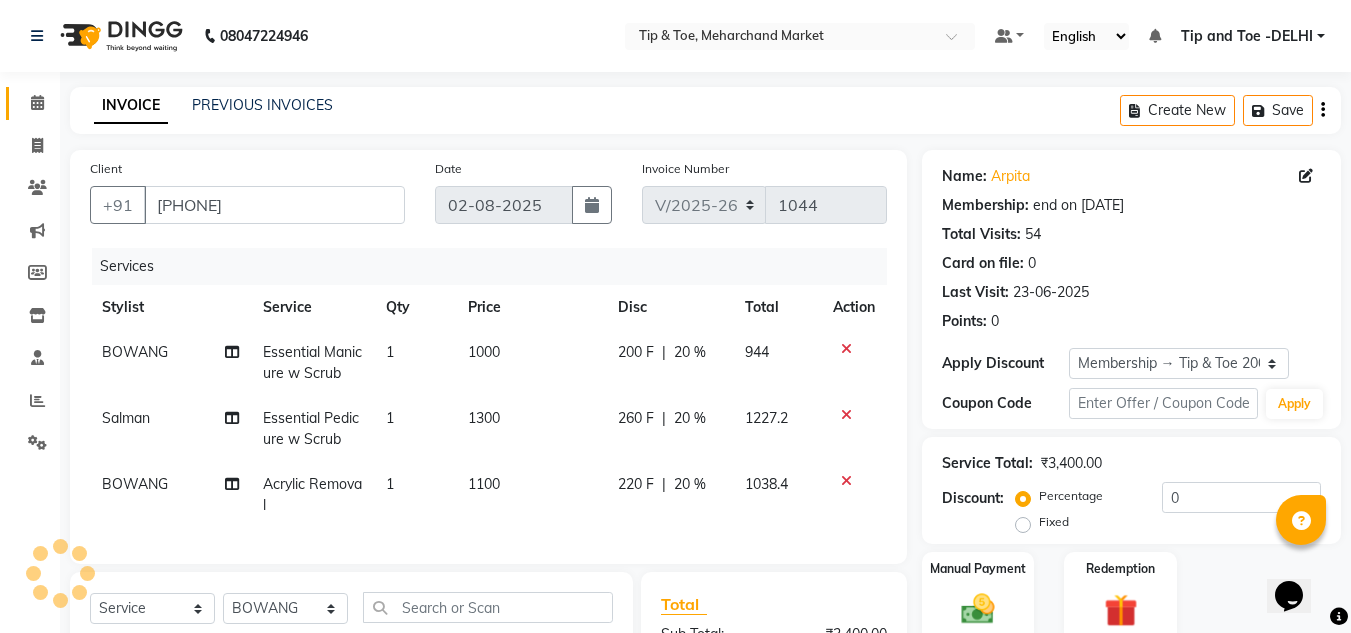 type on "20" 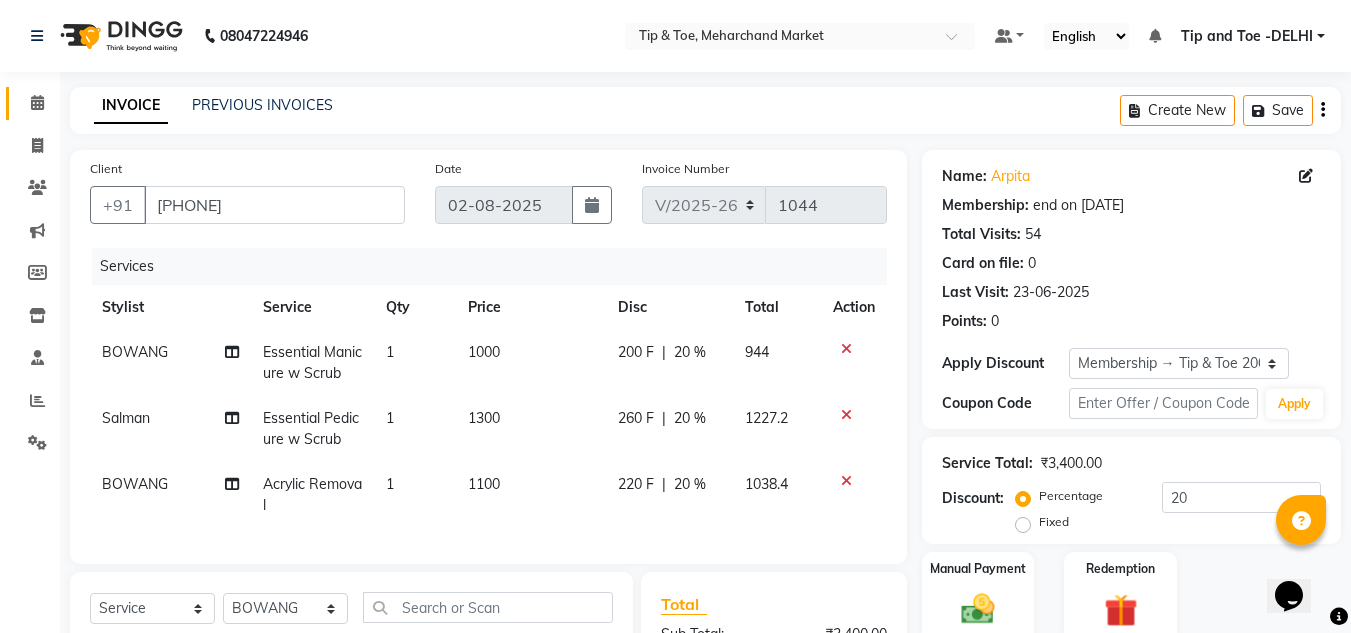 scroll, scrollTop: 279, scrollLeft: 0, axis: vertical 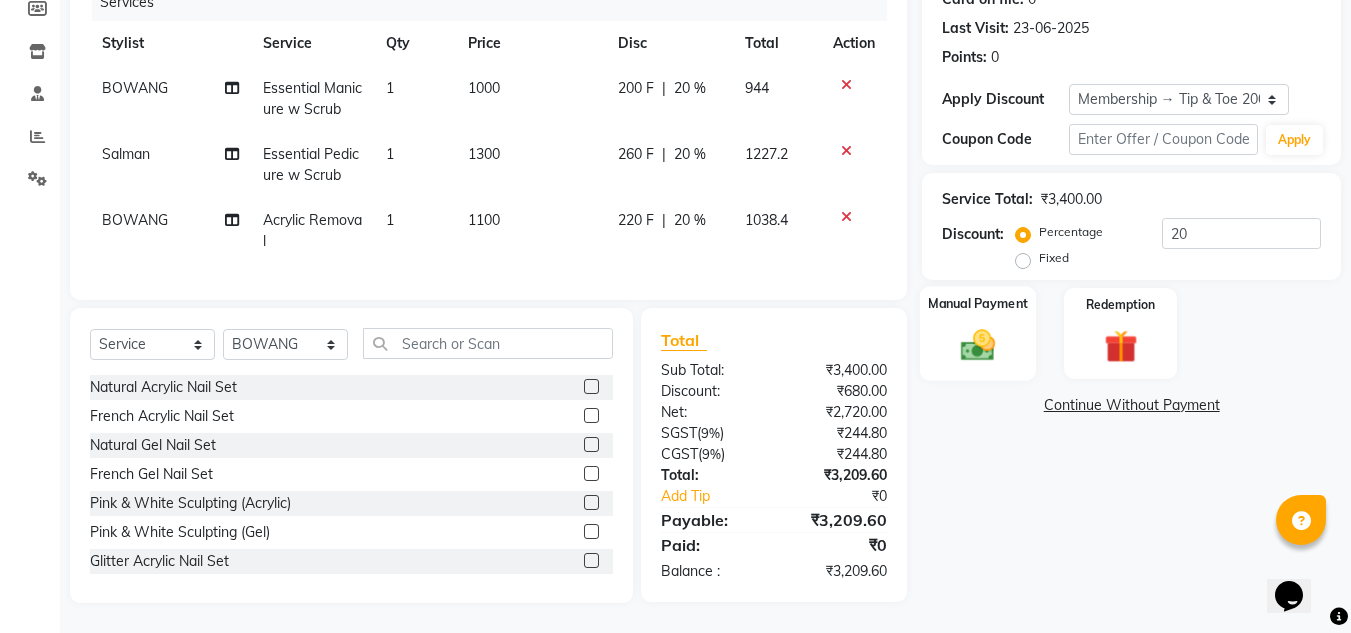 click on "Manual Payment" 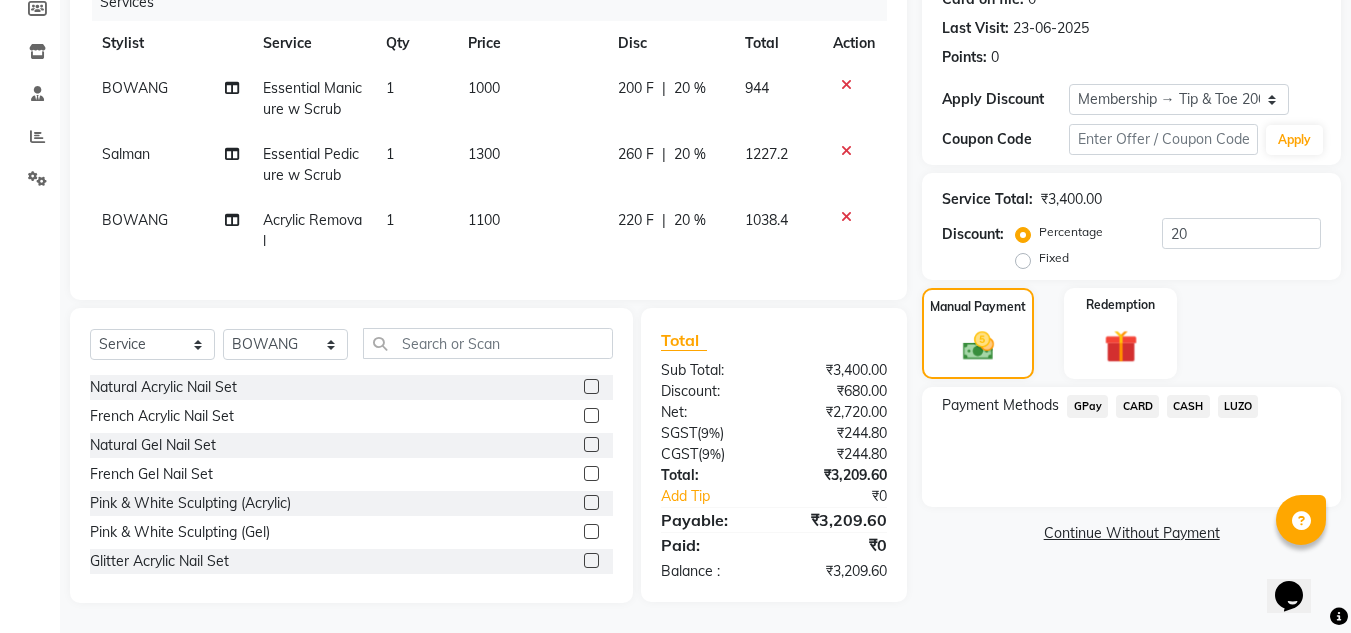 click on "CASH" 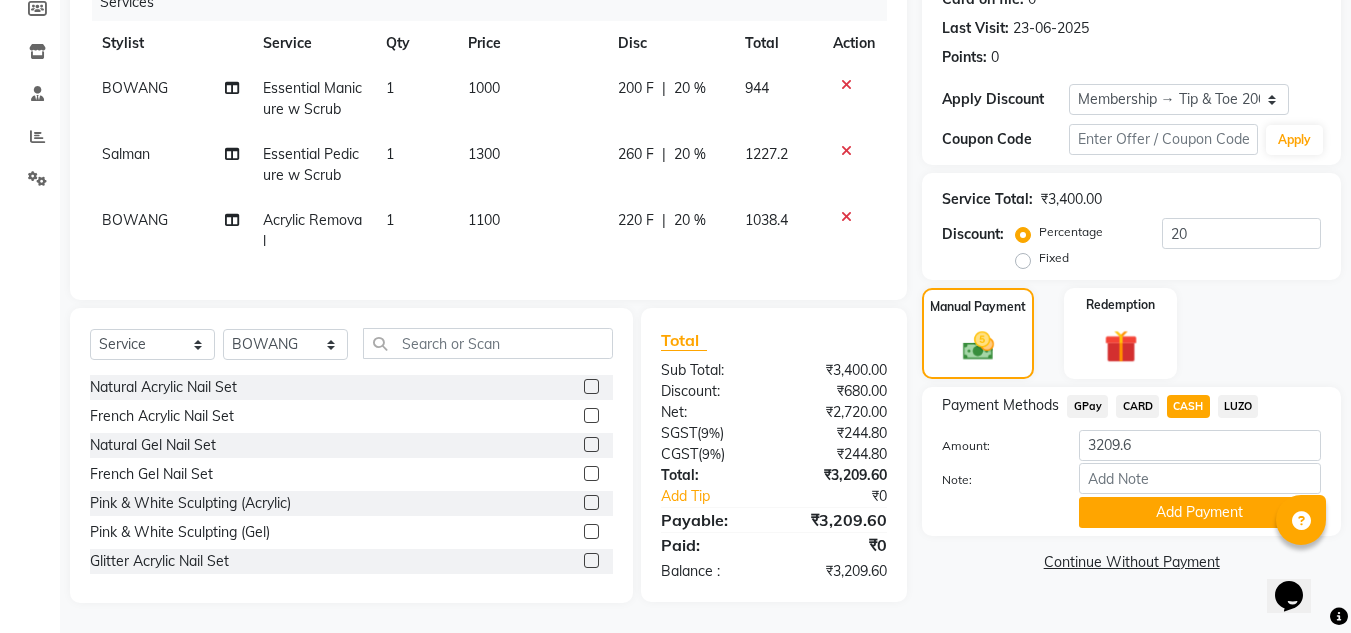 click on "Add Payment" 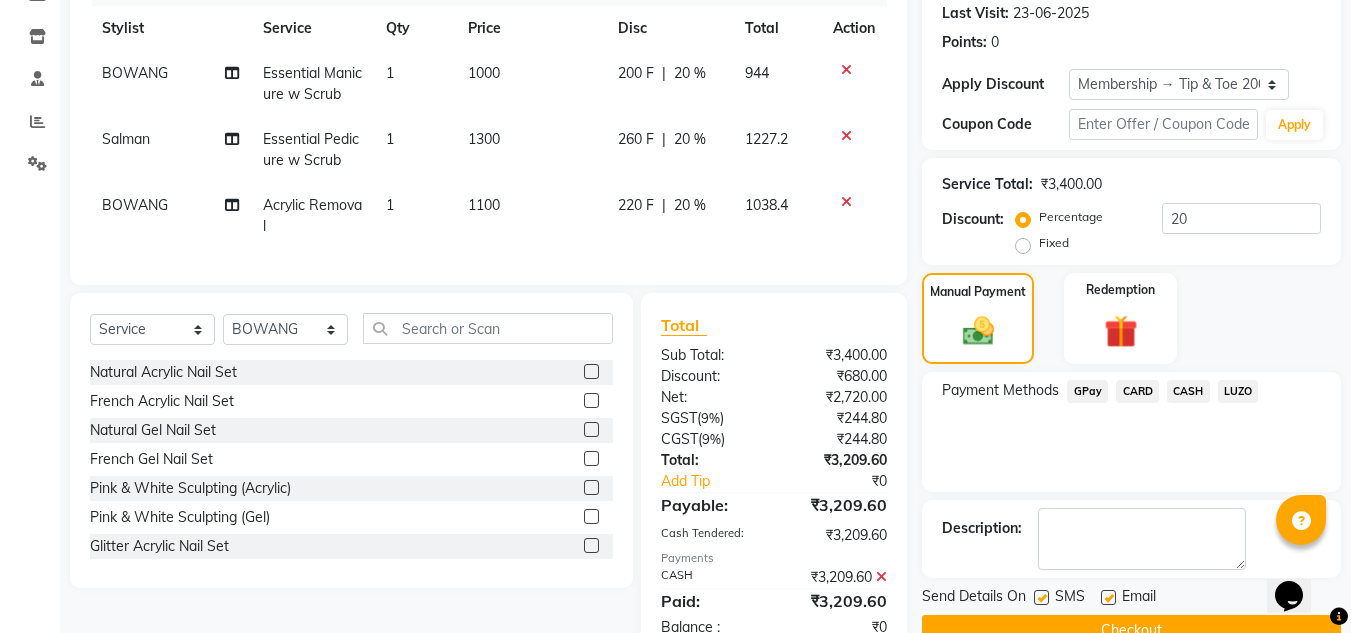 click on "Checkout" 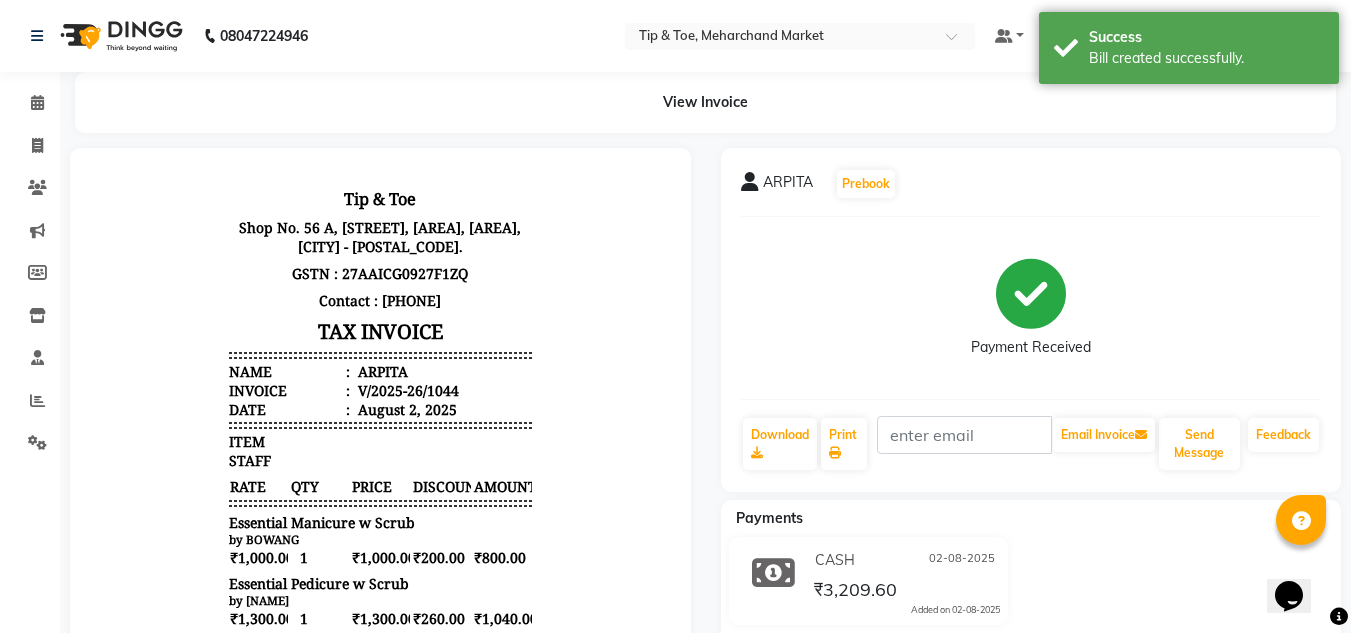 scroll, scrollTop: 0, scrollLeft: 0, axis: both 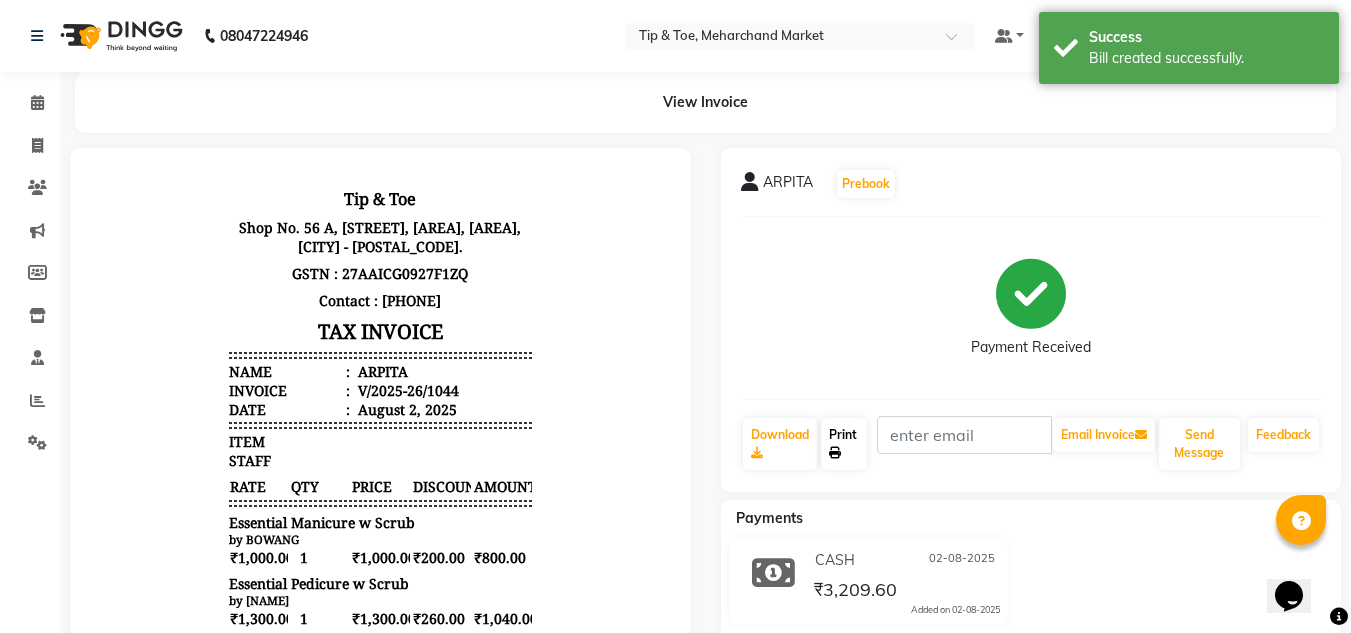 click on "Print" 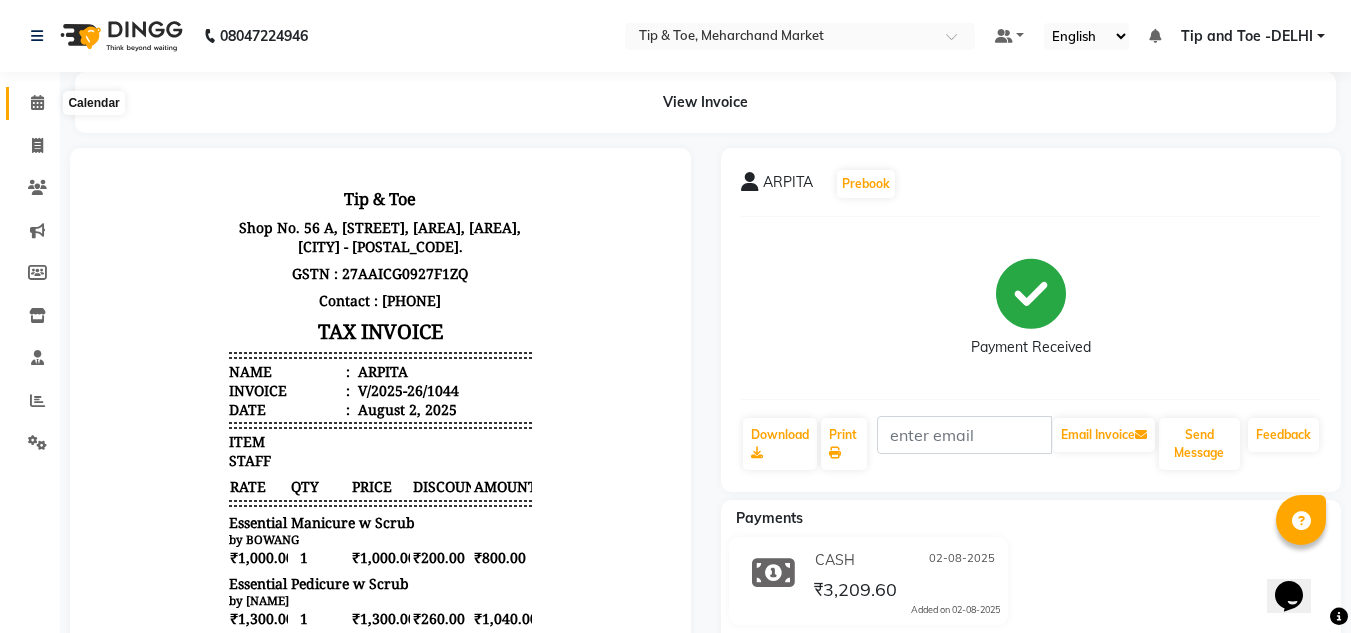 click 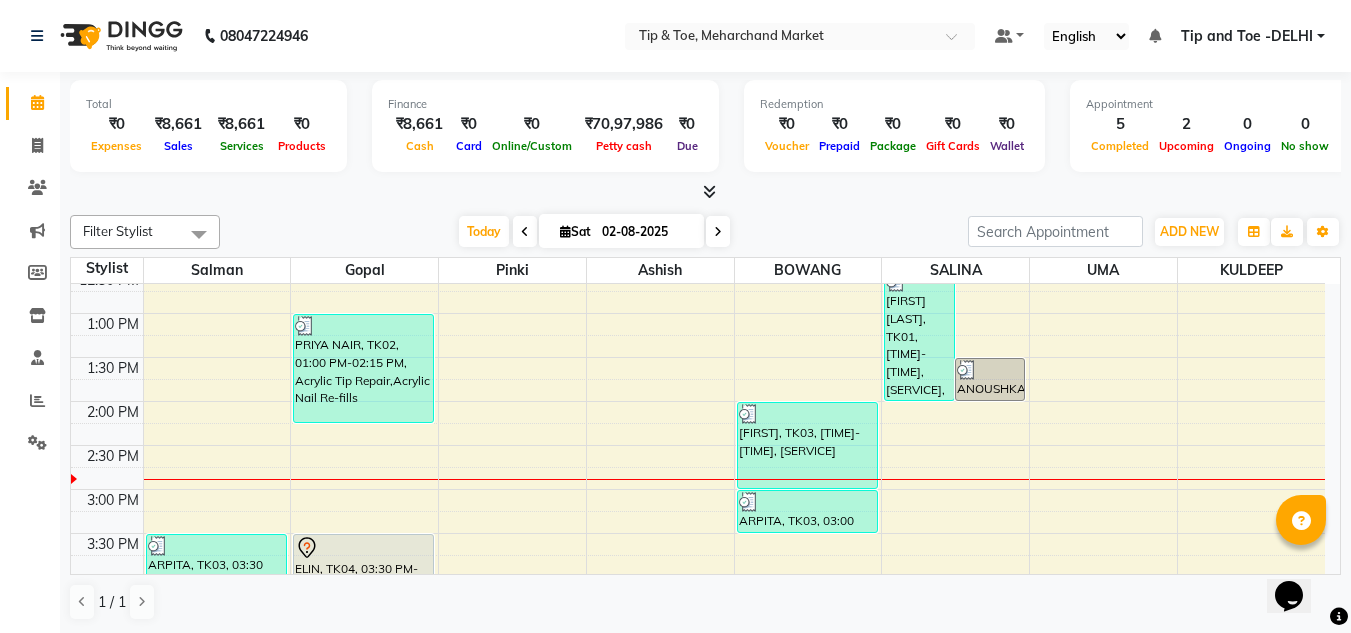 scroll, scrollTop: 600, scrollLeft: 0, axis: vertical 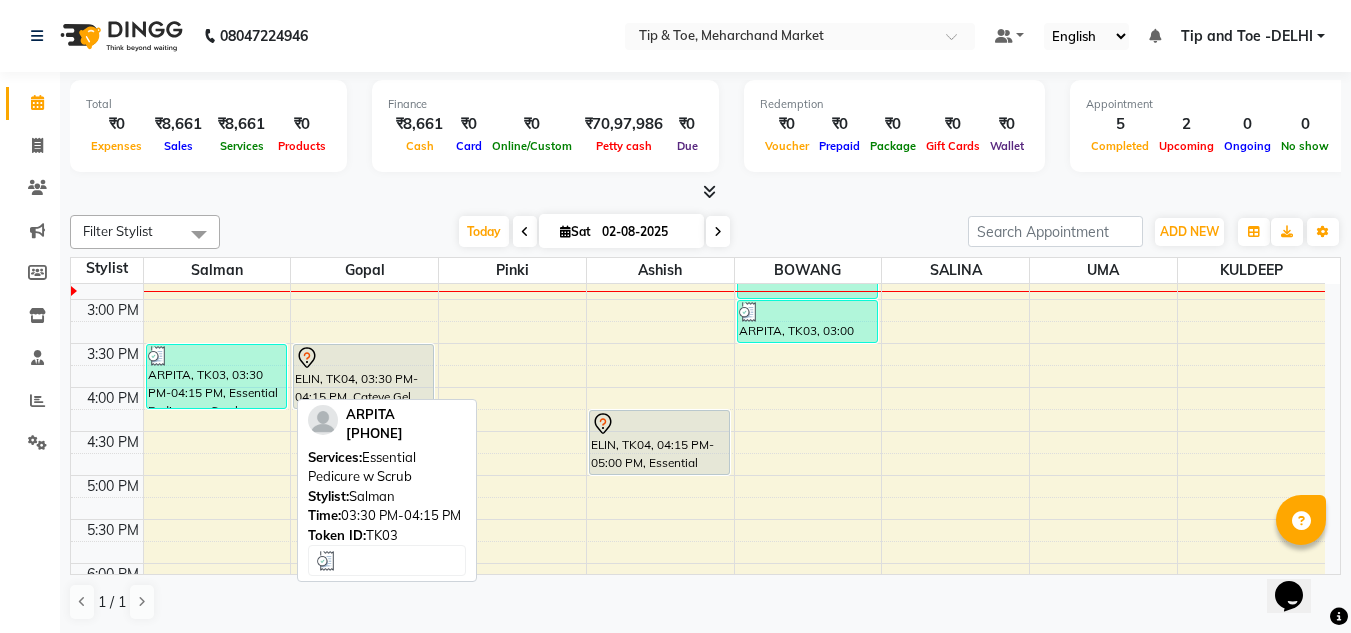 click on "ARPITA, TK03, 03:30 PM-04:15 PM, Essential Pedicure w Scrub" at bounding box center [216, 376] 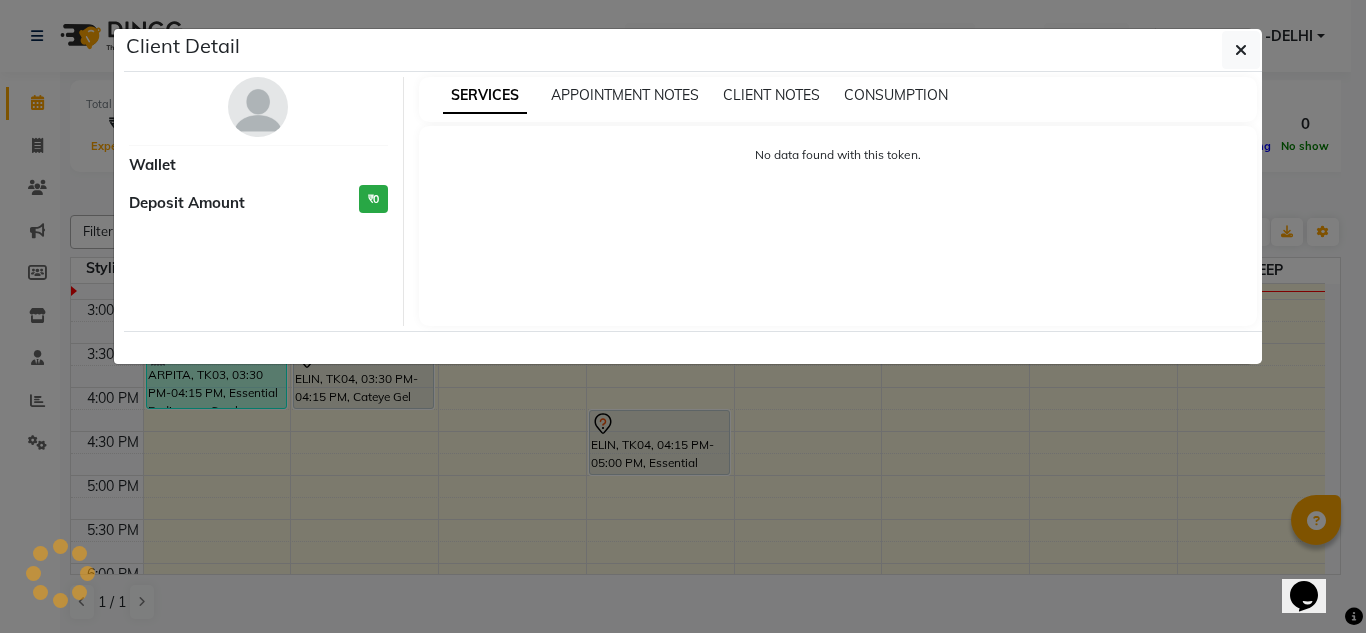 select on "3" 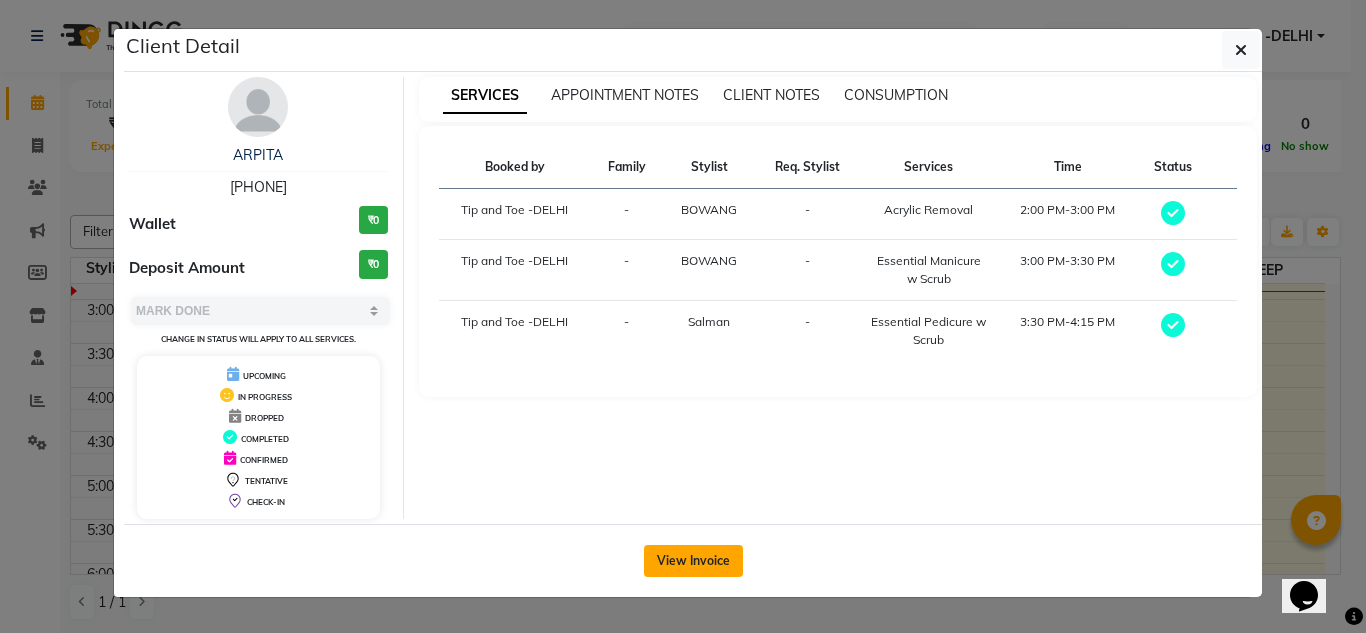 click on "View Invoice" 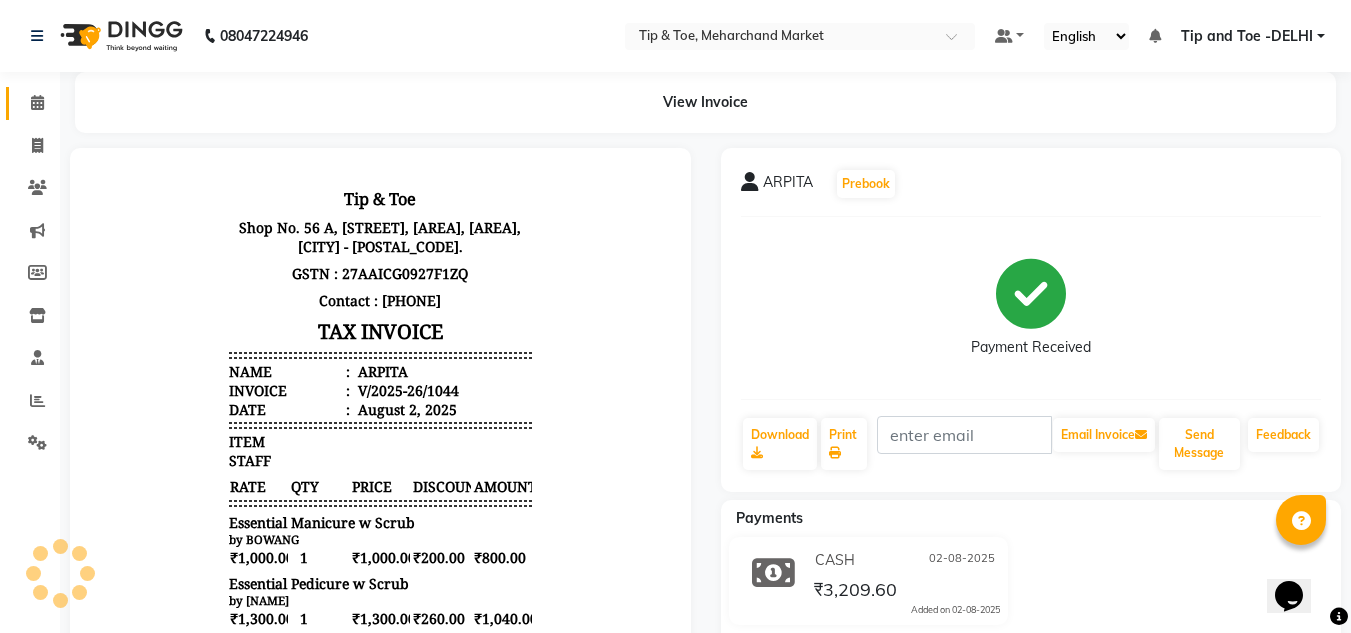 scroll, scrollTop: 0, scrollLeft: 0, axis: both 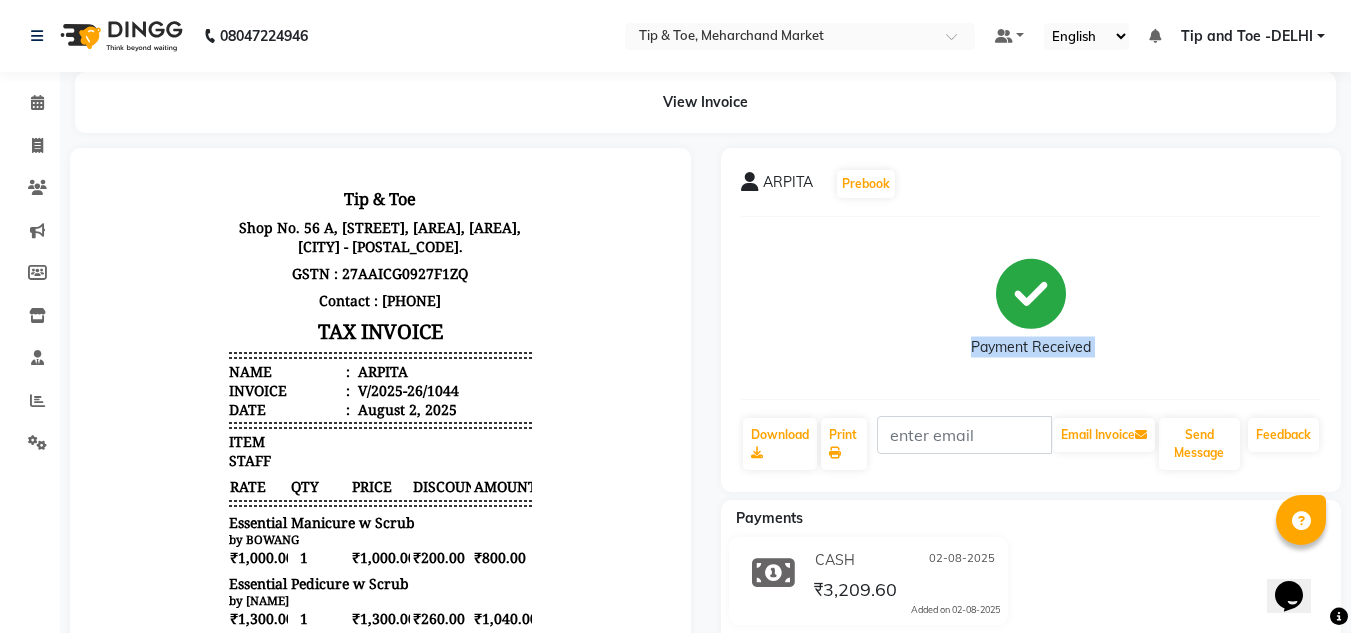 drag, startPoint x: 768, startPoint y: 409, endPoint x: 765, endPoint y: 331, distance: 78.05767 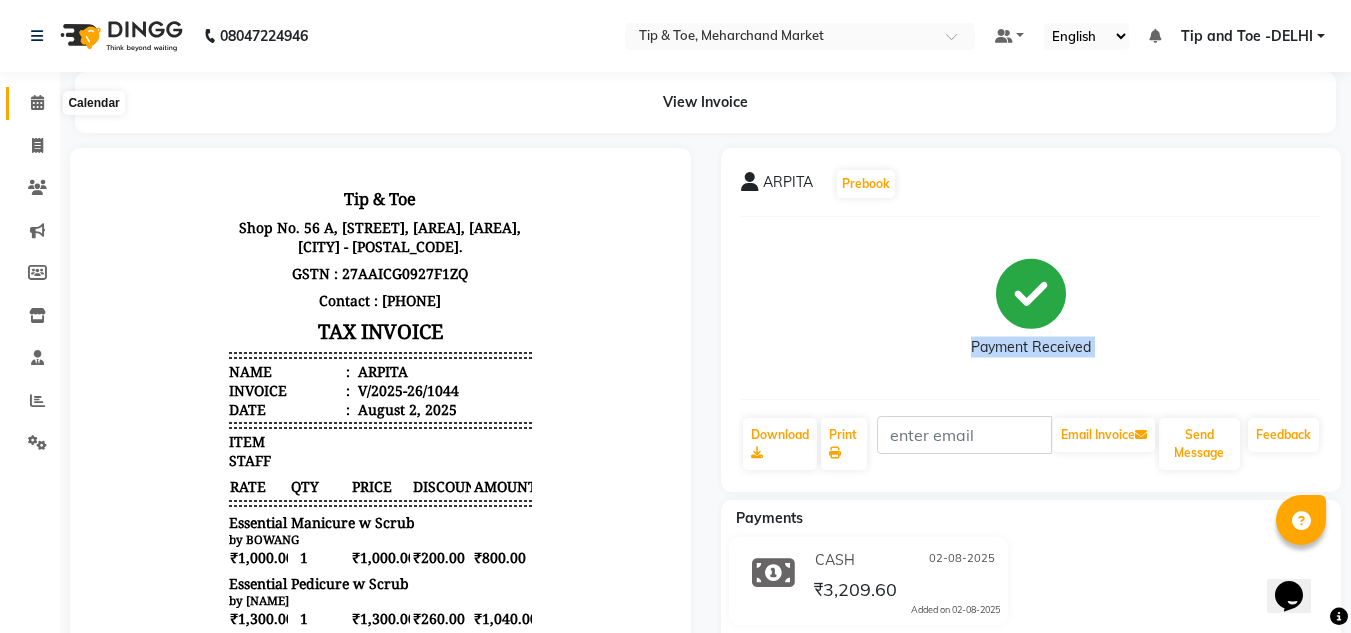 click 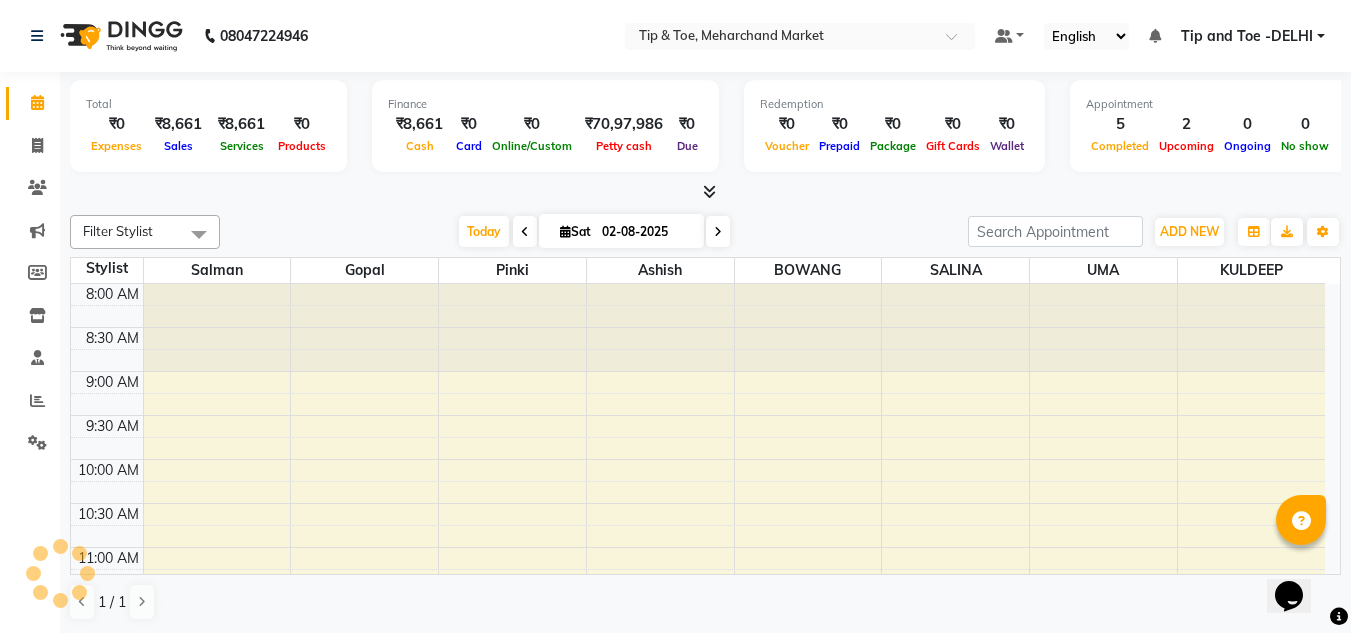 scroll, scrollTop: 529, scrollLeft: 0, axis: vertical 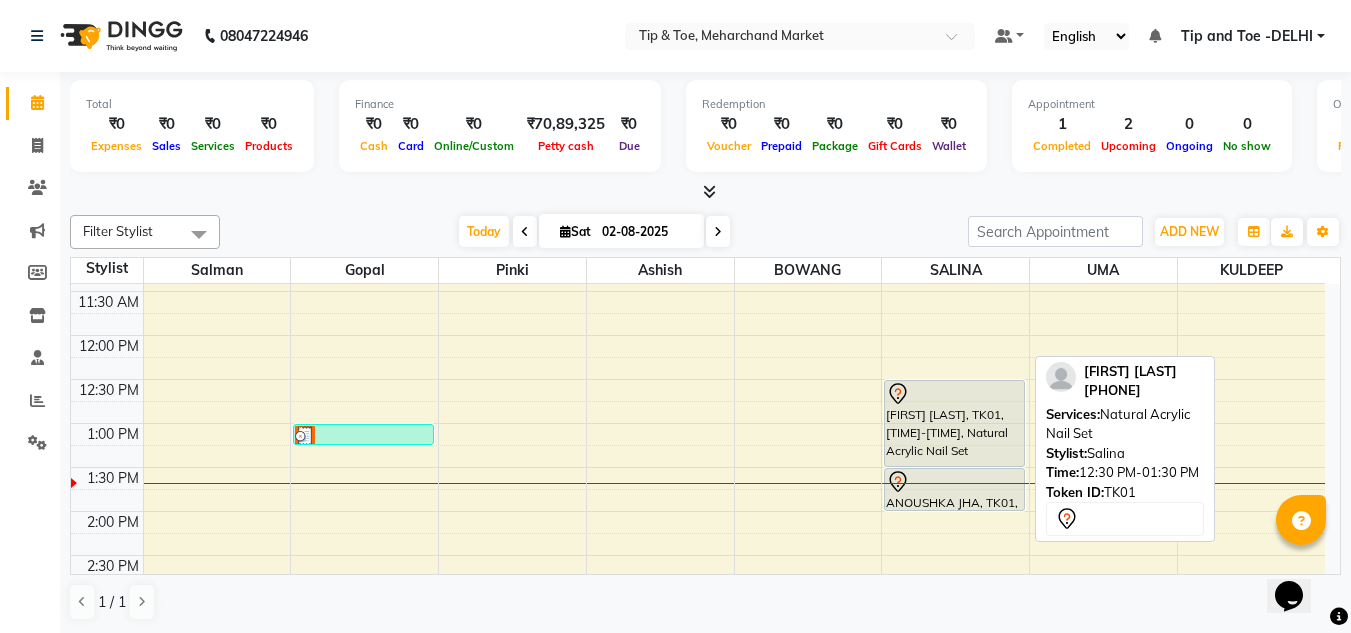 click on "[FIRST] [LAST], TK01, [TIME]-[TIME], [SERVICE]" at bounding box center [954, 423] 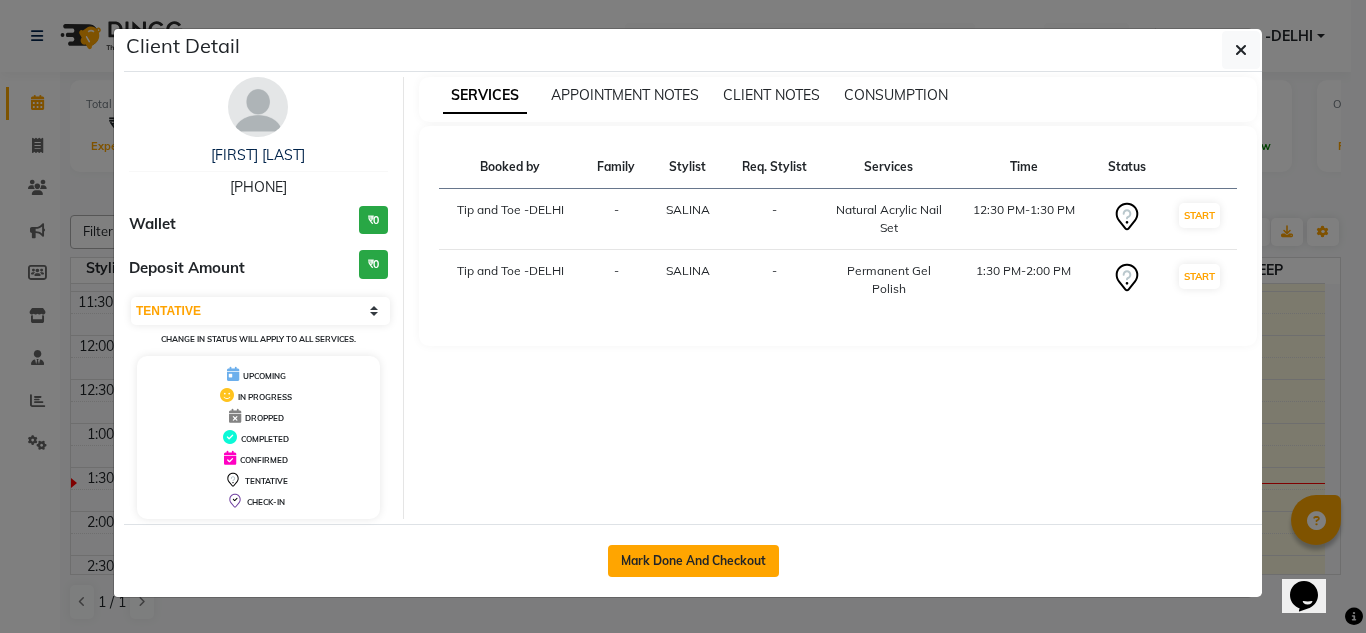 click on "Mark Done And Checkout" 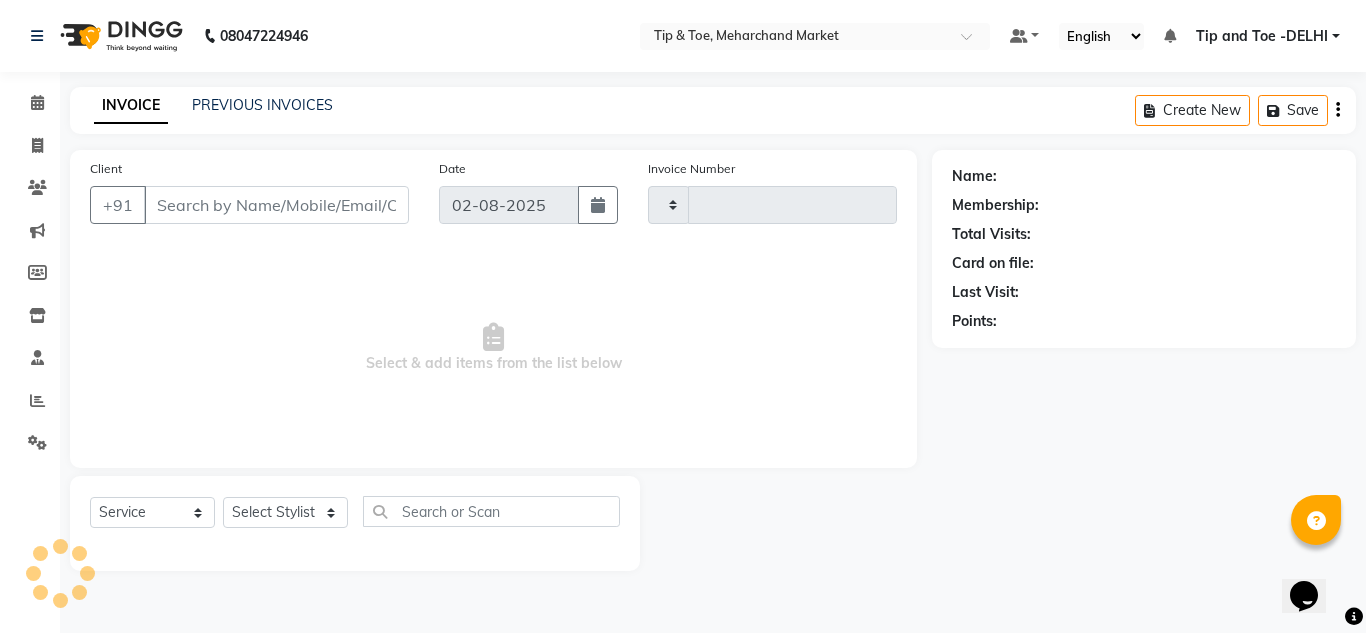 type on "1042" 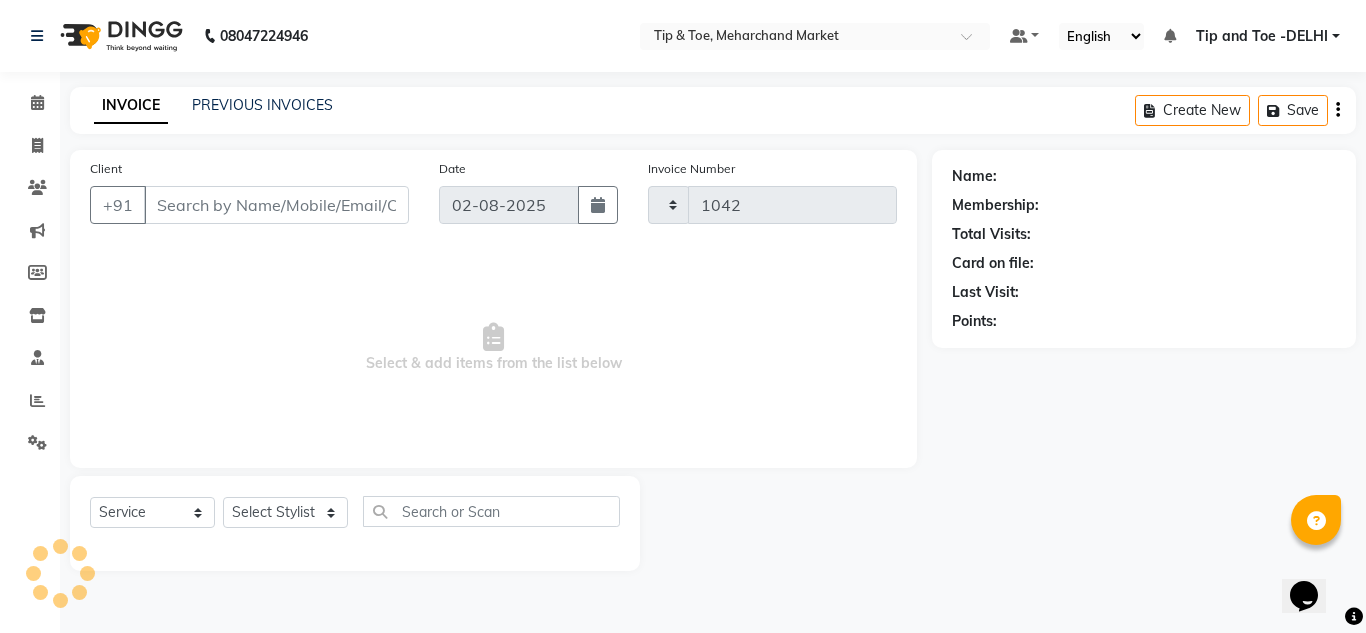 select on "5940" 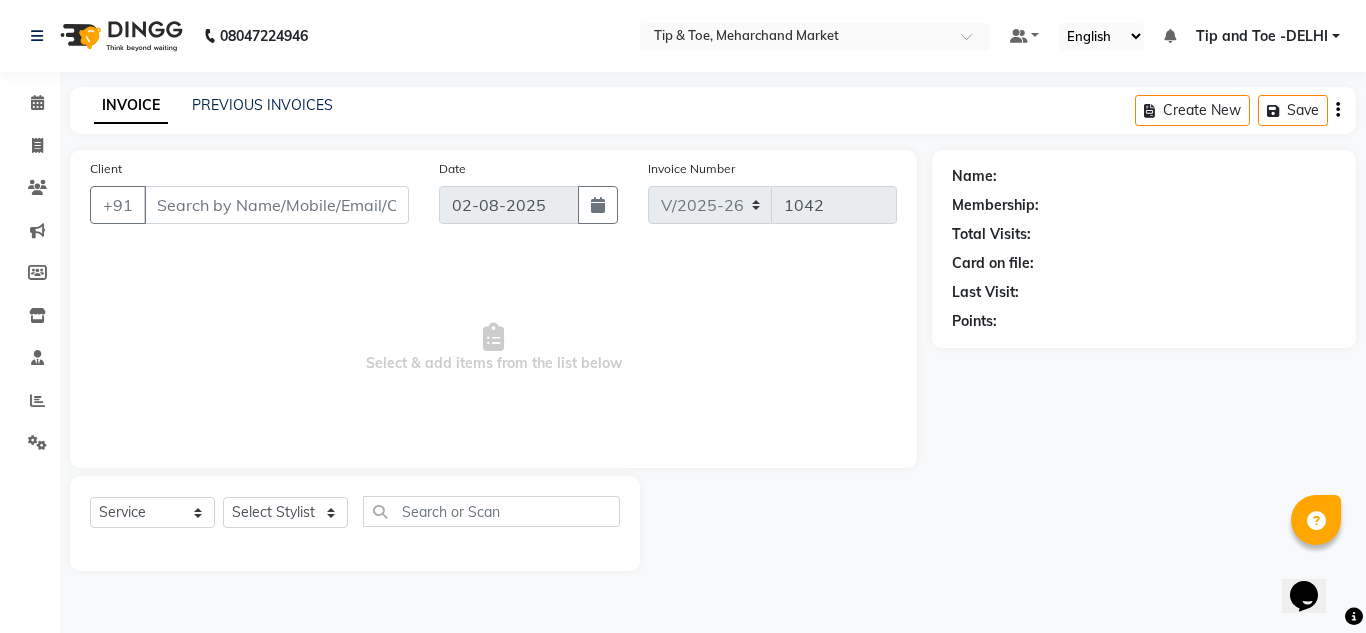type on "9818780999" 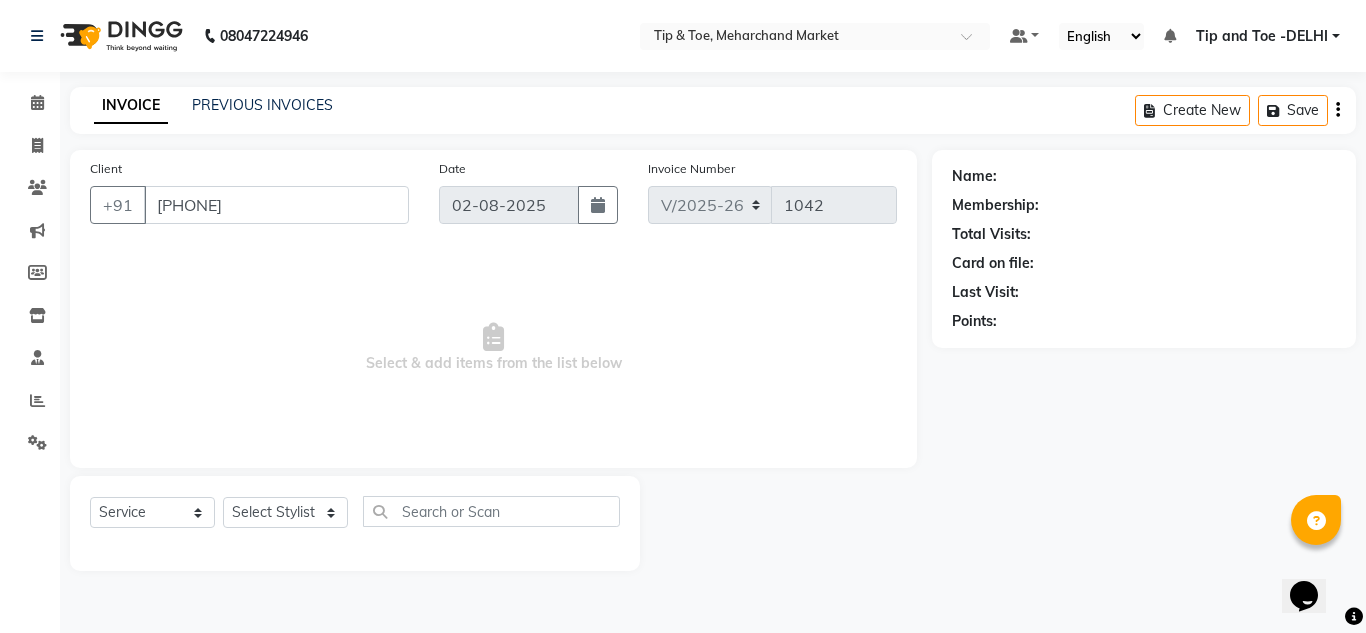 select on "41987" 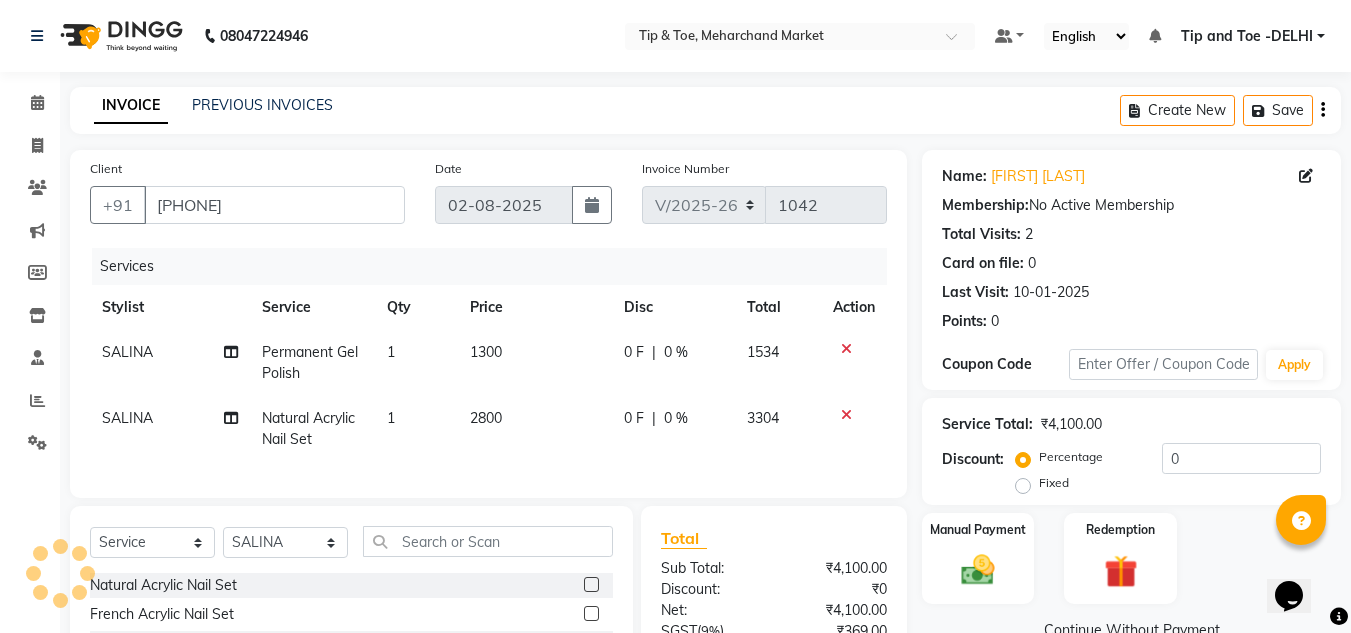 click on "Permanent Gel Polish" 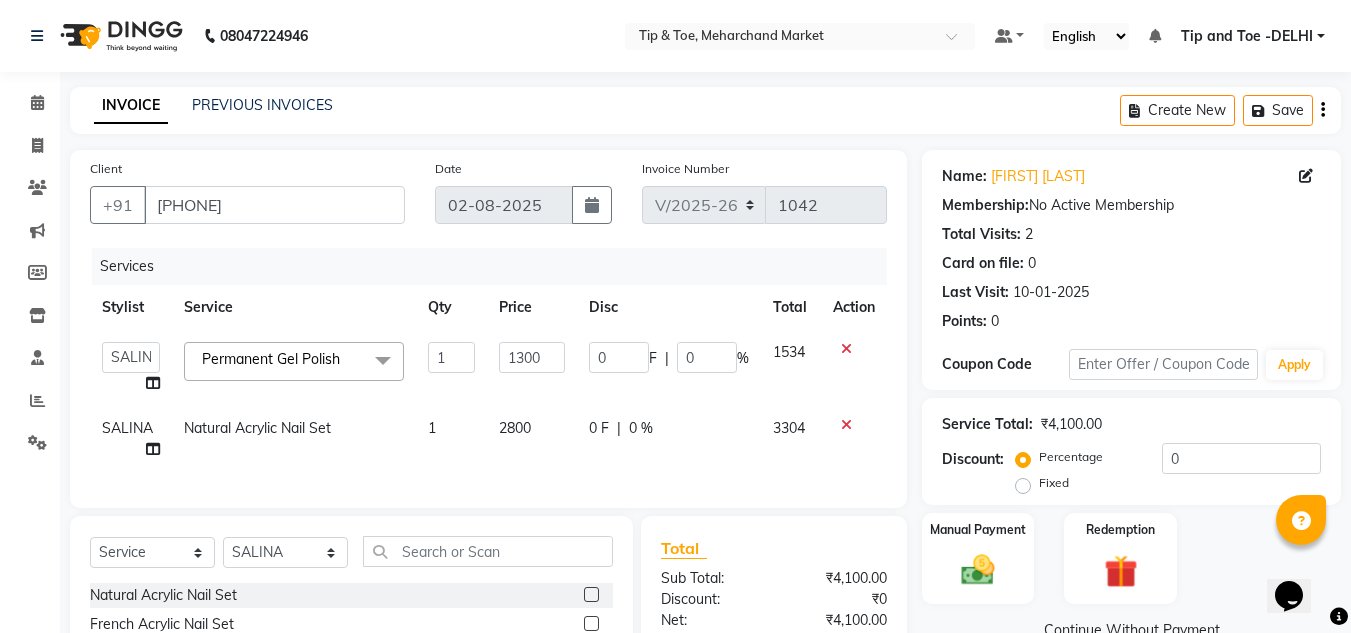 click on "Permanent Gel Polish  x" 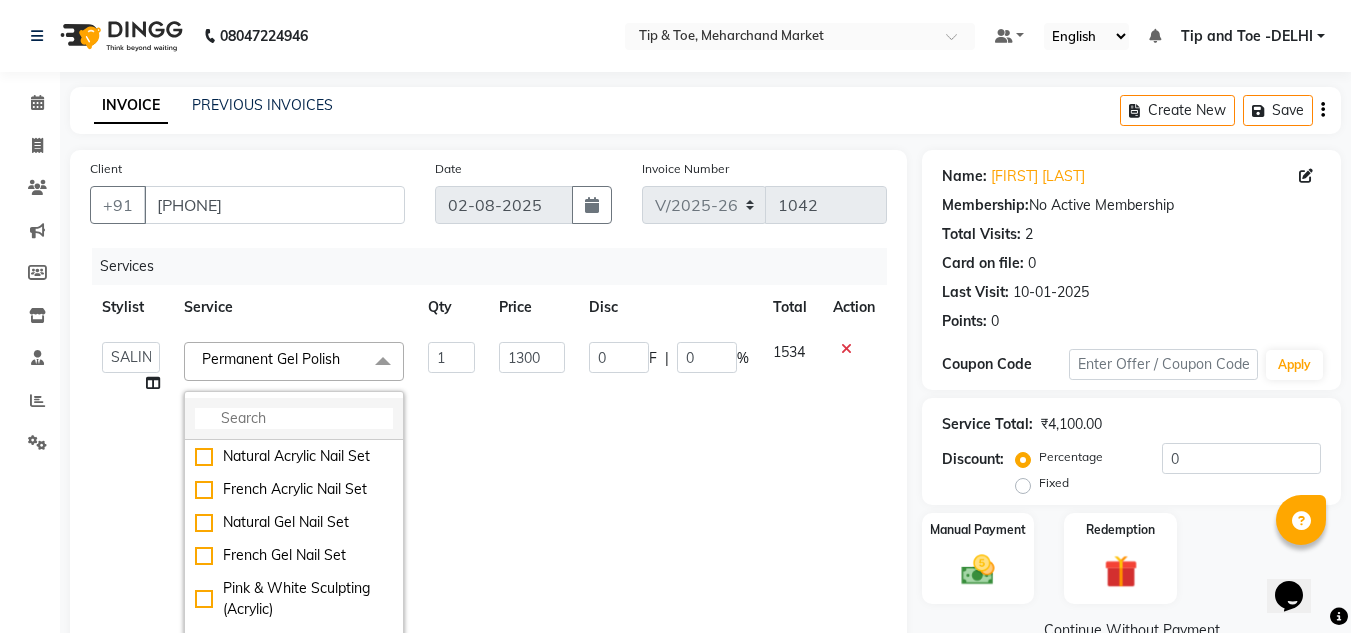 click 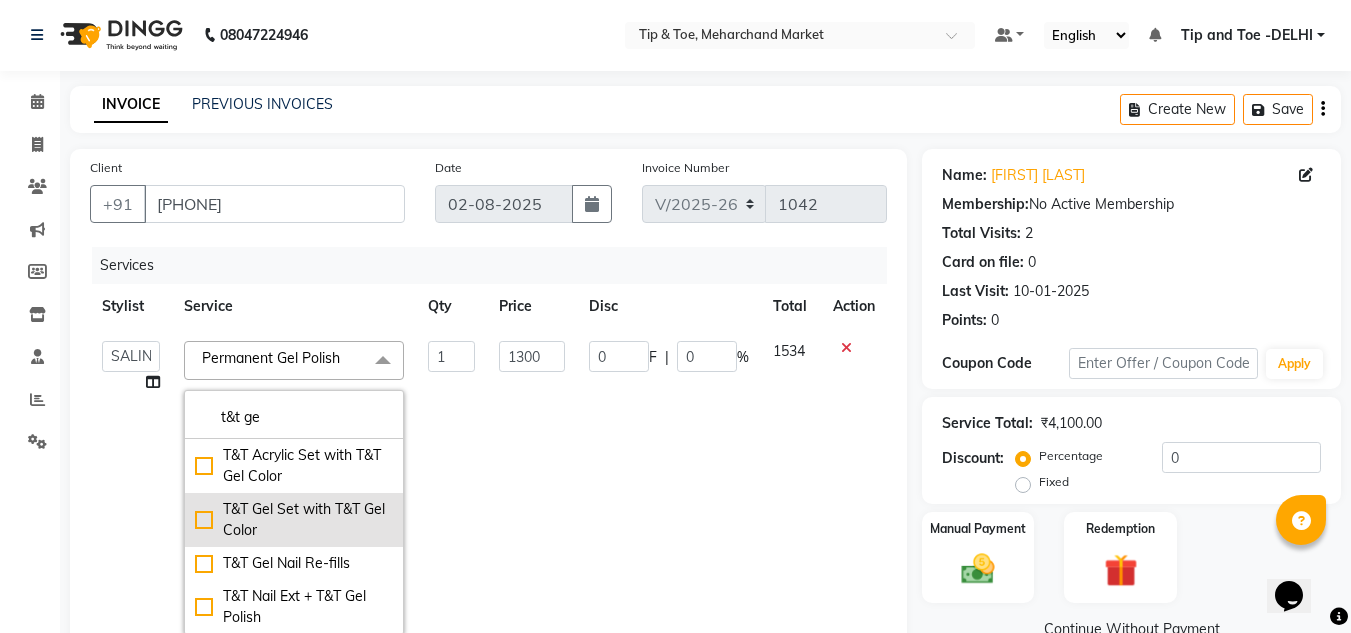 scroll, scrollTop: 100, scrollLeft: 0, axis: vertical 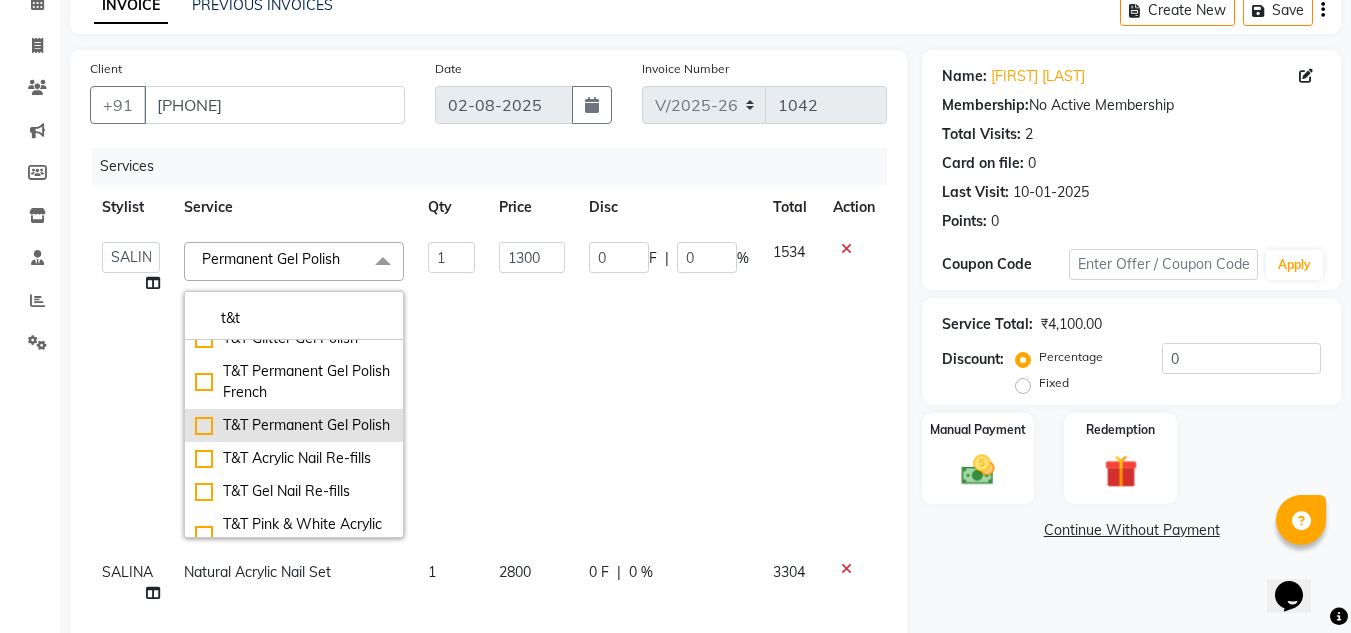 type on "t&t" 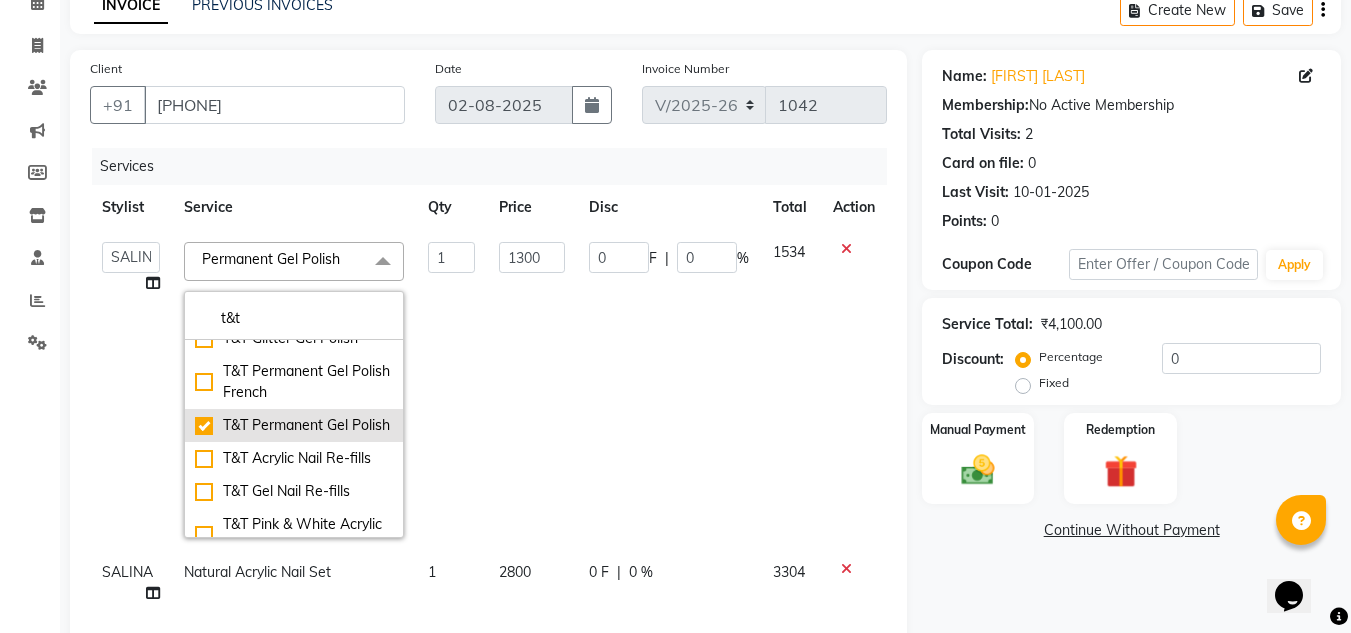 type on "900" 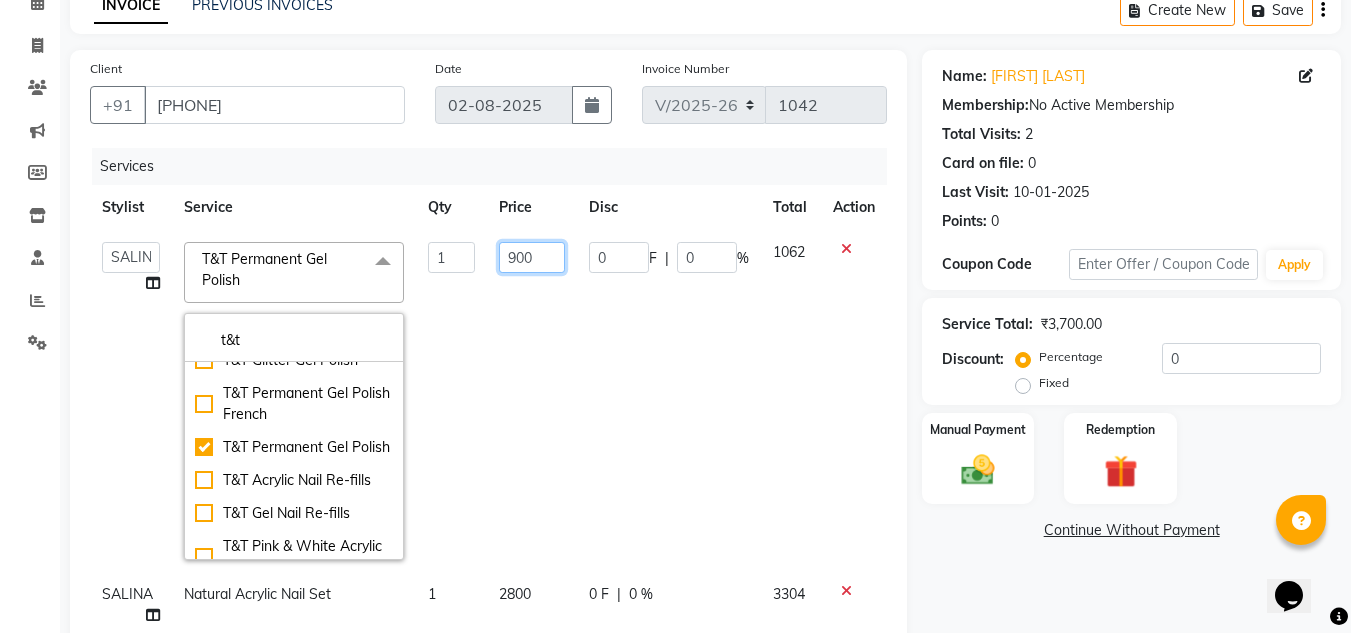 click on "900" 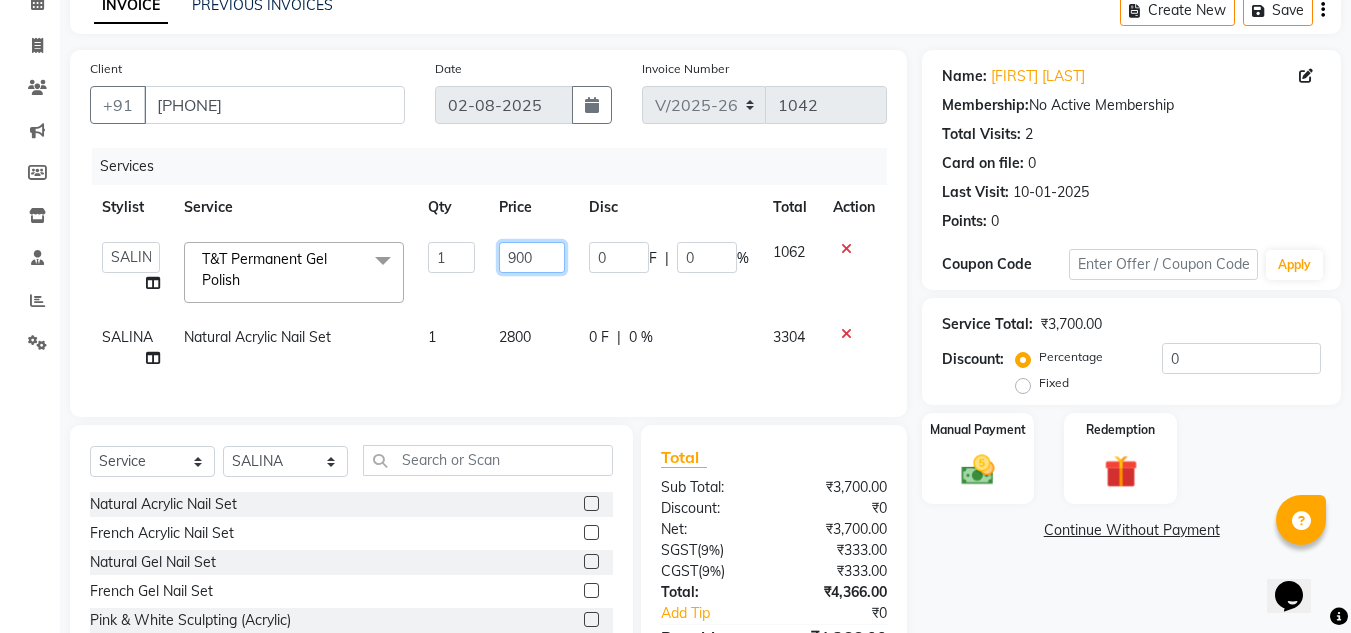 click on "900" 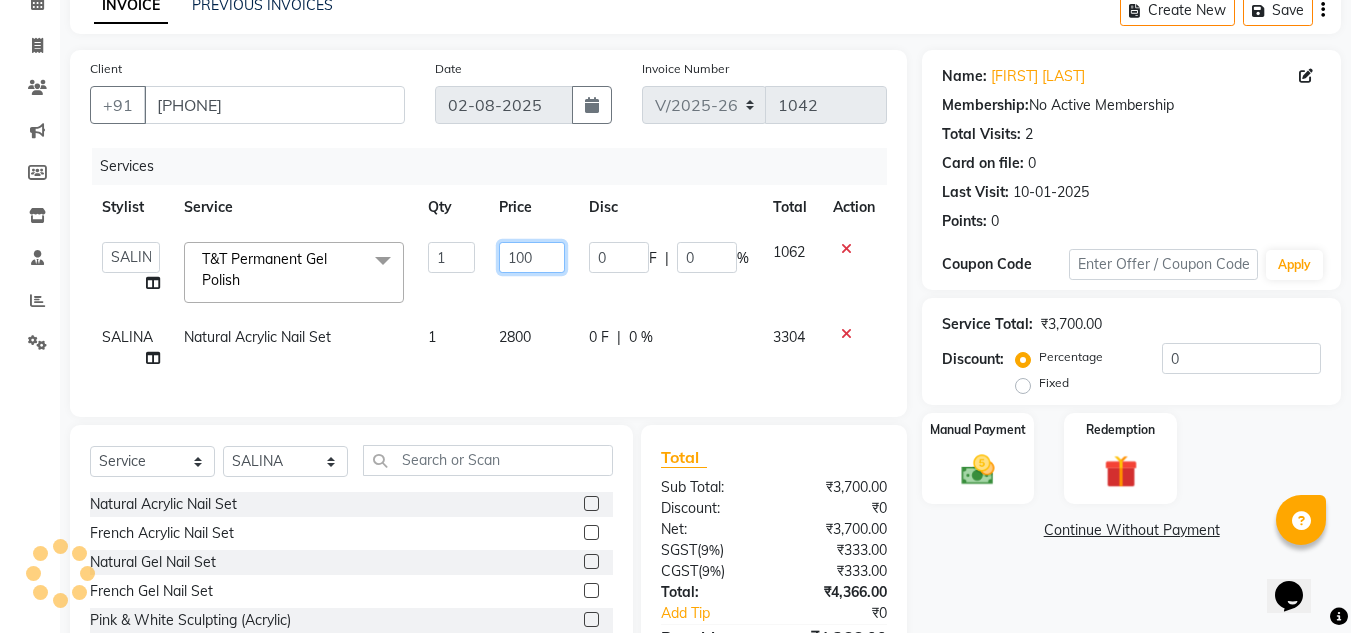 type on "1100" 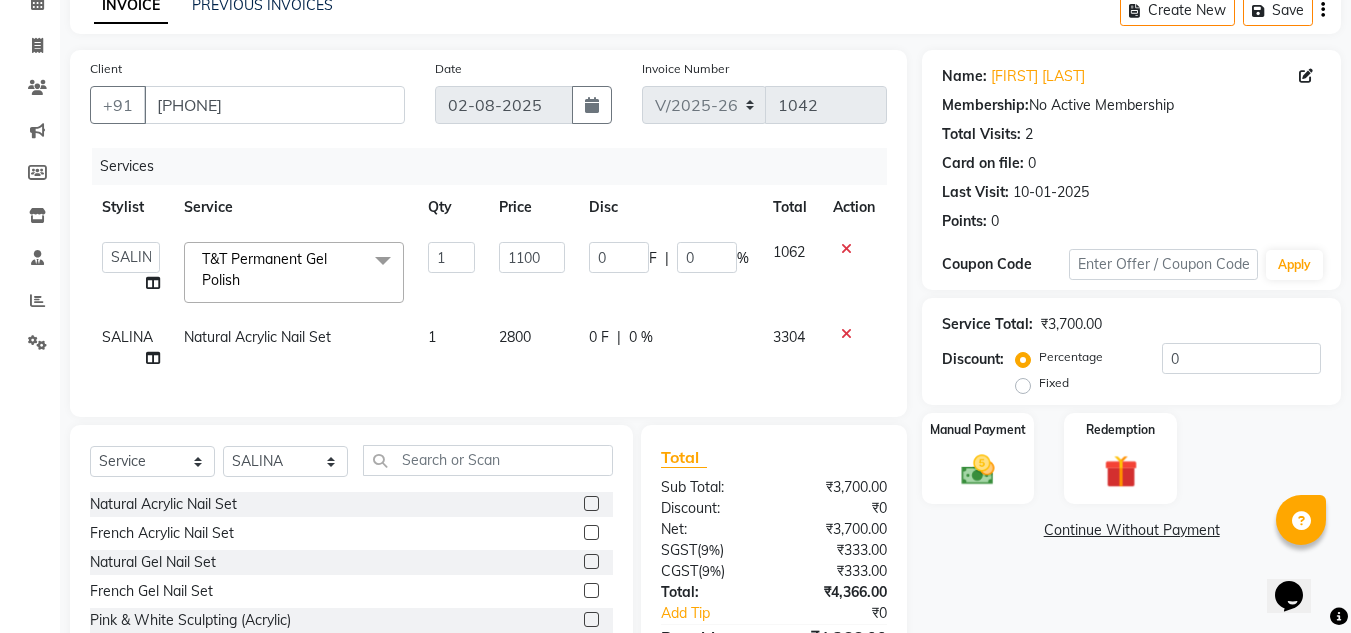 click on "Services Stylist Service Qty Price Disc Total Action  Ashish   BOWANG   Delhi branch login   Gopal   KULDEEP   Pinki   SALINA   Salman   Sorin   SOSHAN   UMA  T&T Permanent Gel Polish  x Natural Acrylic Nail Set French Acrylic Nail Set Natural Gel Nail Set French Gel Nail Set Pink & White Sculpting (Acrylic) Pink & White Sculpting (Gel) Glitter Acrylic Nail Set Glitter Gel Nail Set Acrylic Overlays Gel Overlays Pink & White Acrylic Overlays Pink & White Gel Overlays Glitter Acrylic Overlays Glitter Gel Overlays Form Acrylic Nail Set Form Gel Nail Set Shattered Glass Holographic Nails Ombre Gel Polish Chameleon Nails Chrome/Metallic Nails Cateye Gel Polish Glitter Gel Polish Permanent Gel Polish French Permanent Gel Polish Temporary Nail Extension Acrylic Nail Re-fills Gel Nail Re-fills Pink & White Acrylic Re-fills Pink & White Gel Re-fills Glitter Acrylic Re-fills Glitter Gel Re-fills Acrylic Removal Gel Removal Permanent Gel Polish Removal Acrylic Tip Repair Gel Tip Repair Pink & White Acrylic Tip Repair 1" 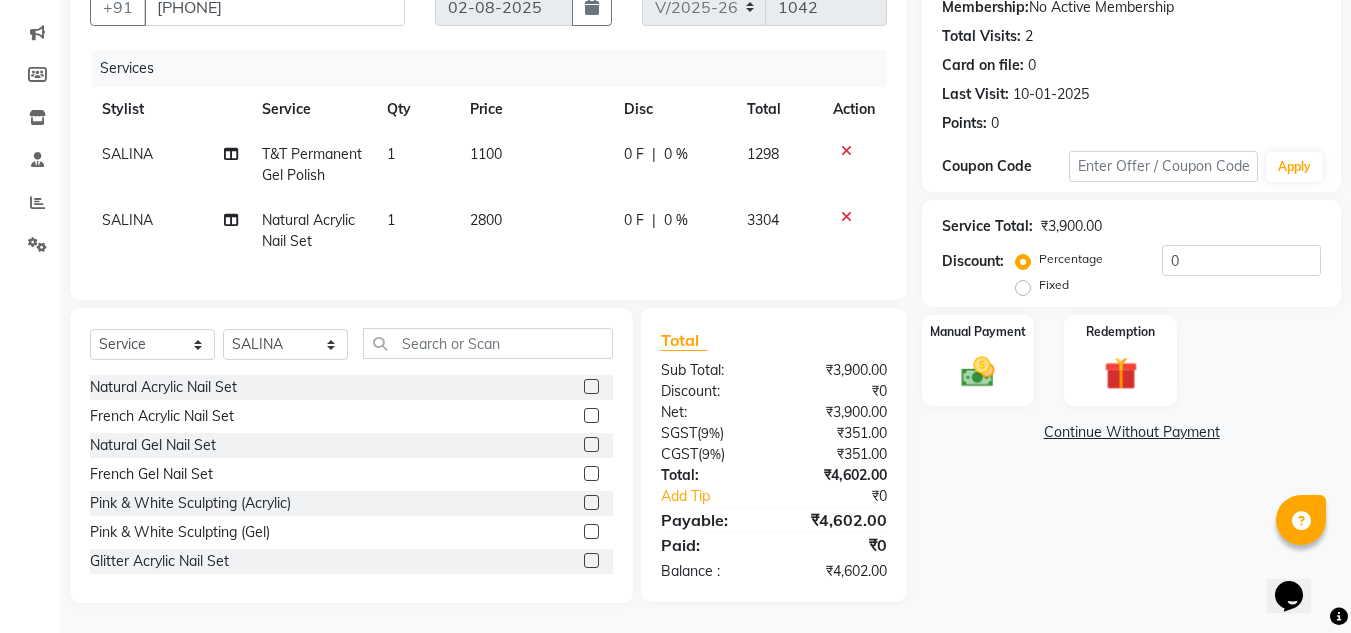 scroll, scrollTop: 213, scrollLeft: 0, axis: vertical 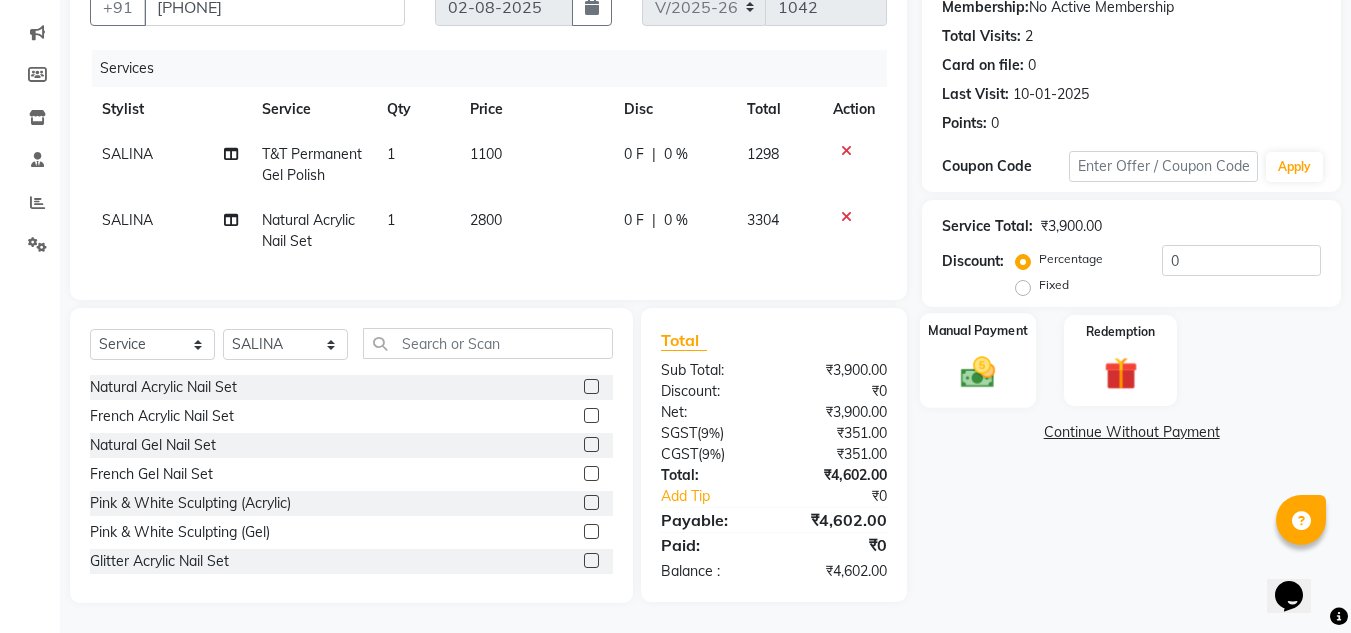 click on "Manual Payment" 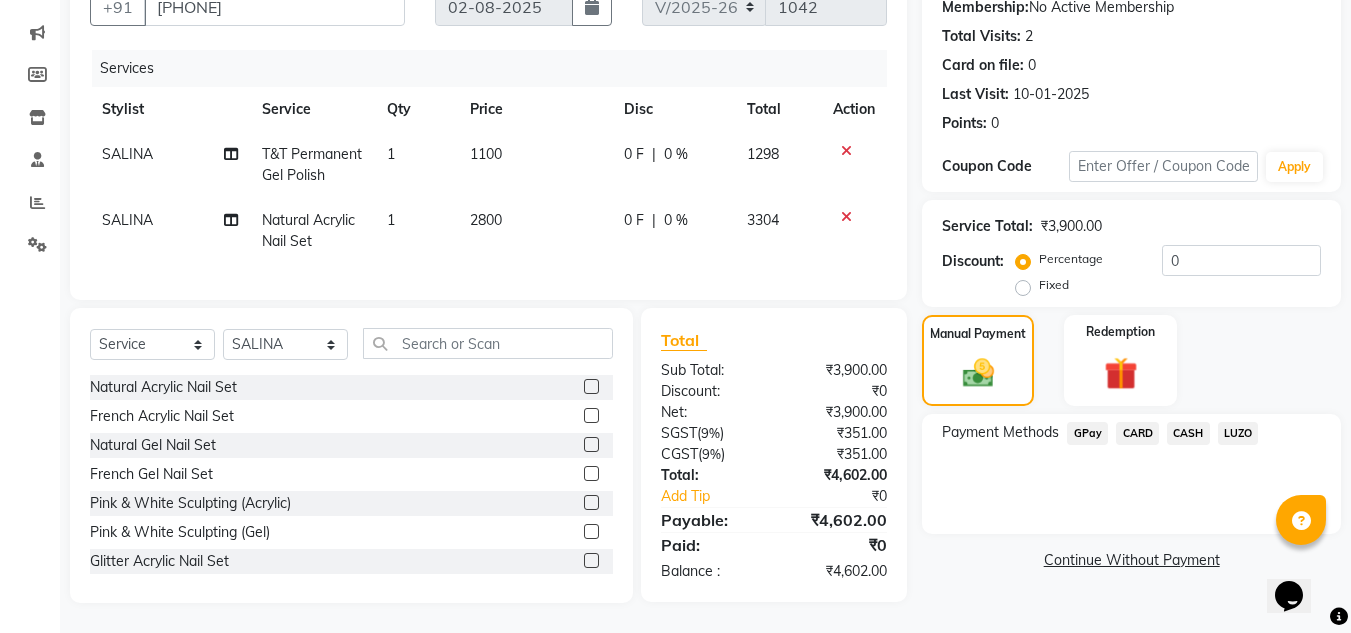 click on "CASH" 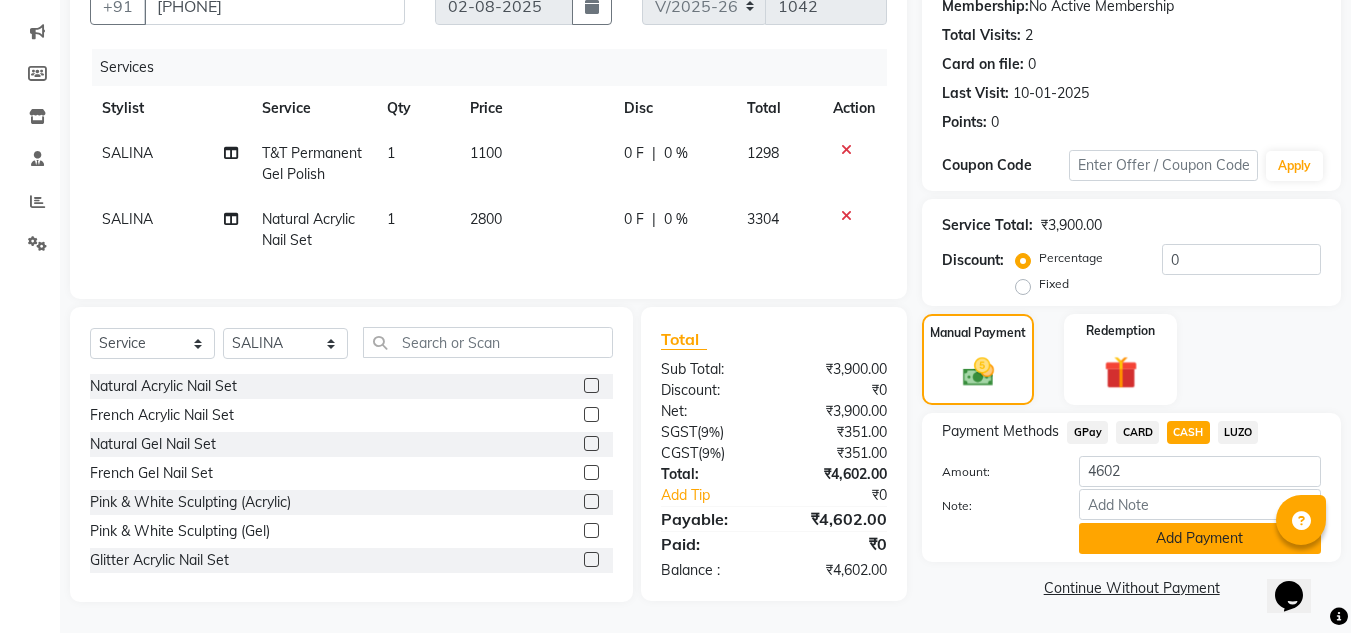 click on "Add Payment" 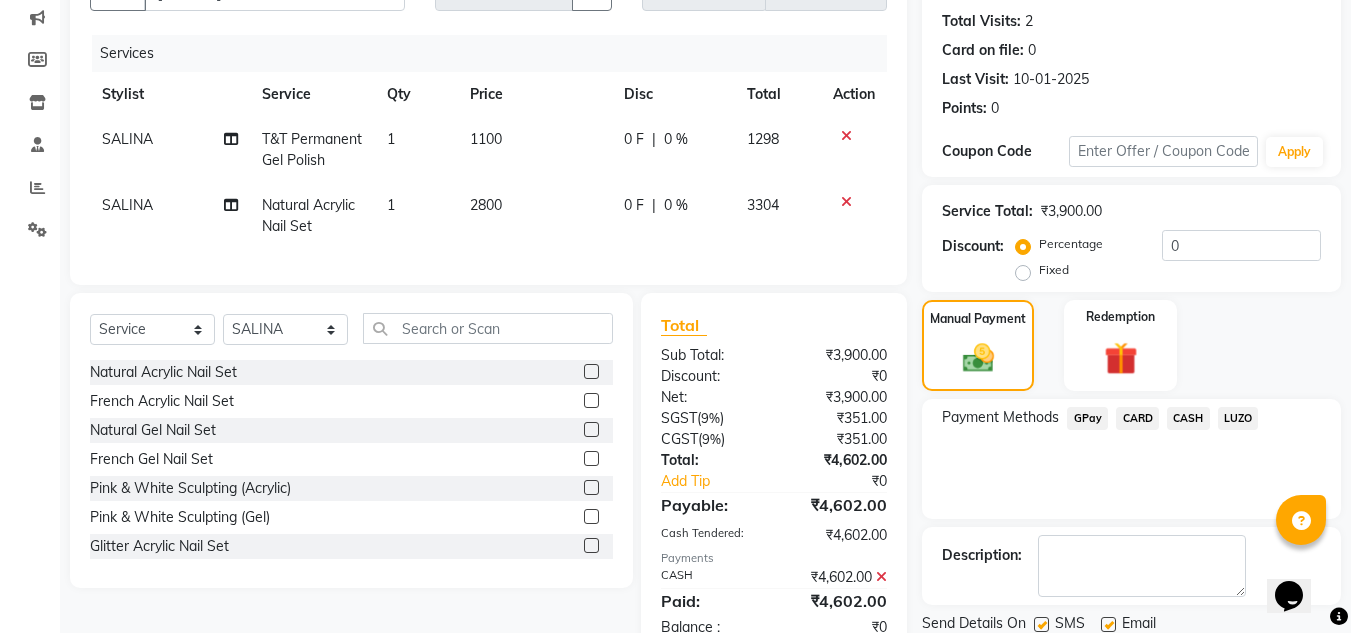 click on "CASH" 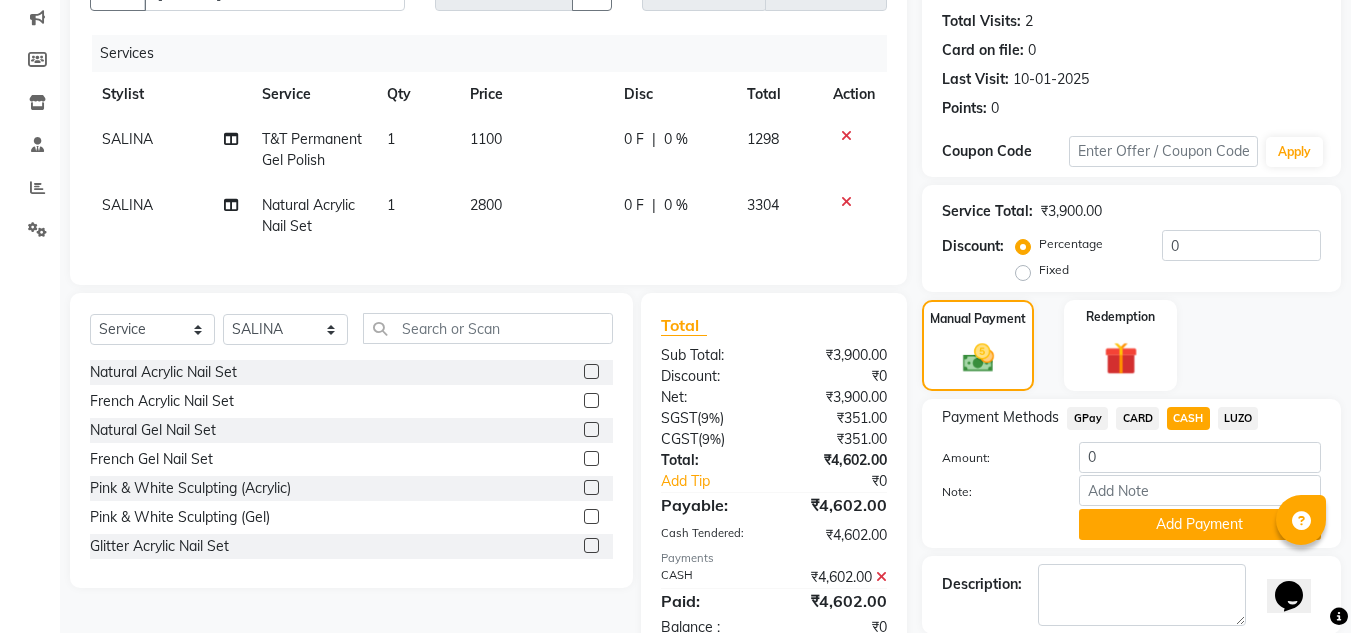 scroll, scrollTop: 312, scrollLeft: 0, axis: vertical 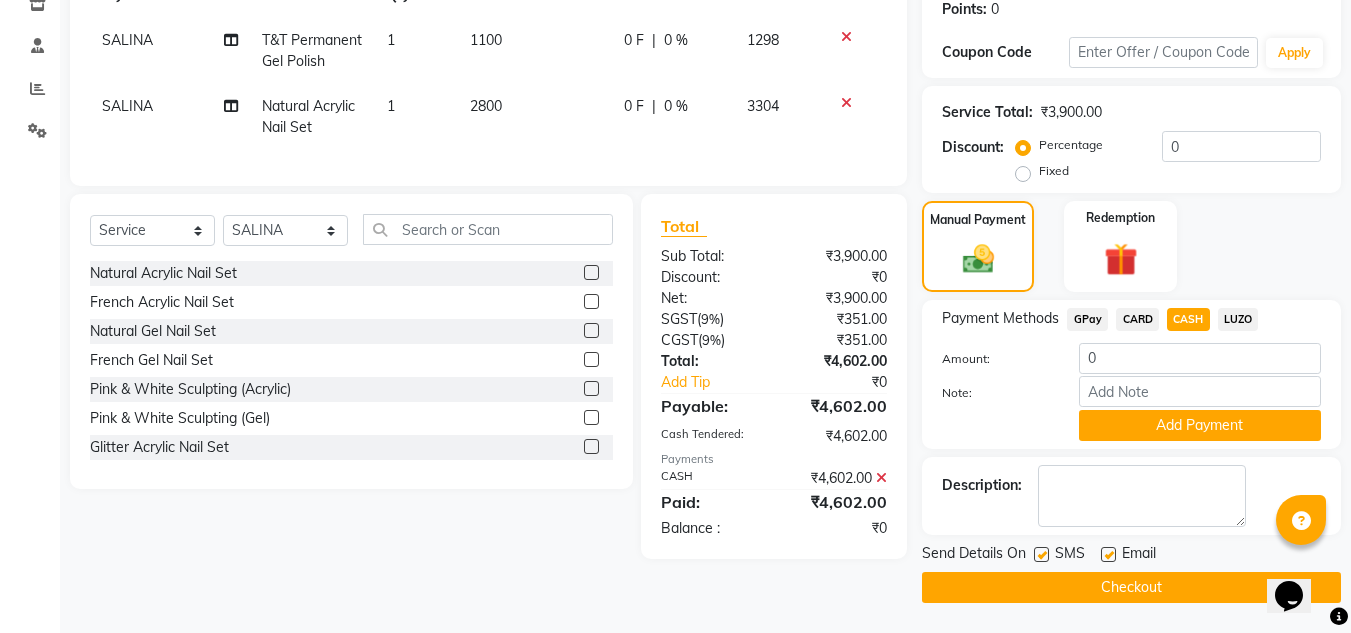 click 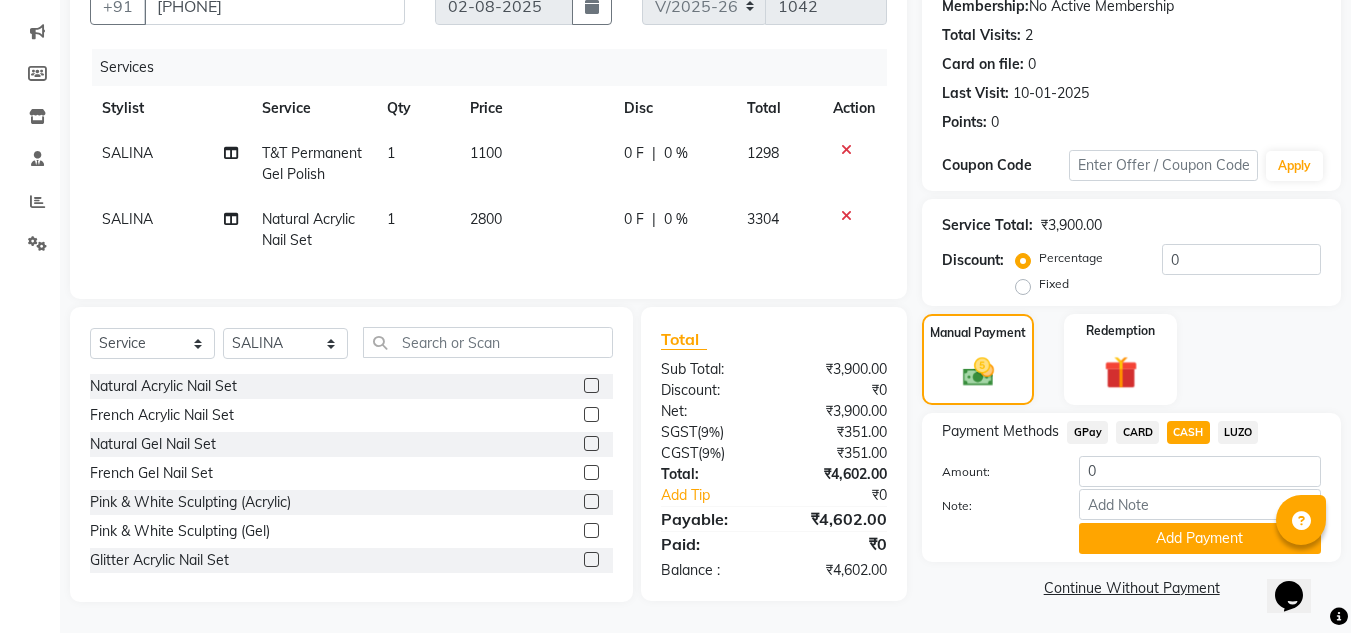 scroll, scrollTop: 213, scrollLeft: 0, axis: vertical 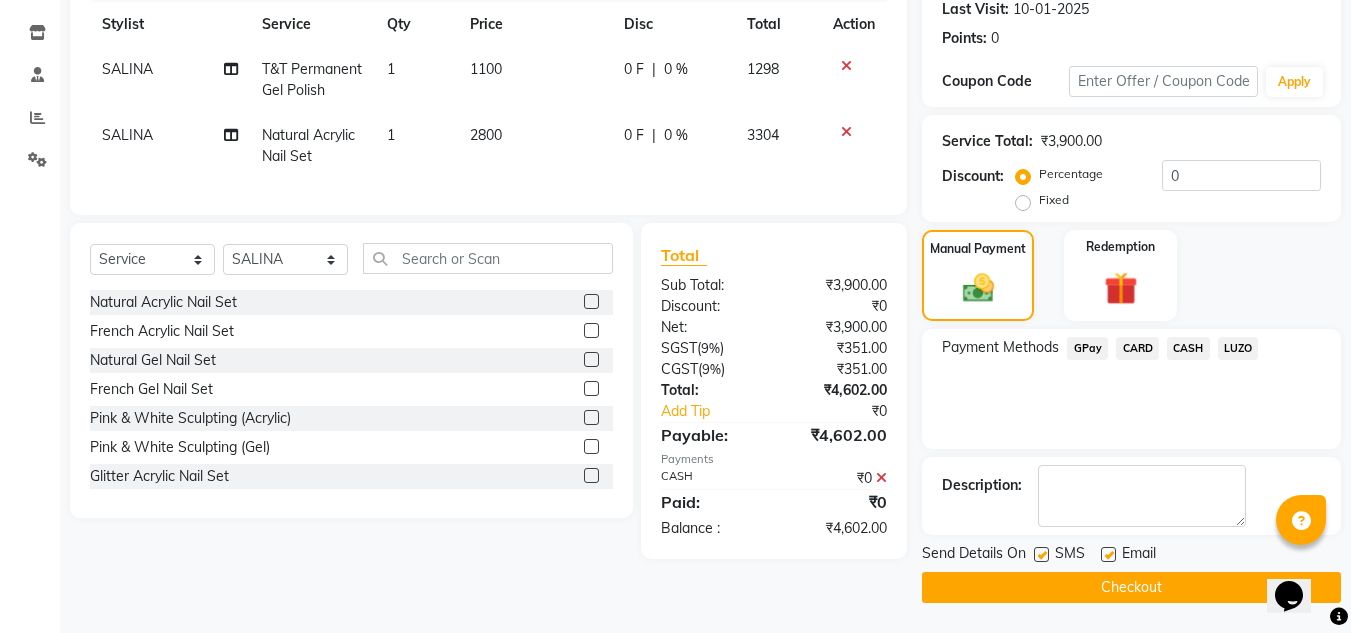 click on "Checkout" 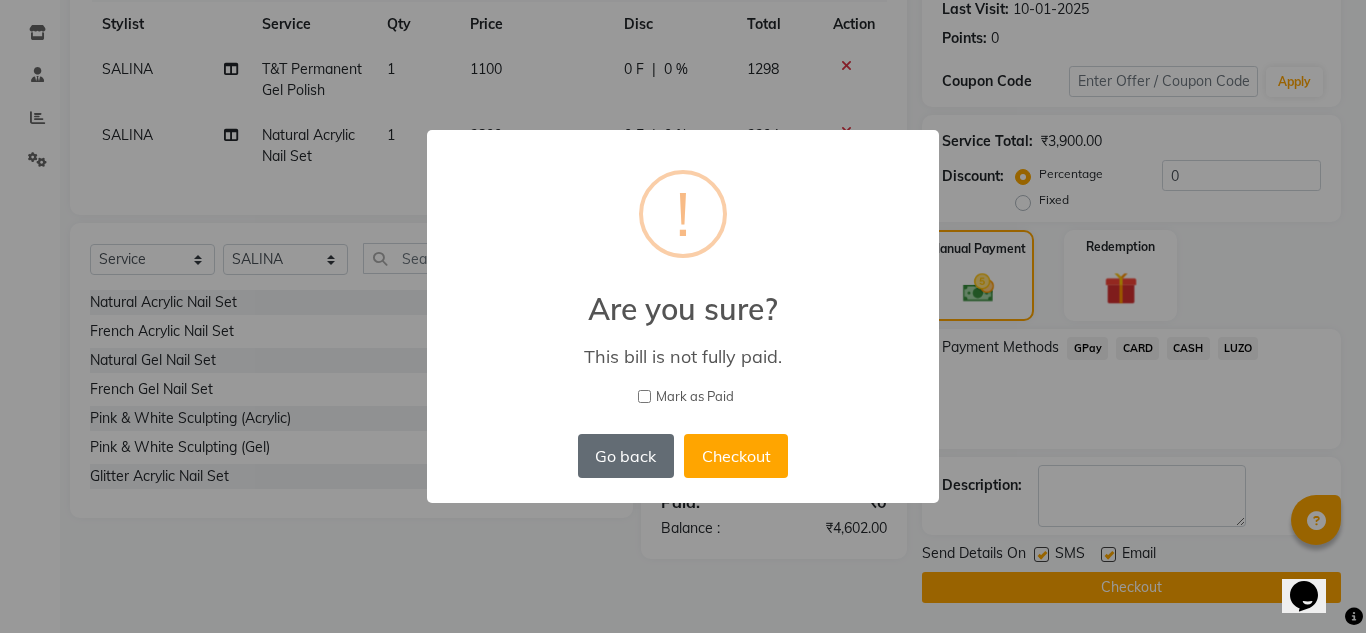 click on "Go back" at bounding box center [626, 456] 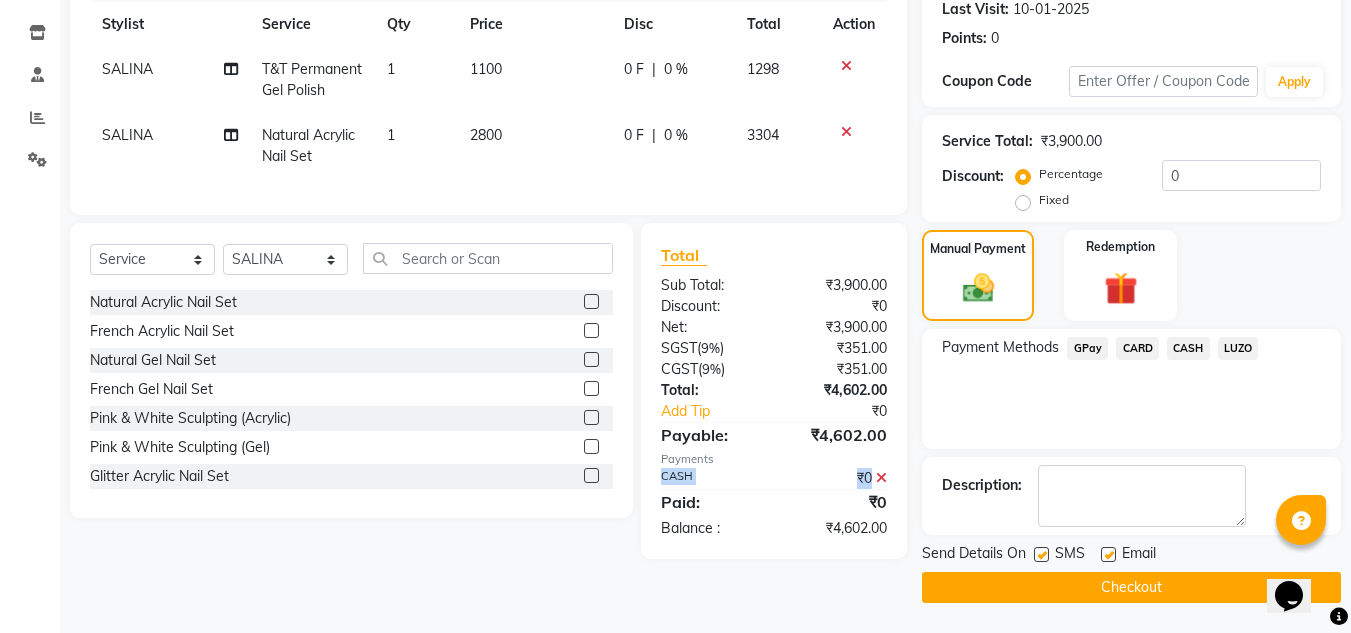 click on "Total Sub Total: ₹3,900.00 Discount: ₹0 Net: ₹3,900.00 SGST  ( 9% ) ₹351.00 CGST  ( 9% ) ₹351.00 Total: ₹4,602.00 Add Tip ₹0 Payable: ₹4,602.00 Payments CASH ₹0  Paid: ₹0 Balance   : ₹4,602.00" 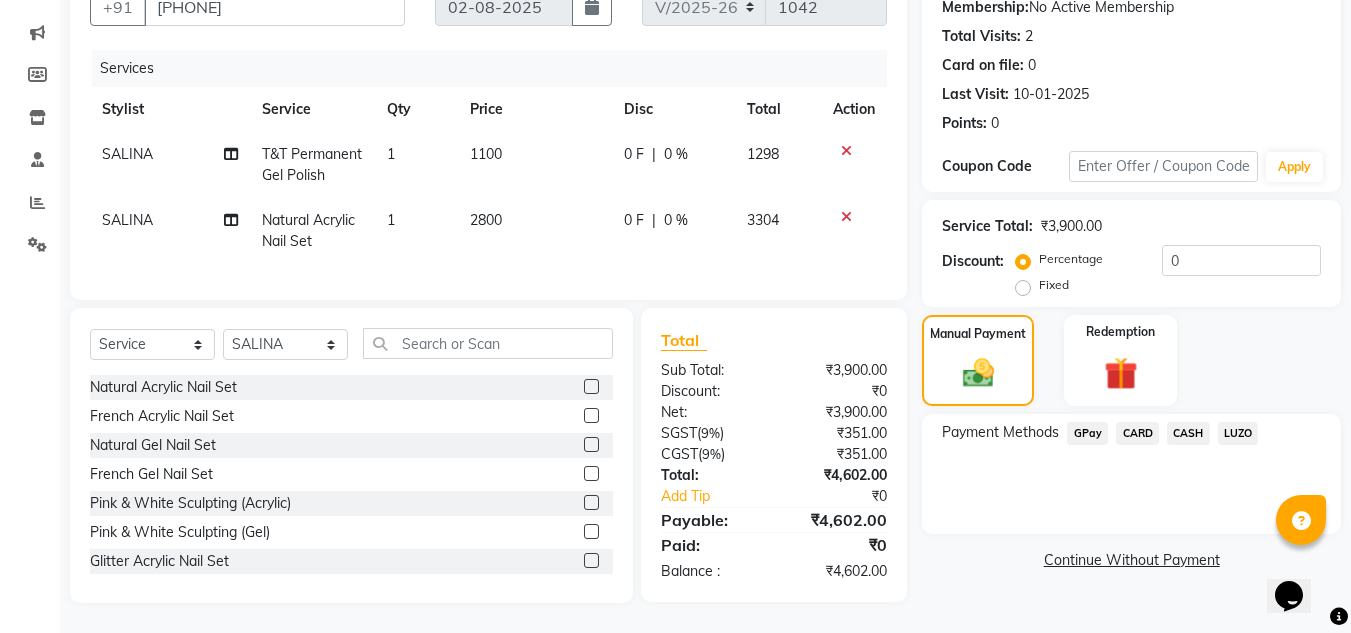 click on "CASH" 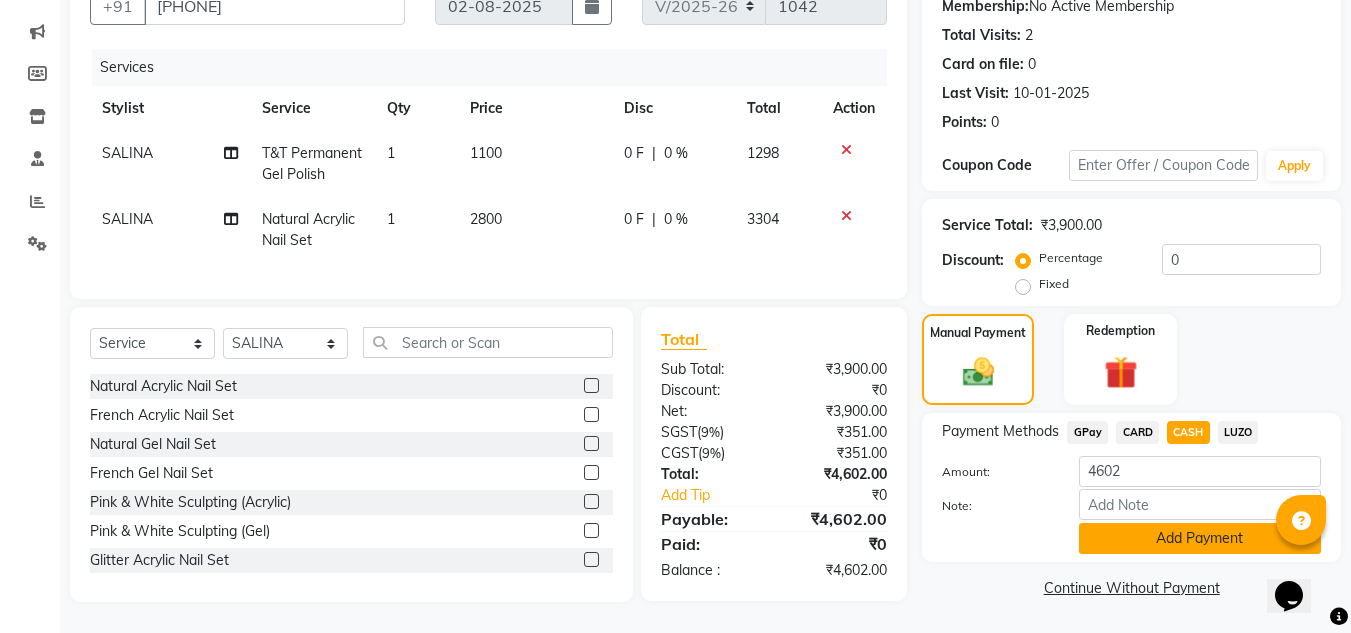 click on "Add Payment" 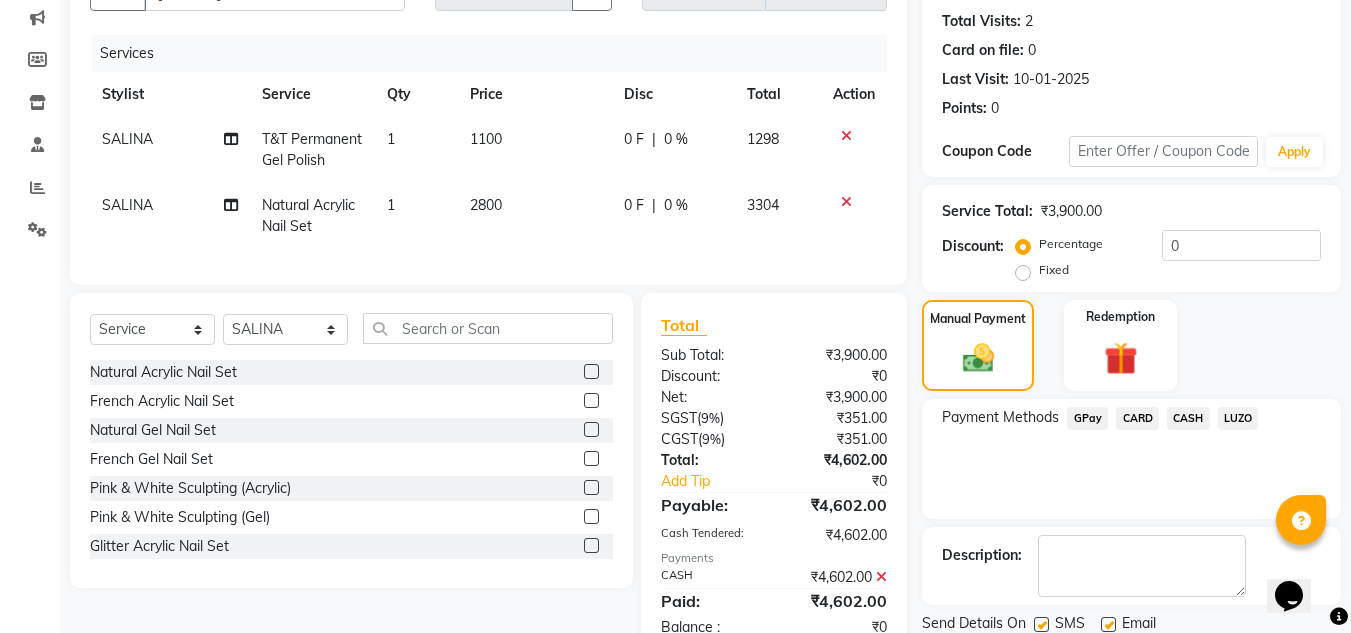 scroll, scrollTop: 283, scrollLeft: 0, axis: vertical 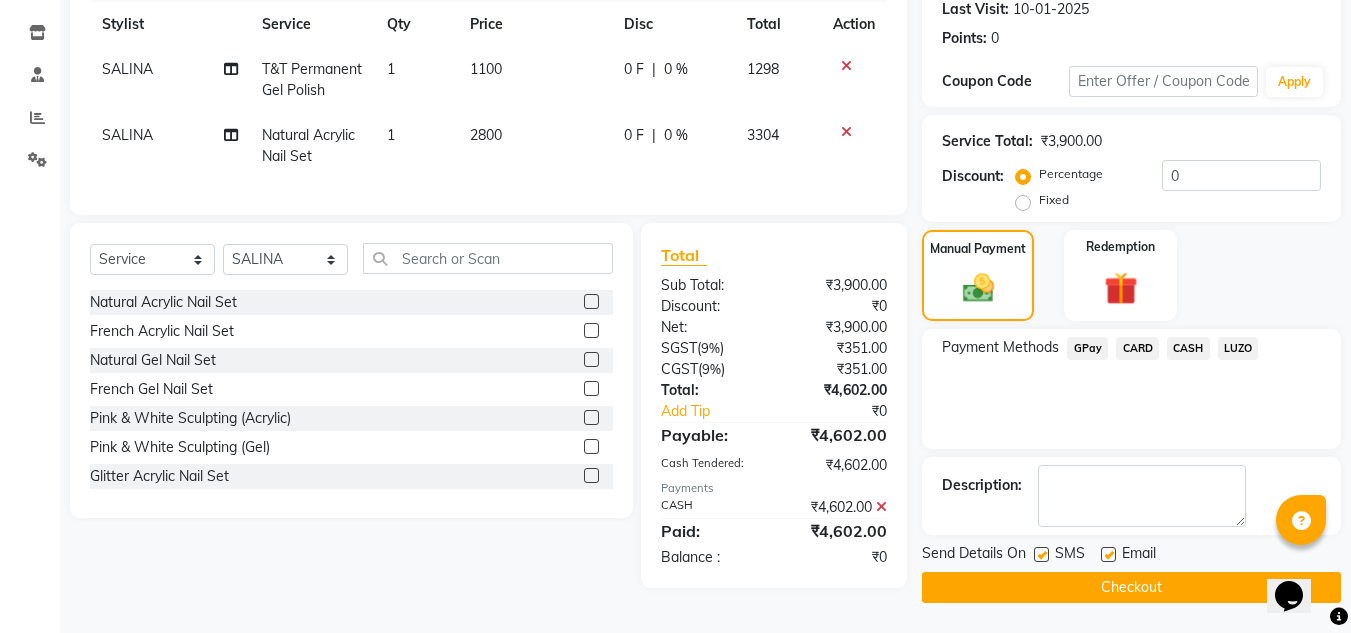 click on "Checkout" 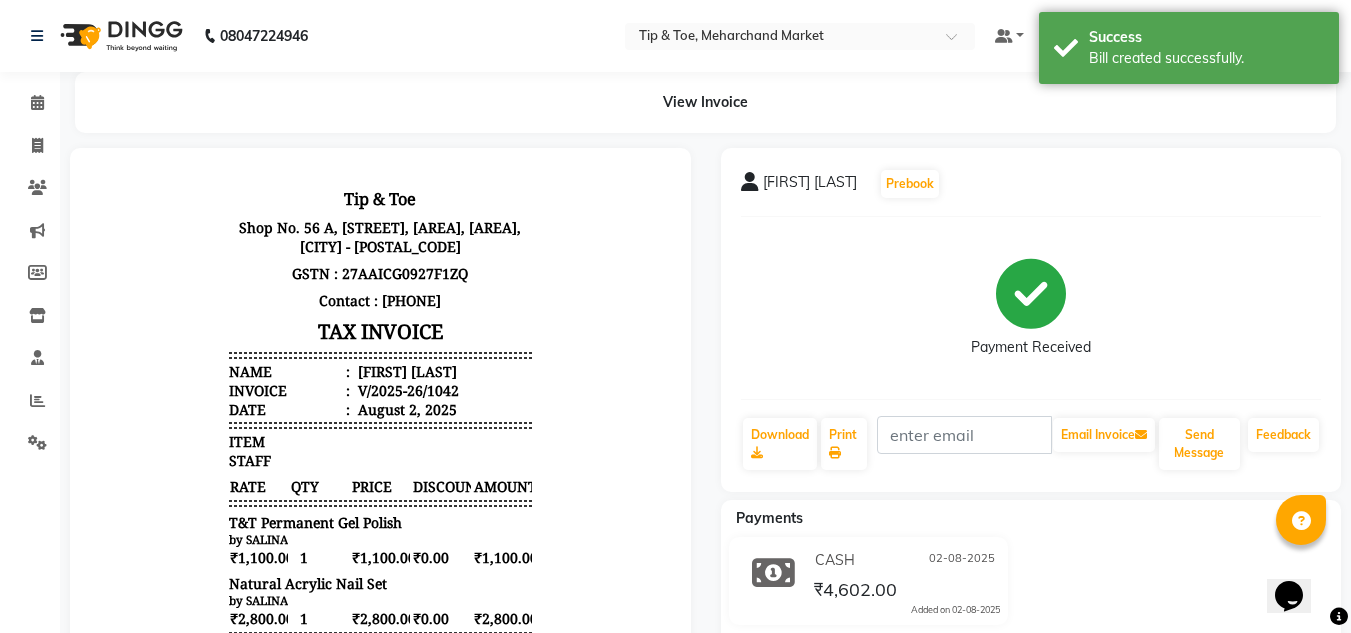 scroll, scrollTop: 0, scrollLeft: 0, axis: both 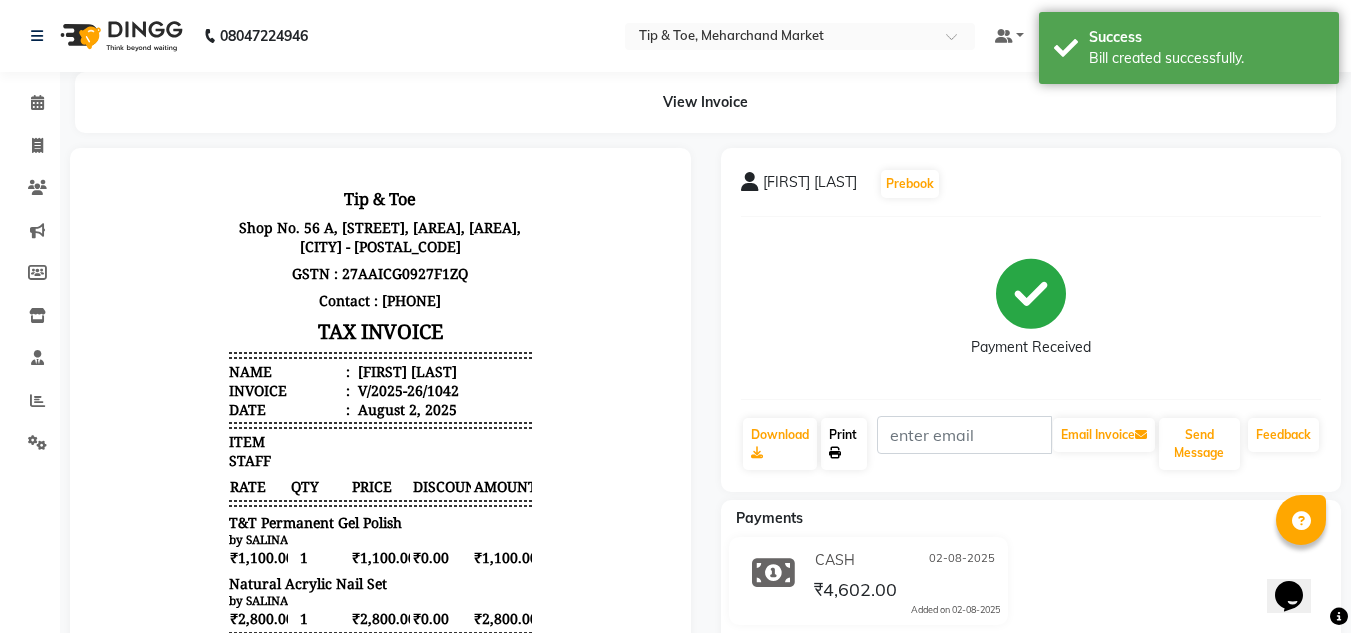 click on "Print" 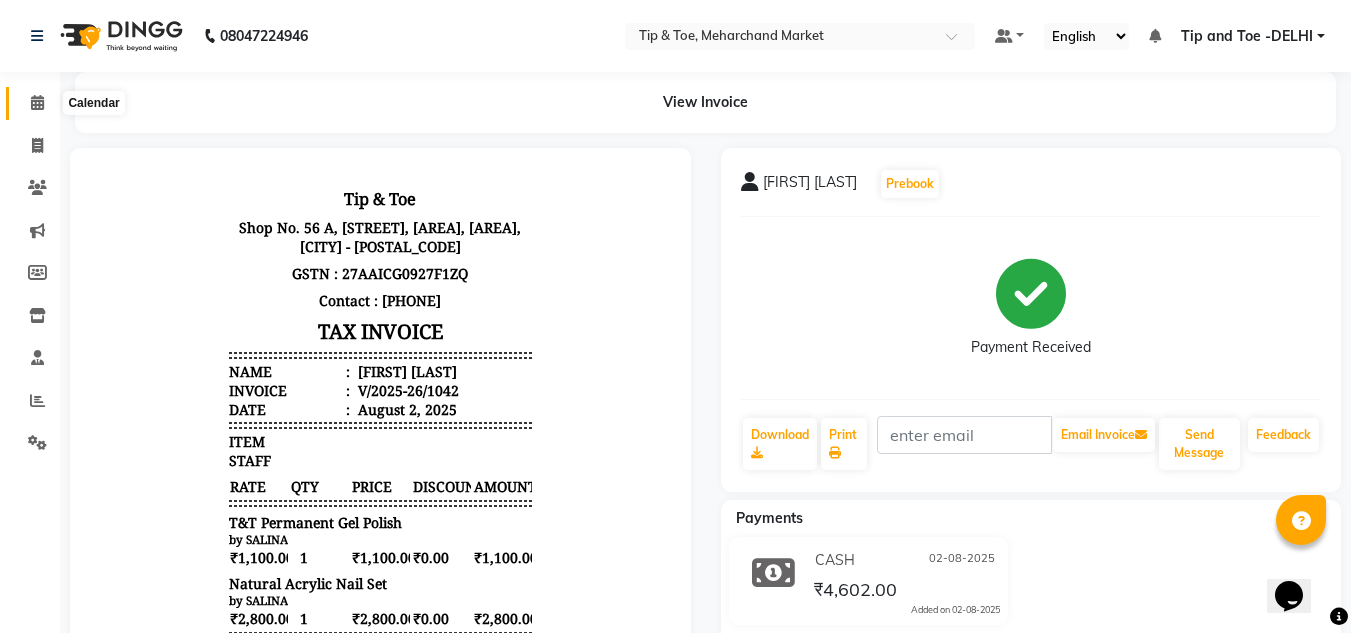 click 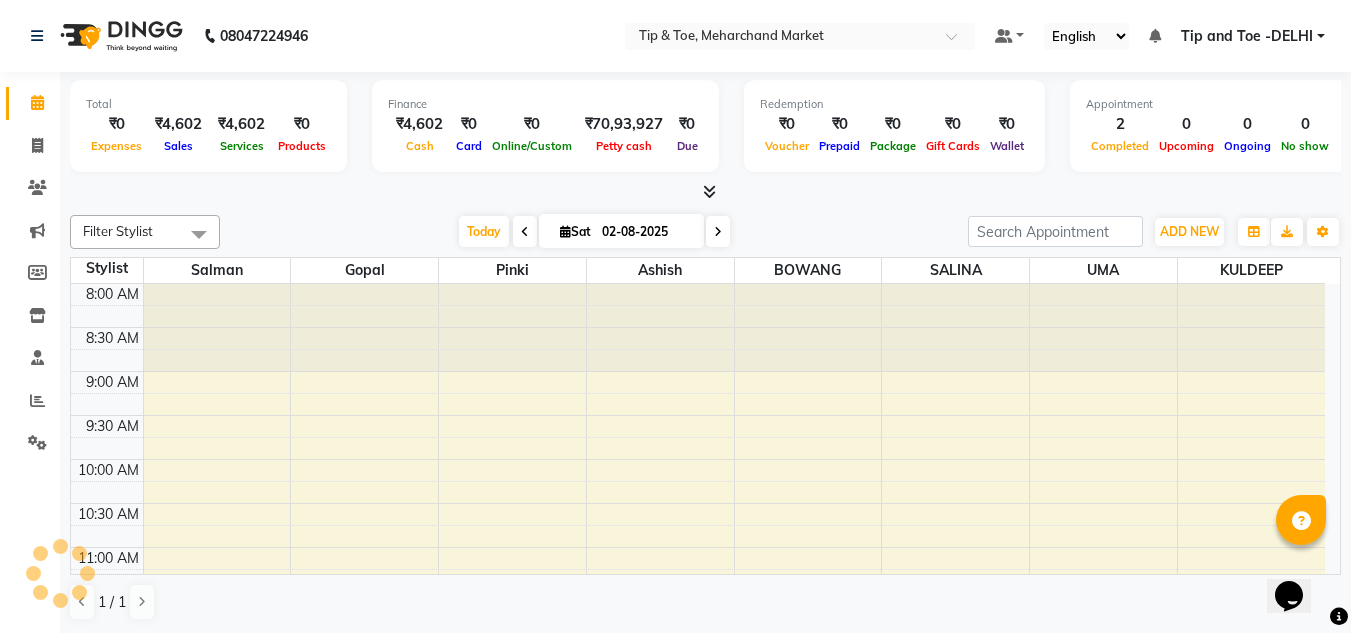 scroll, scrollTop: 441, scrollLeft: 0, axis: vertical 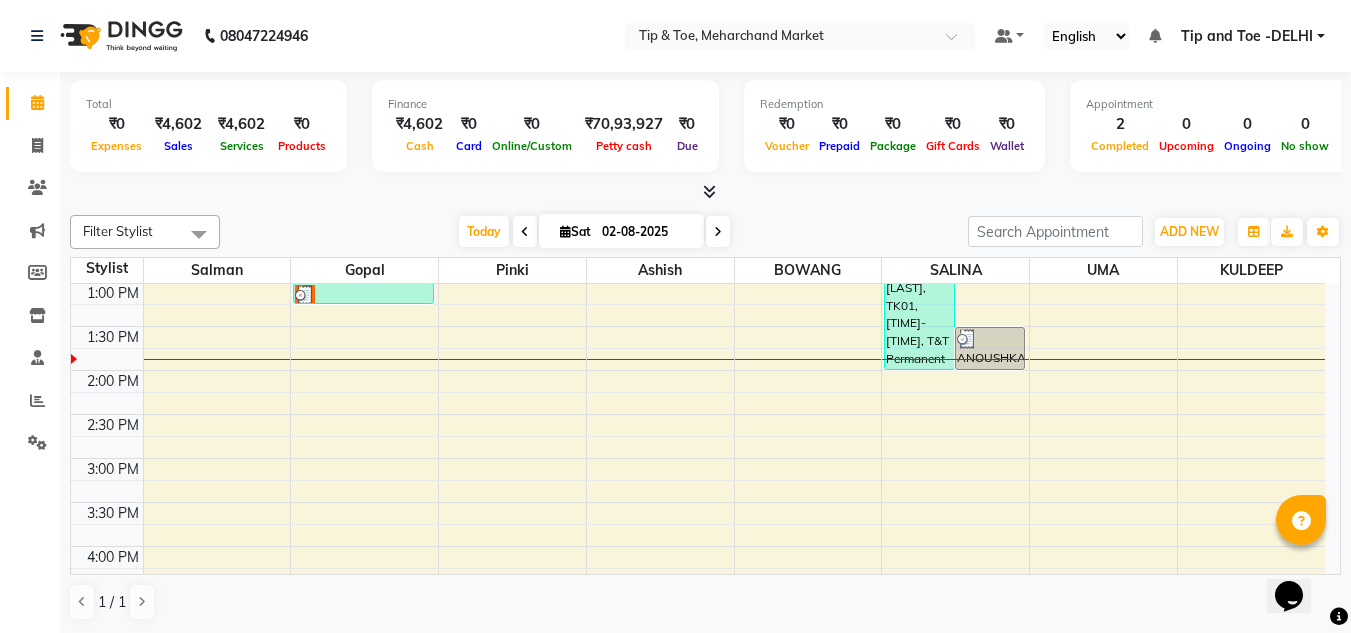 click on "8:00 AM 8:30 AM 9:00 AM 9:30 AM 10:00 AM 10:30 AM 11:00 AM 11:30 AM 12:00 PM 12:30 PM 1:00 PM 1:30 PM 2:00 PM 2:30 PM 3:00 PM 3:30 PM 4:00 PM 4:30 PM 5:00 PM 5:30 PM 6:00 PM 6:30 PM 7:00 PM 7:30 PM 8:00 PM 8:30 PM     PRIYA NAIR, TK02, 01:00 PM-01:15 PM, Acrylic Tip Repair     ANOUSHKA JHA, TK01, 12:30 PM-02:00 PM, T&T Permanent Gel Polish,Natural Acrylic Nail Set     ANOUSHKA JHA, TK01, 01:30 PM-02:00 PM, Permanent Gel Polish" at bounding box center [698, 414] 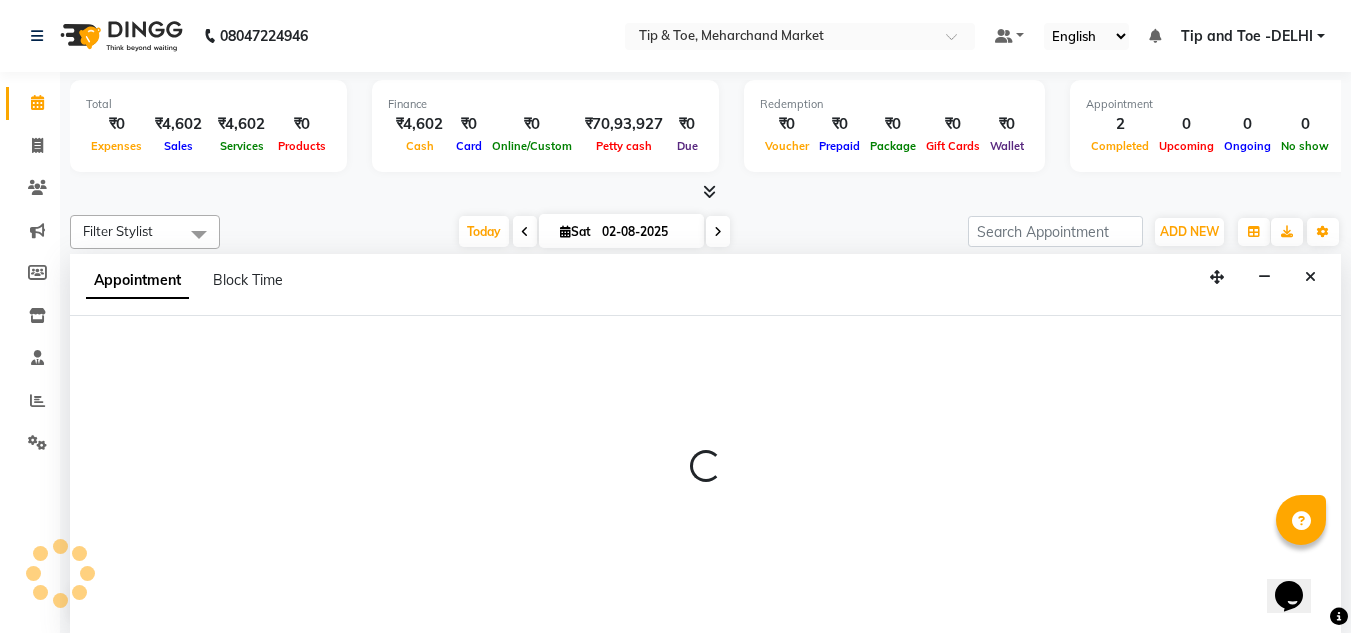 scroll, scrollTop: 1, scrollLeft: 0, axis: vertical 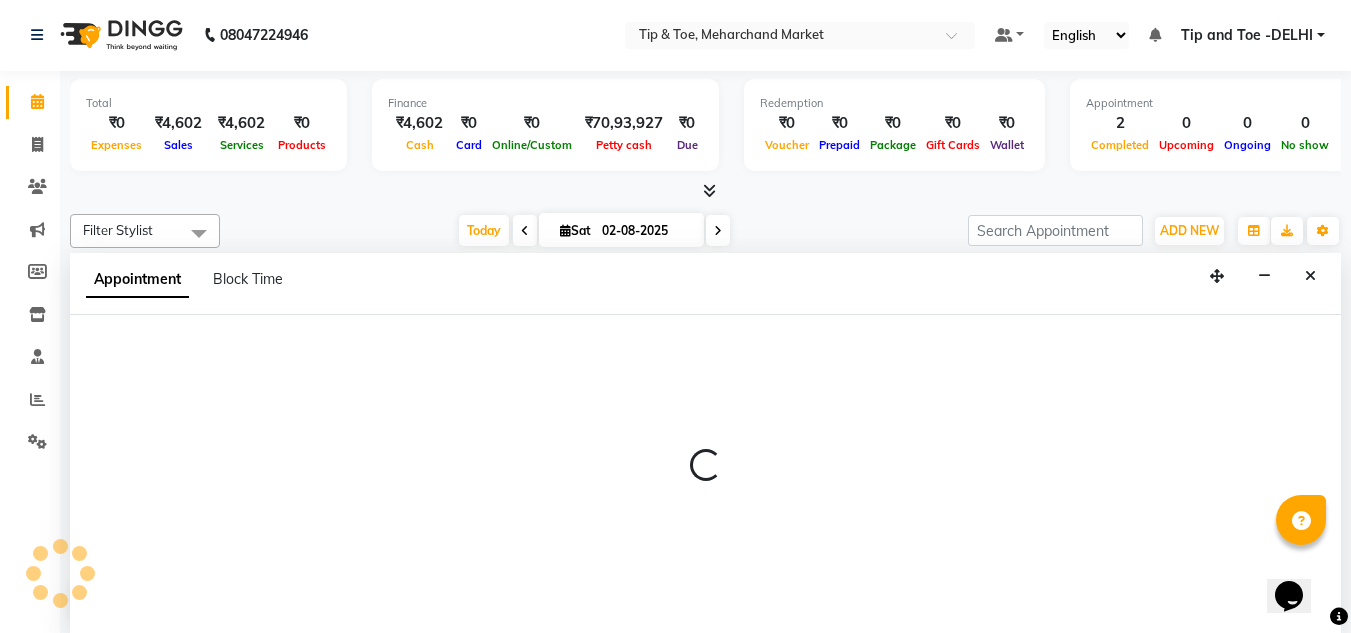 select on "41981" 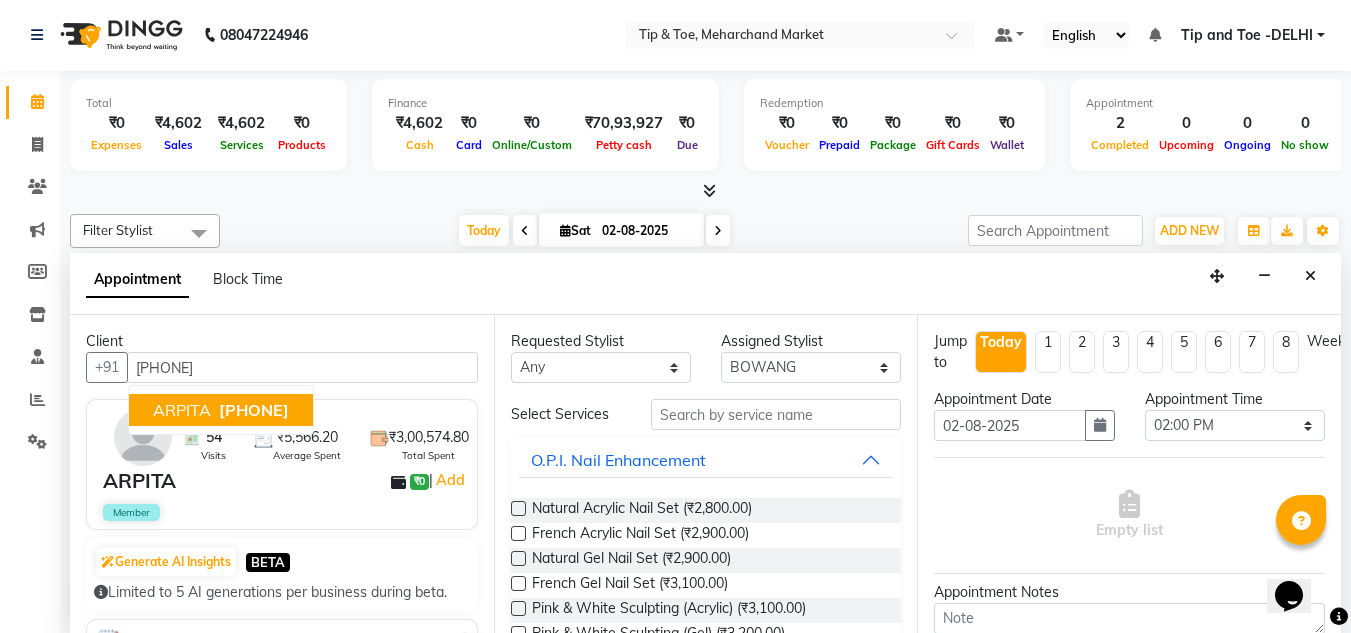 click on "ARPITA" at bounding box center [182, 410] 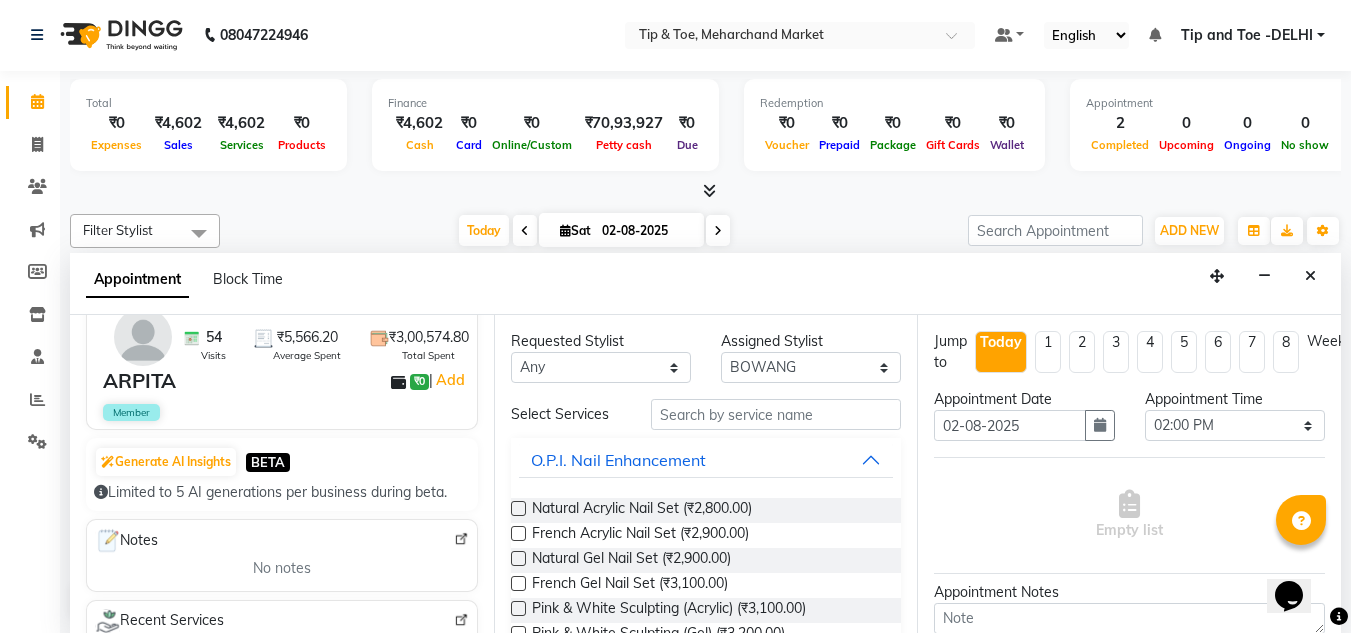 scroll, scrollTop: 0, scrollLeft: 0, axis: both 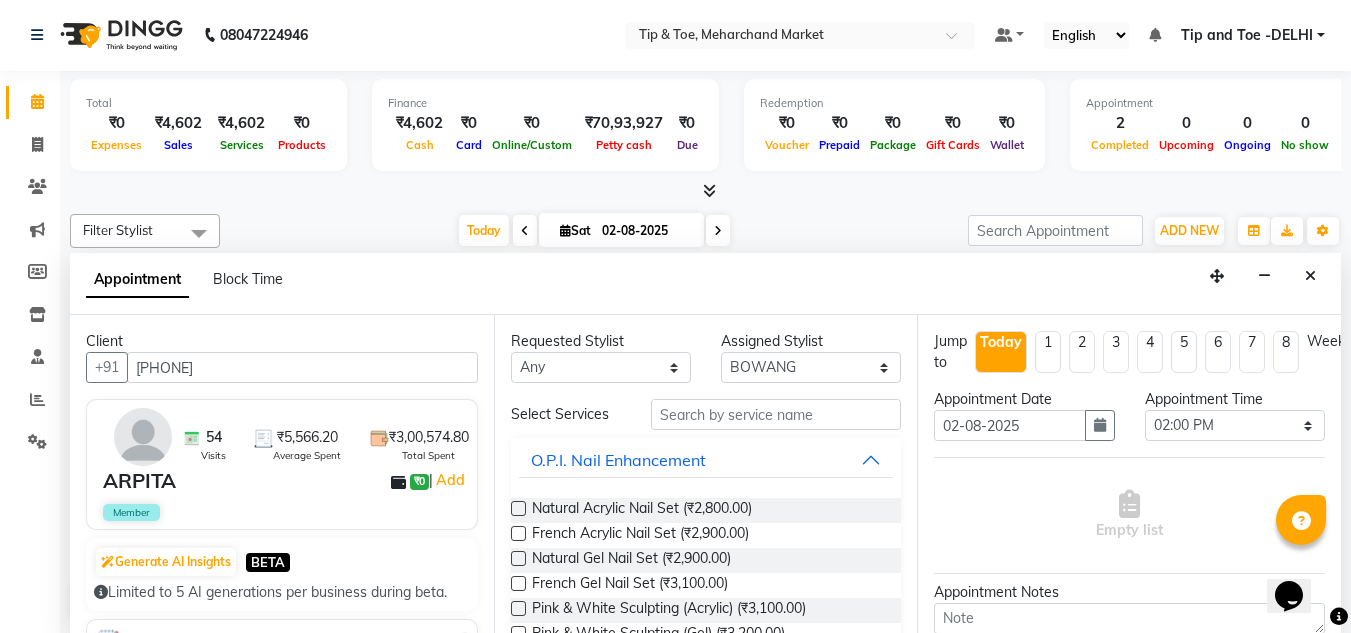 type on "[PHONE]" 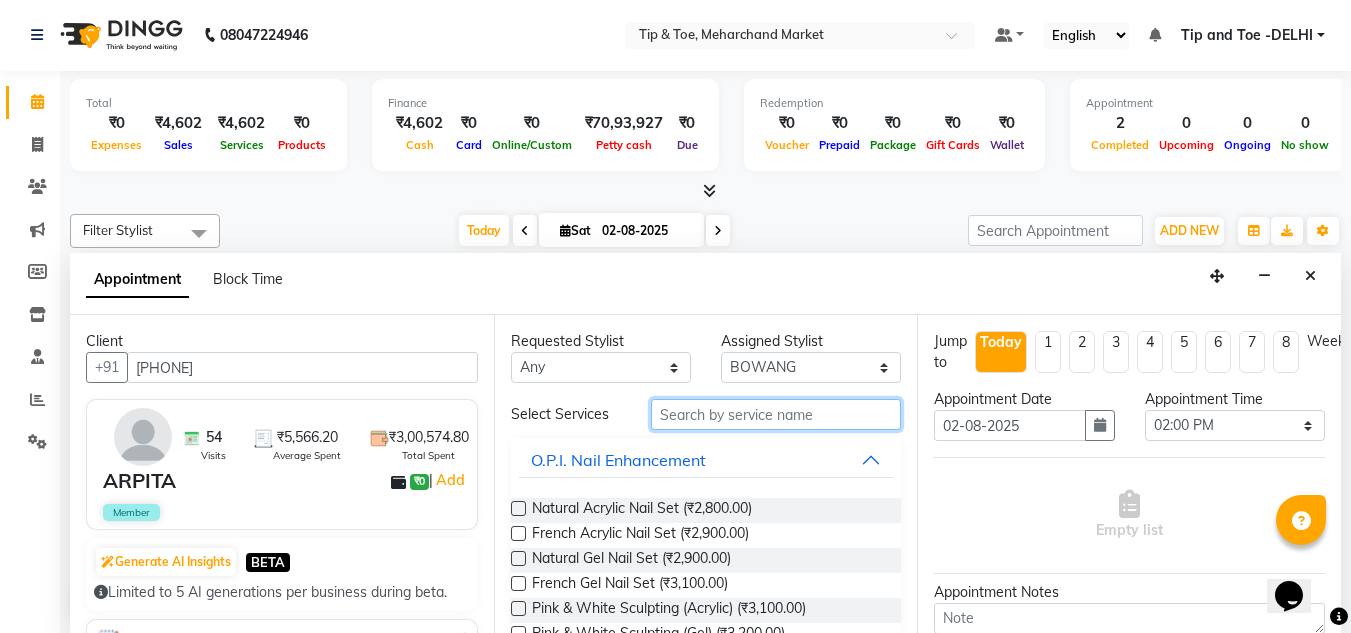 click at bounding box center [776, 414] 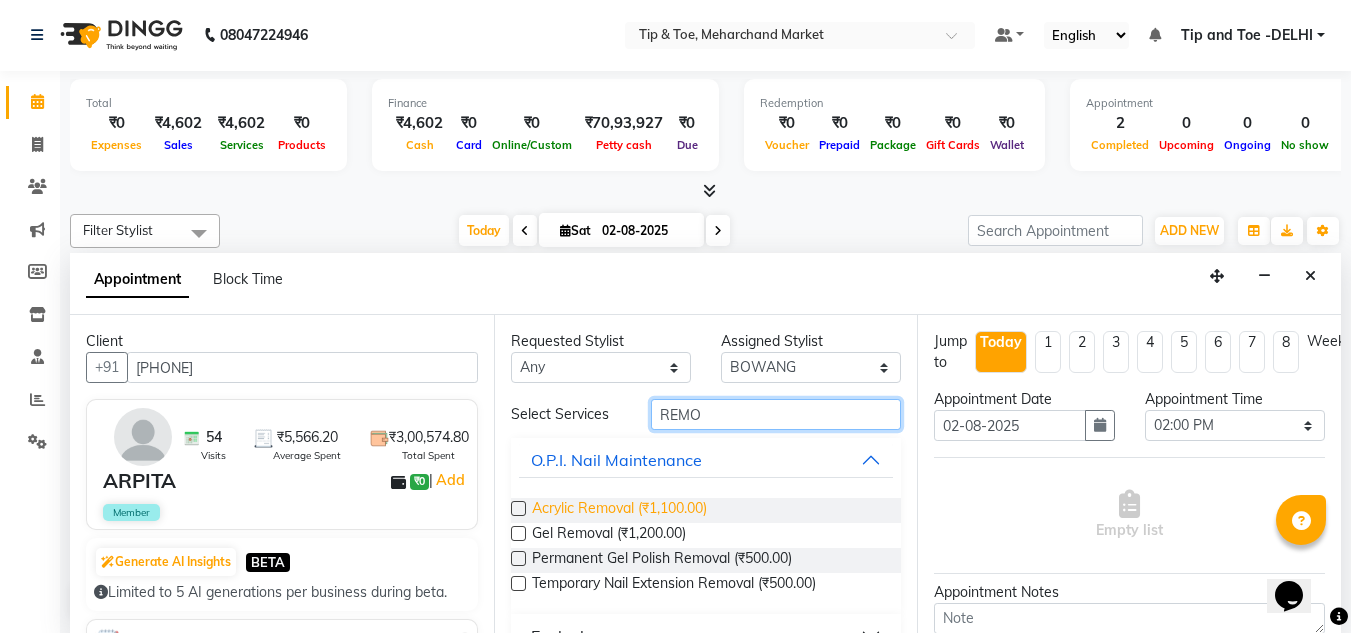type on "REMO" 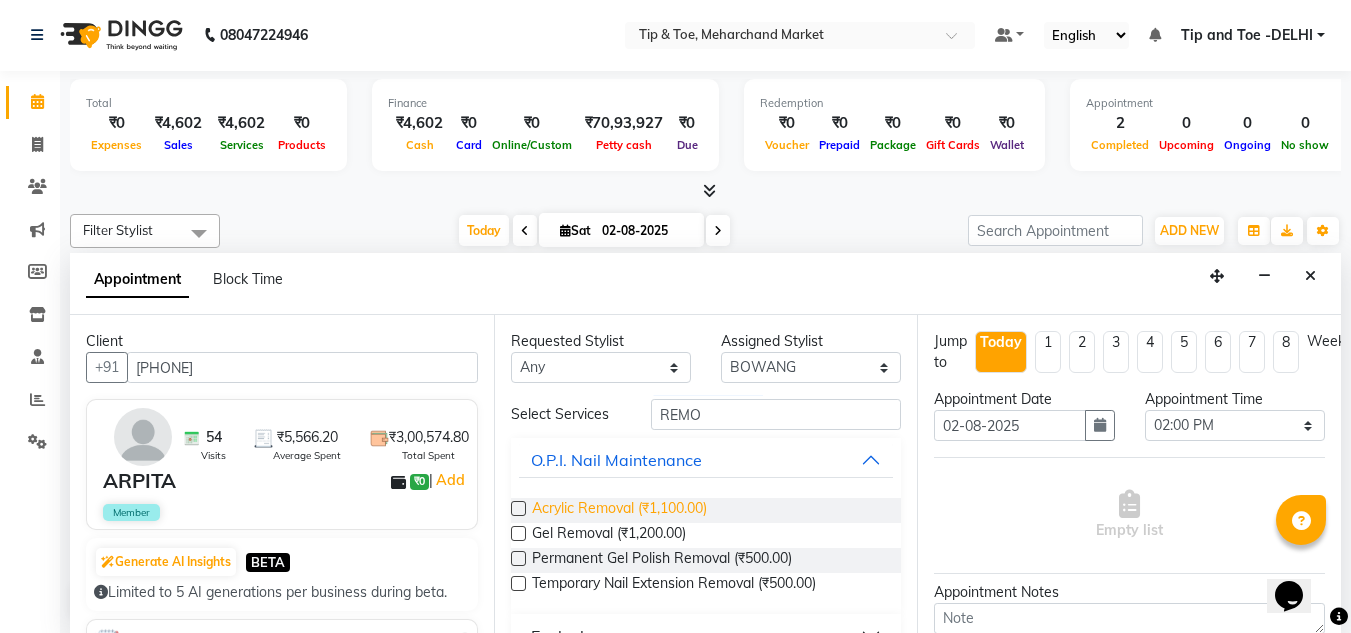click on "Acrylic Removal (₹1,100.00)" at bounding box center [619, 510] 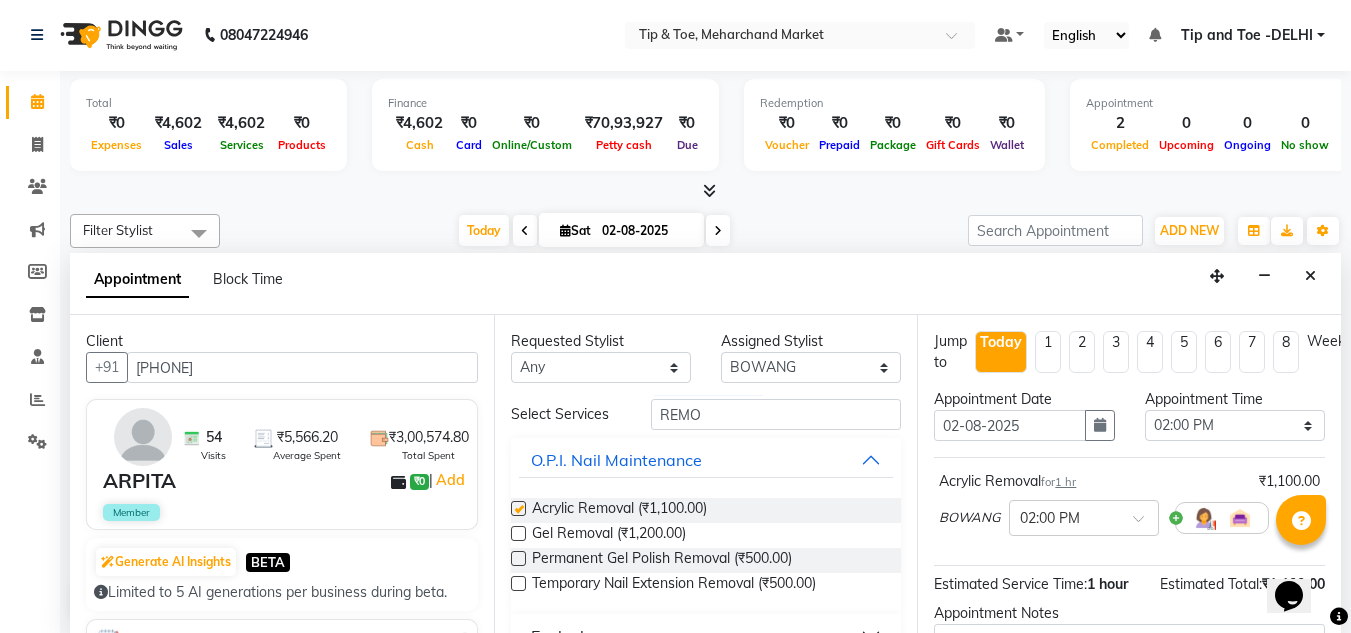 checkbox on "false" 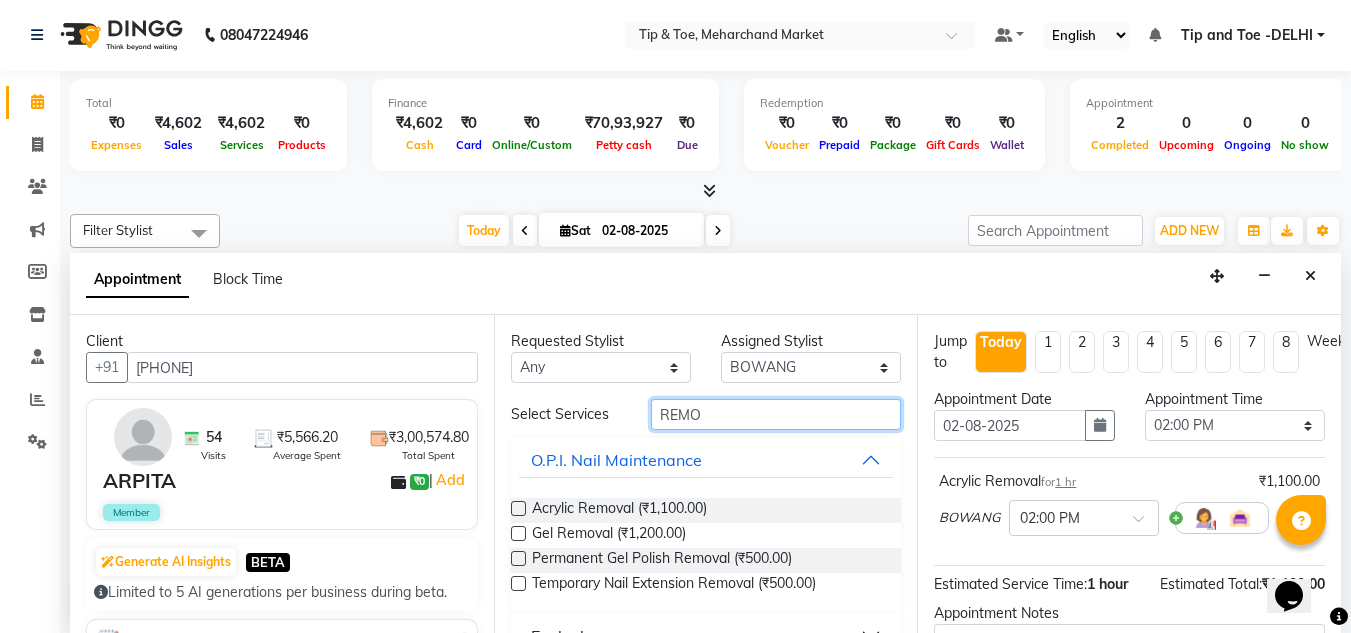 click on "REMO" at bounding box center (776, 414) 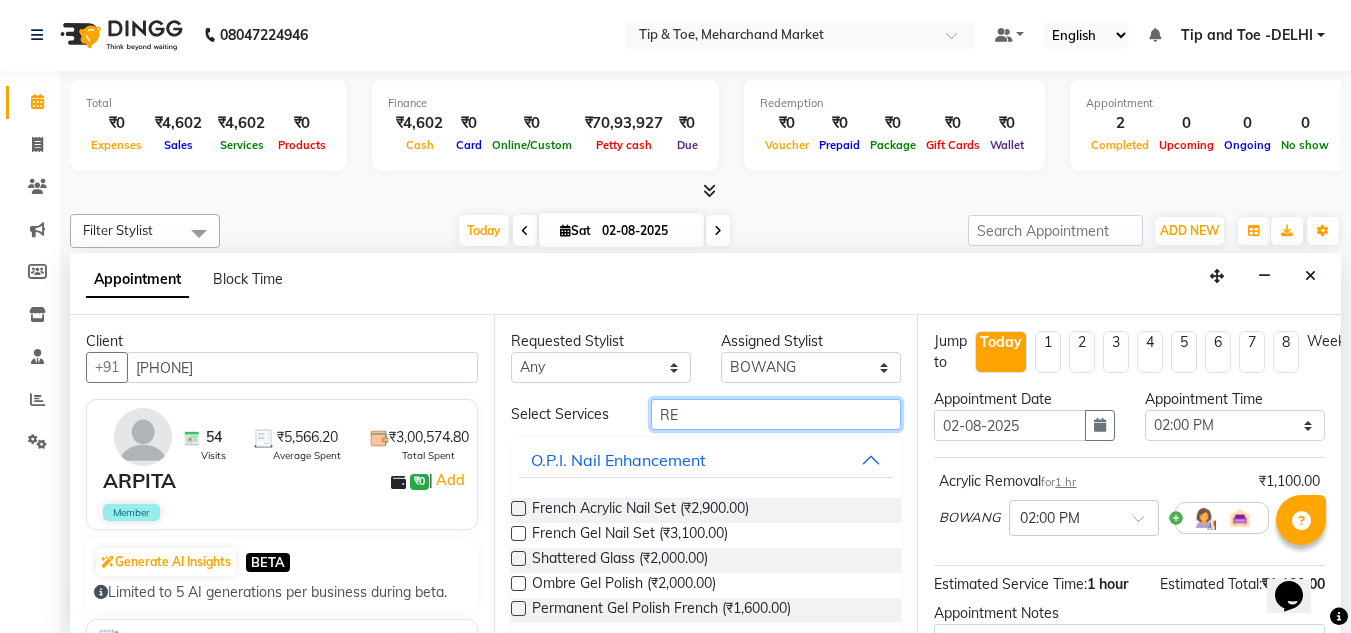 type on "R" 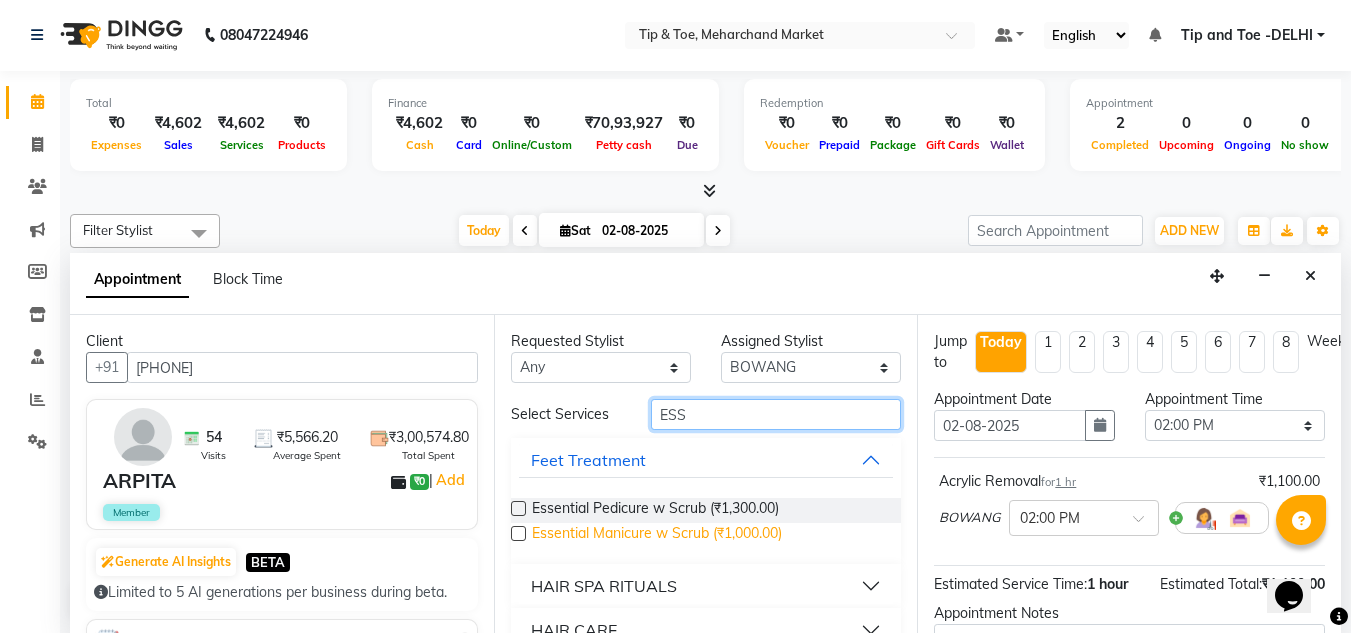 type on "ESS" 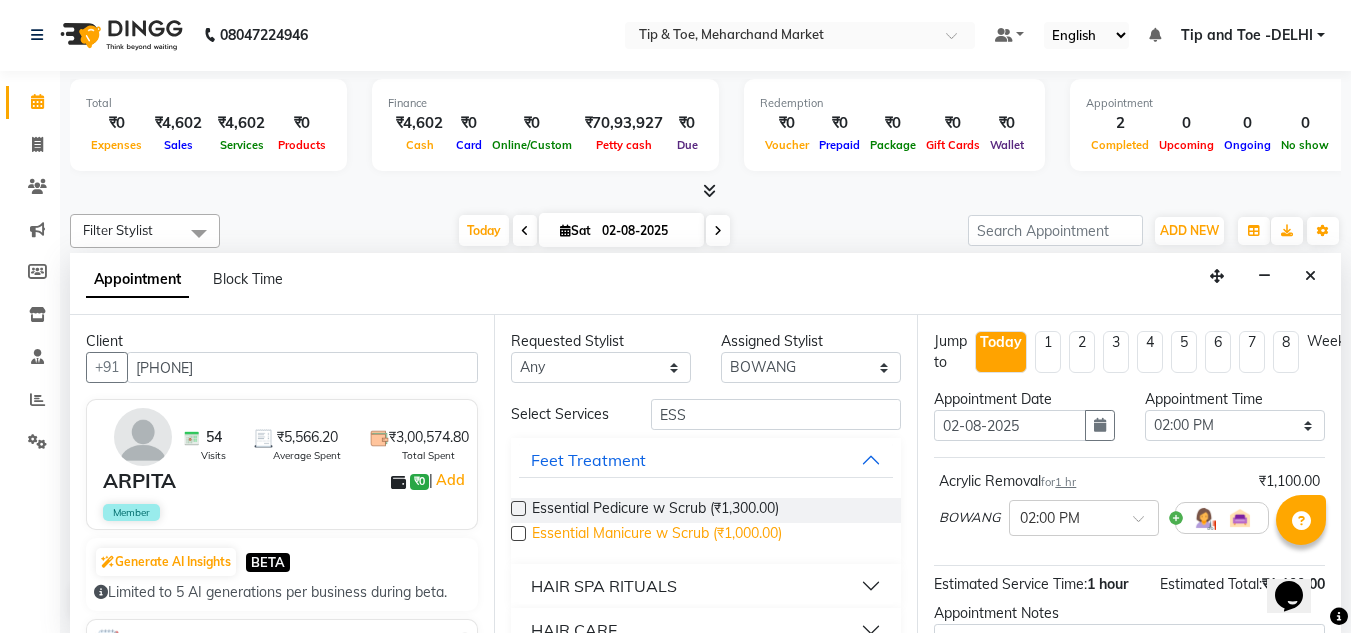 click on "Essential Manicure w Scrub (₹1,000.00)" at bounding box center (657, 535) 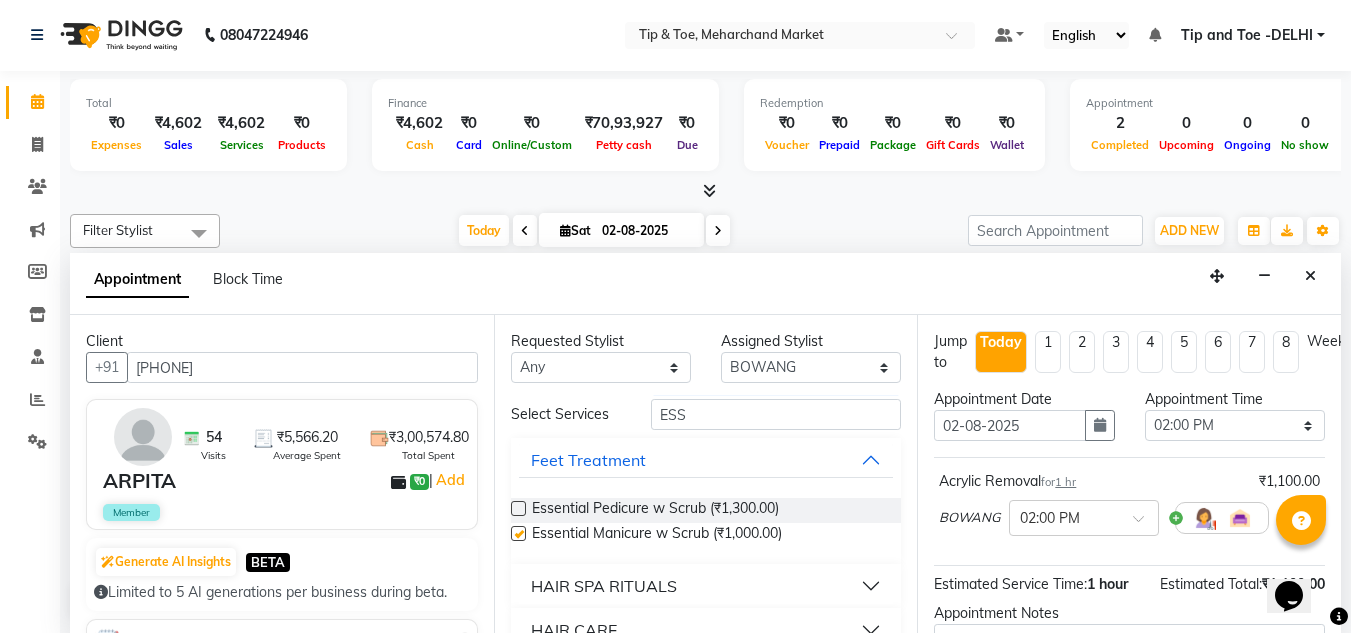 checkbox on "false" 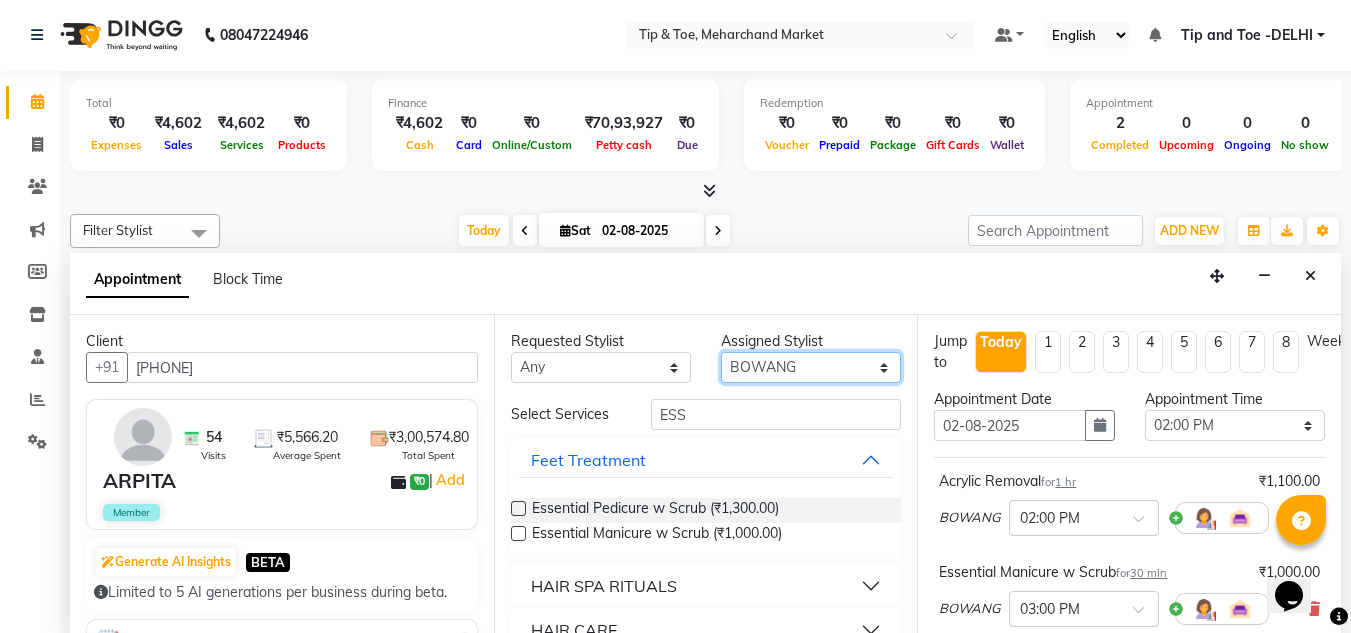 click on "Select [NAME] [LAST] [NAME] [NAME] [NAME] [NAME] [NAME] [NAME] [NAME]" at bounding box center [811, 367] 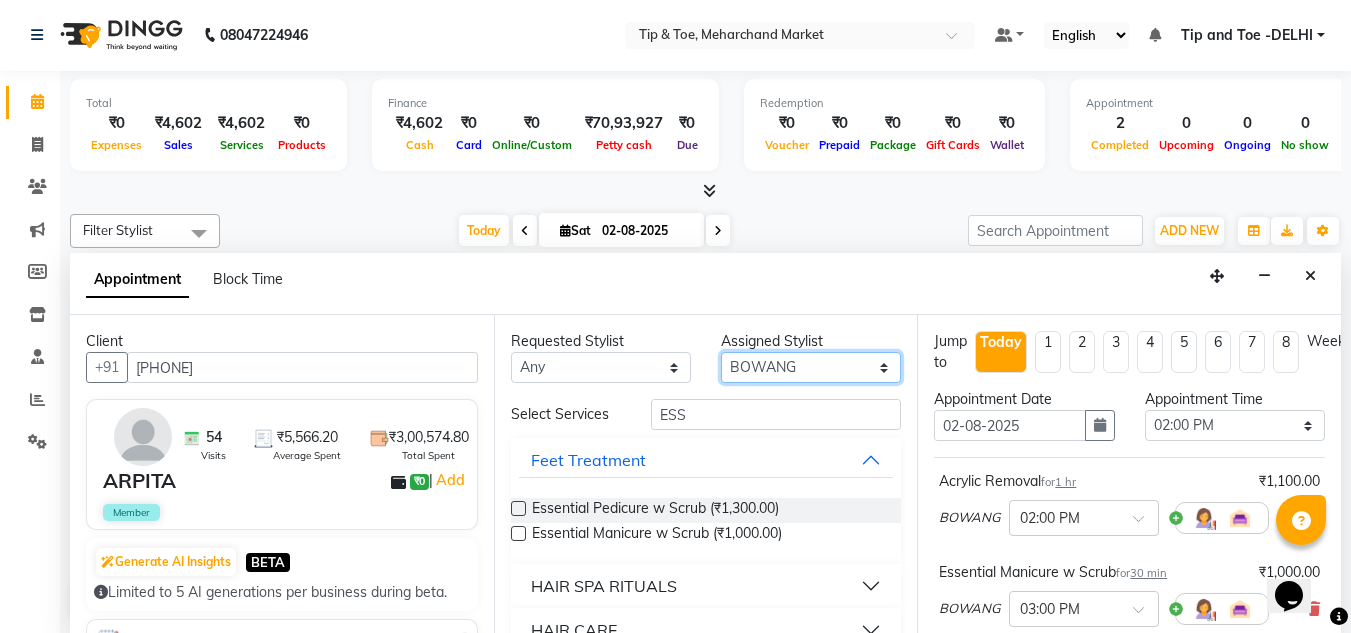 select on "41964" 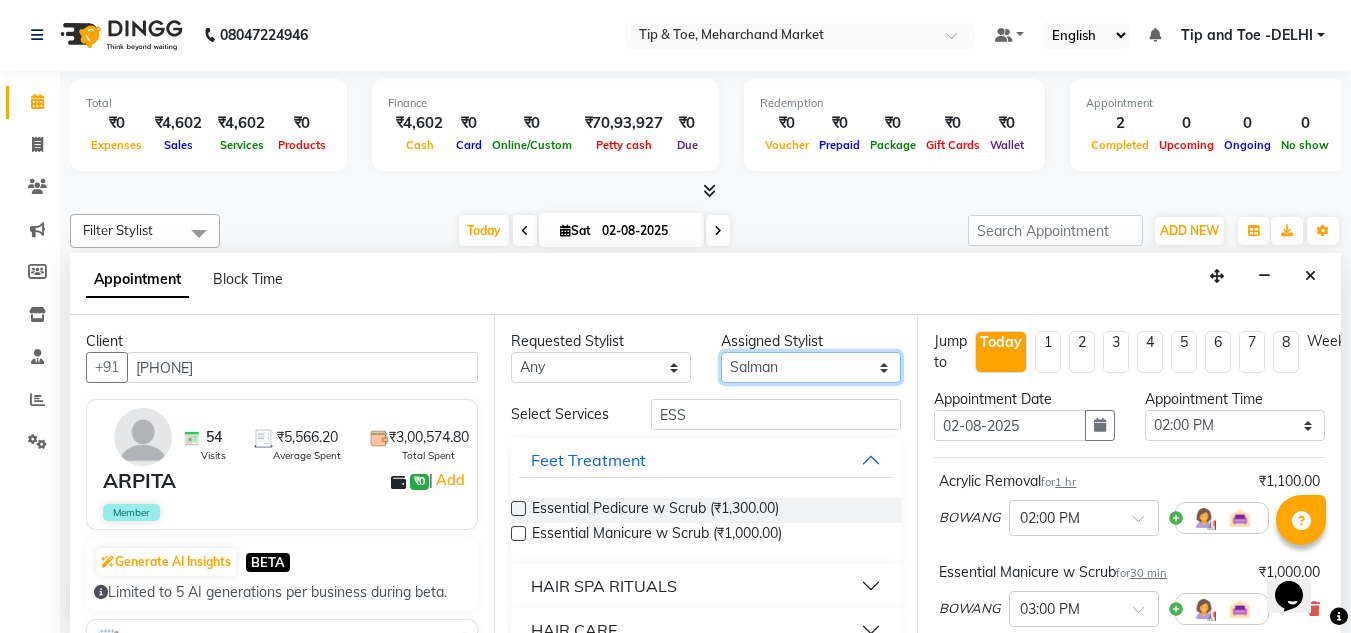 click on "Select [NAME] [LAST] [NAME] [NAME] [NAME] [NAME] [NAME] [NAME] [NAME]" at bounding box center (811, 367) 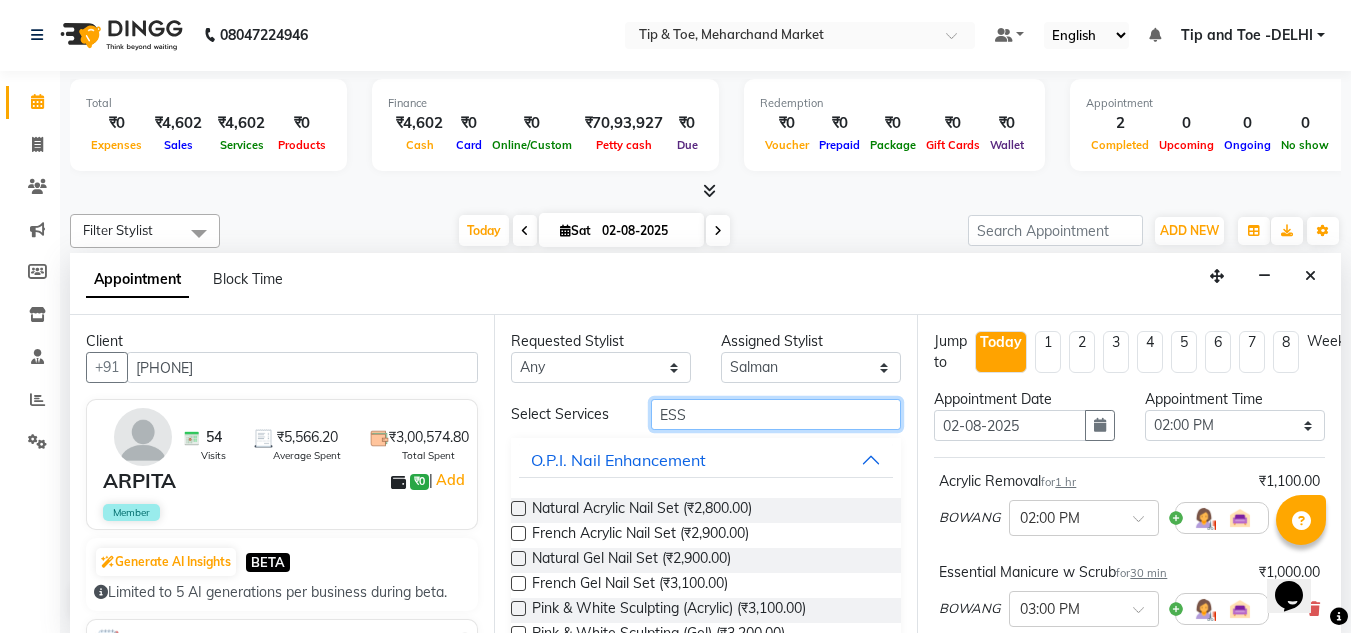 click on "ESS" at bounding box center (776, 414) 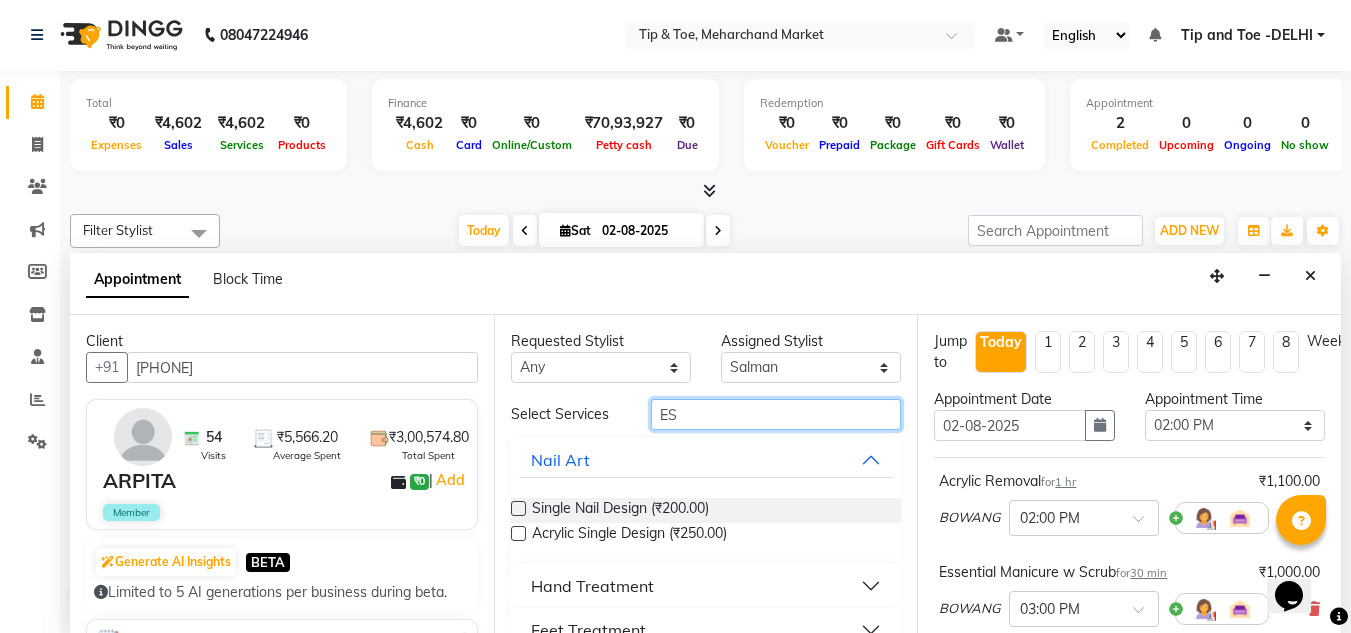 type on "E" 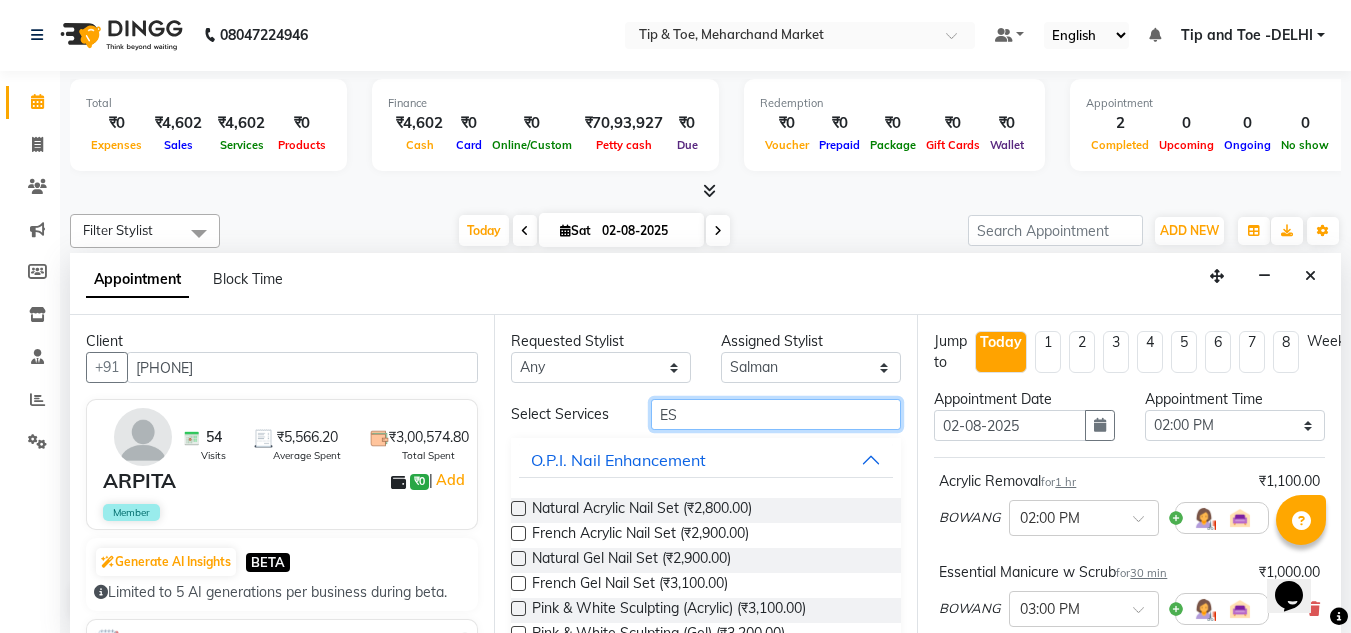 type on "ESS" 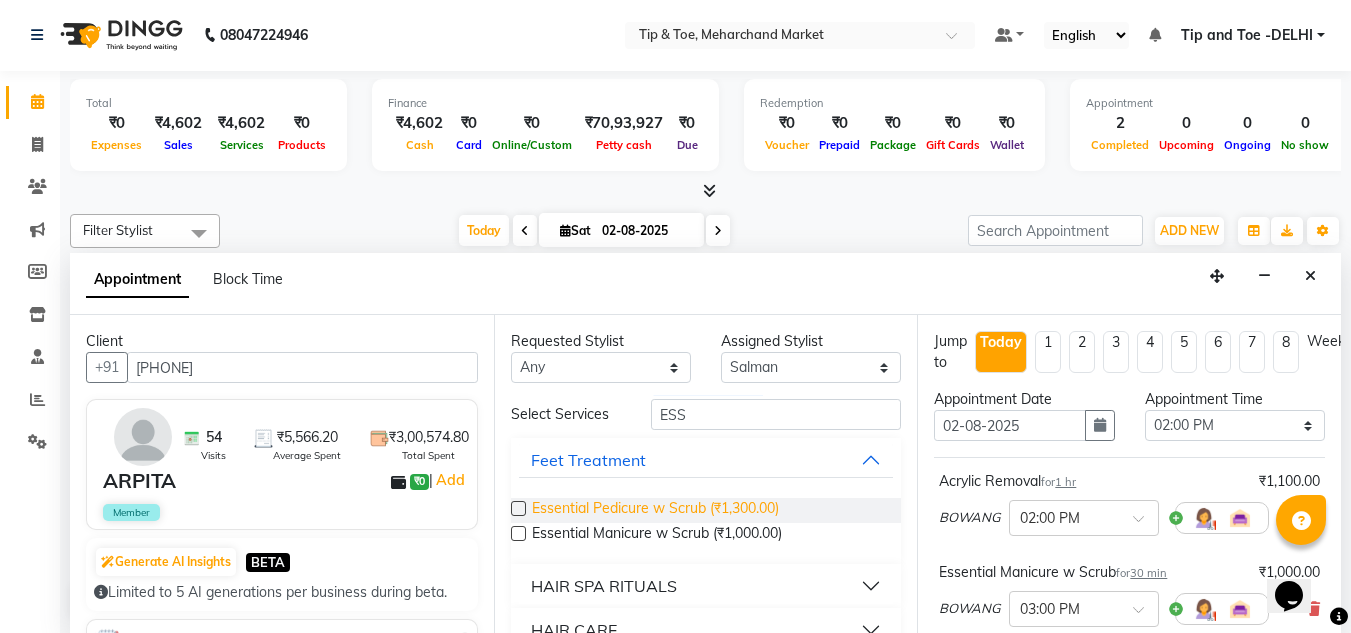 click on "Essential Pedicure w Scrub (₹1,300.00)" at bounding box center [655, 510] 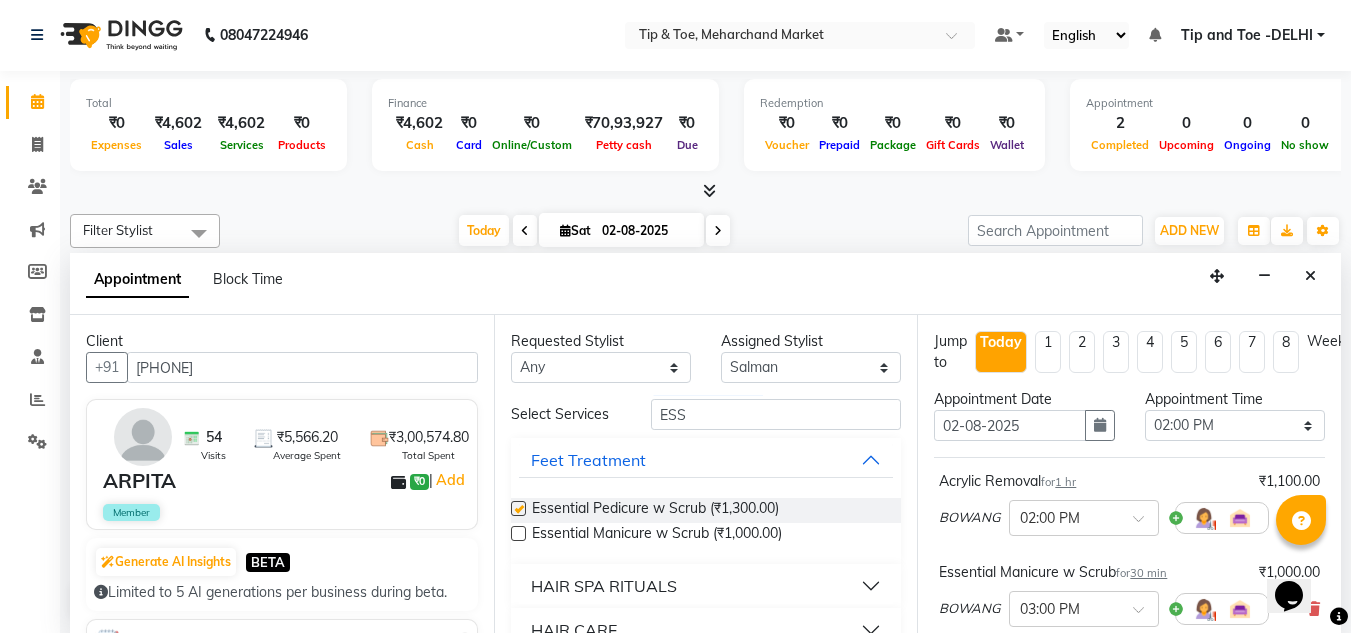 checkbox on "false" 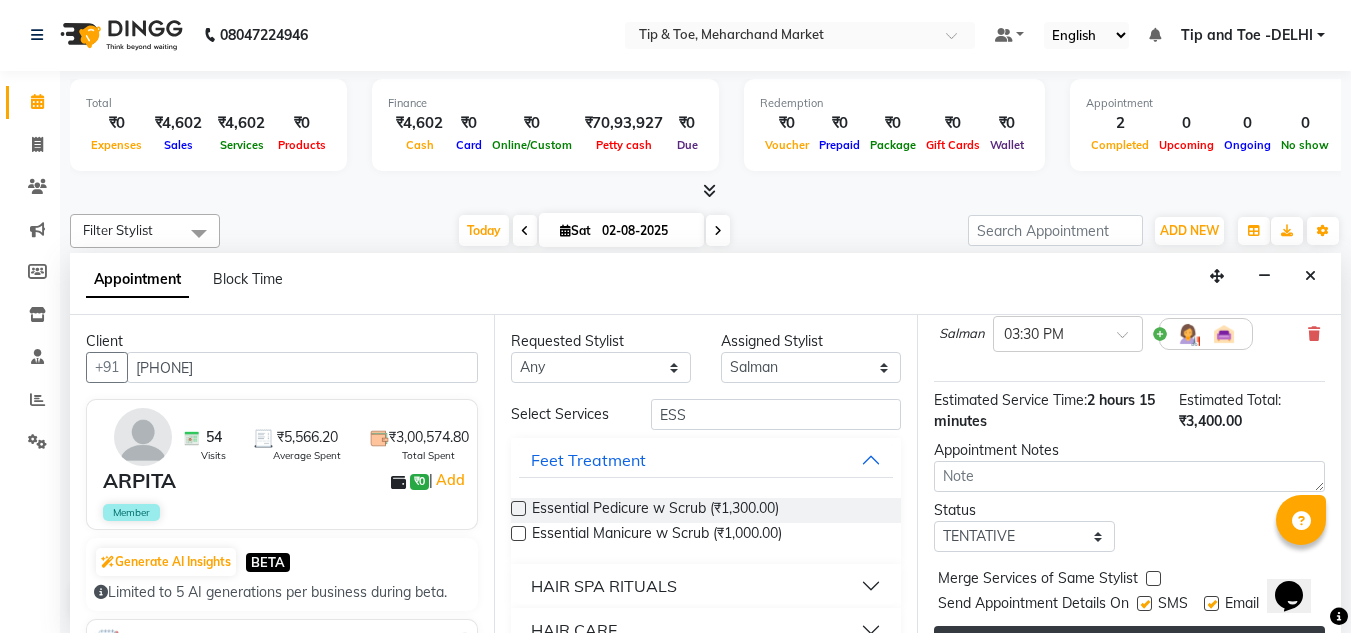 scroll, scrollTop: 426, scrollLeft: 0, axis: vertical 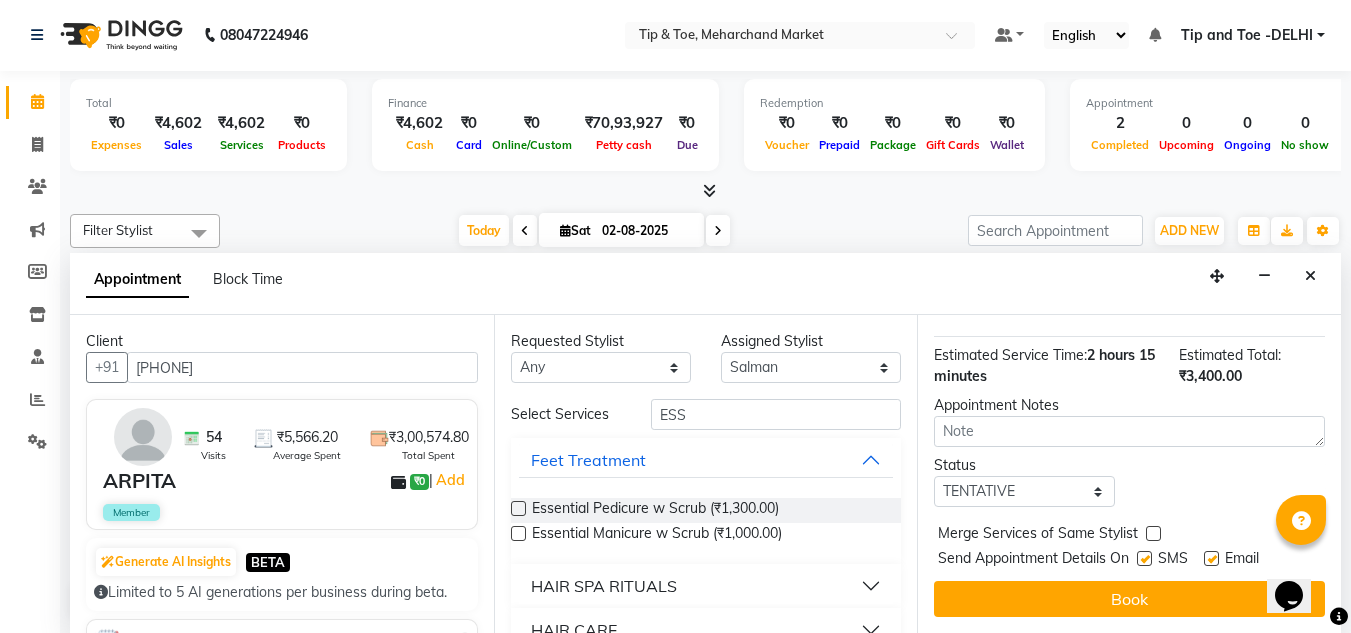 click on "Book" at bounding box center [1129, 599] 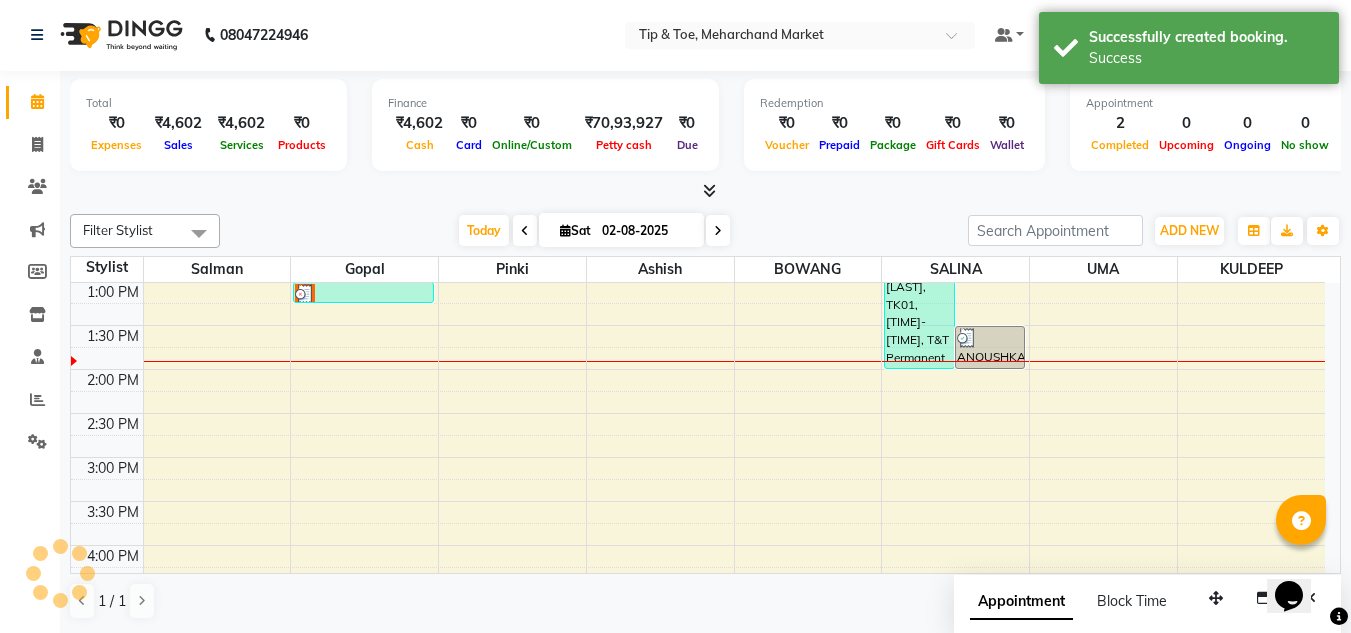 scroll, scrollTop: 0, scrollLeft: 0, axis: both 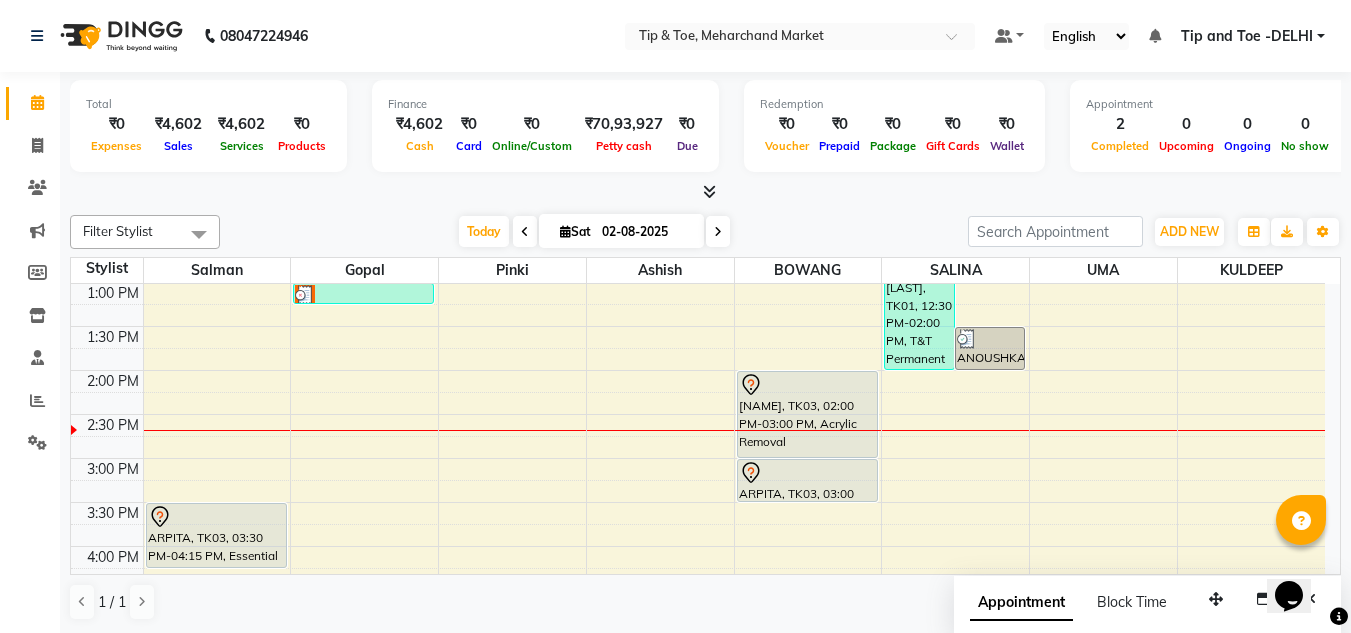 click on "8:00 AM 8:30 AM 9:00 AM 9:30 AM 10:00 AM 10:30 AM 11:00 AM 11:30 AM 12:00 PM 12:30 PM 1:00 PM 1:30 PM 2:00 PM 2:30 PM 3:00 PM 3:30 PM 4:00 PM 4:30 PM 5:00 PM 5:30 PM 6:00 PM 6:30 PM 7:00 PM 7:30 PM 8:00 PM 8:30 PM             [NAME], TK03, 03:30 PM-04:15 PM, Essential Pedicure w Scrub     [NAME] [LAST], TK02, 01:00 PM-01:15 PM, Acrylic Tip Repair             [NAME], TK03, 02:00 PM-03:00 PM, Acrylic Removal             [NAME], TK03, 03:00 PM-03:30 PM, Essential Manicure w Scrub     [NAME] [LAST], TK01, 12:30 PM-02:00 PM, T&T Permanent Gel Polish,Natural Acrylic Nail Set     [NAME] [LAST], TK01, 01:30 PM-02:00 PM, Permanent Gel Polish" at bounding box center (698, 414) 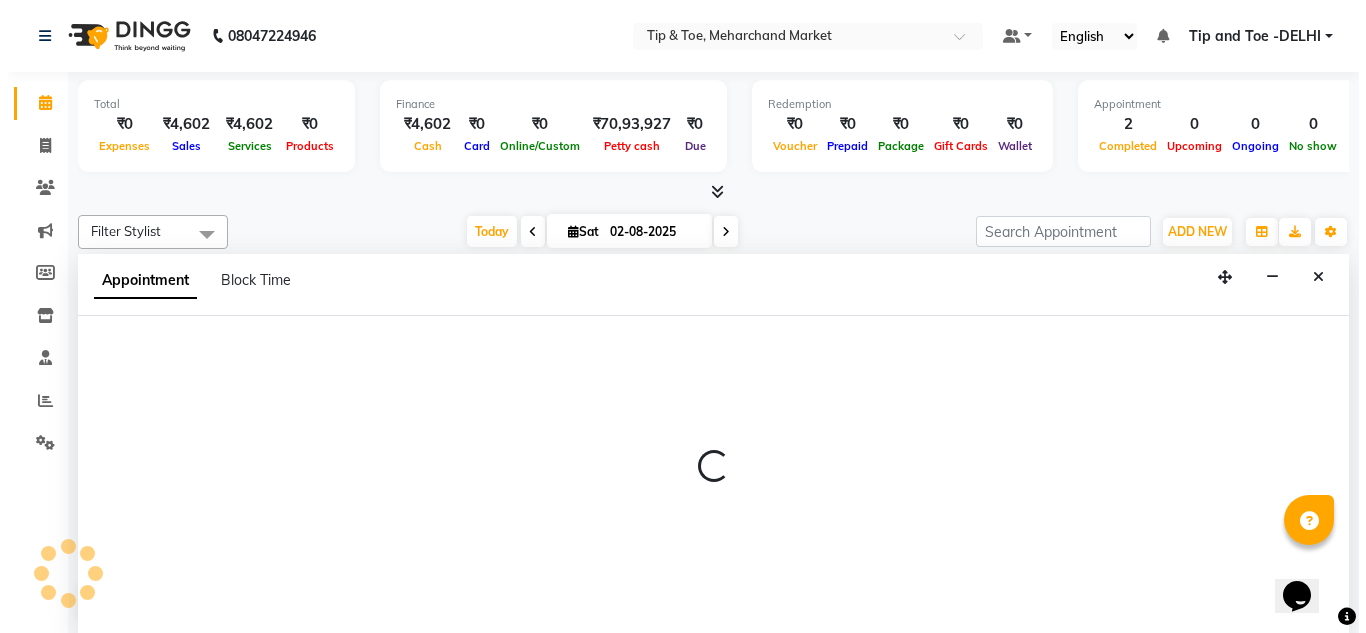 scroll, scrollTop: 1, scrollLeft: 0, axis: vertical 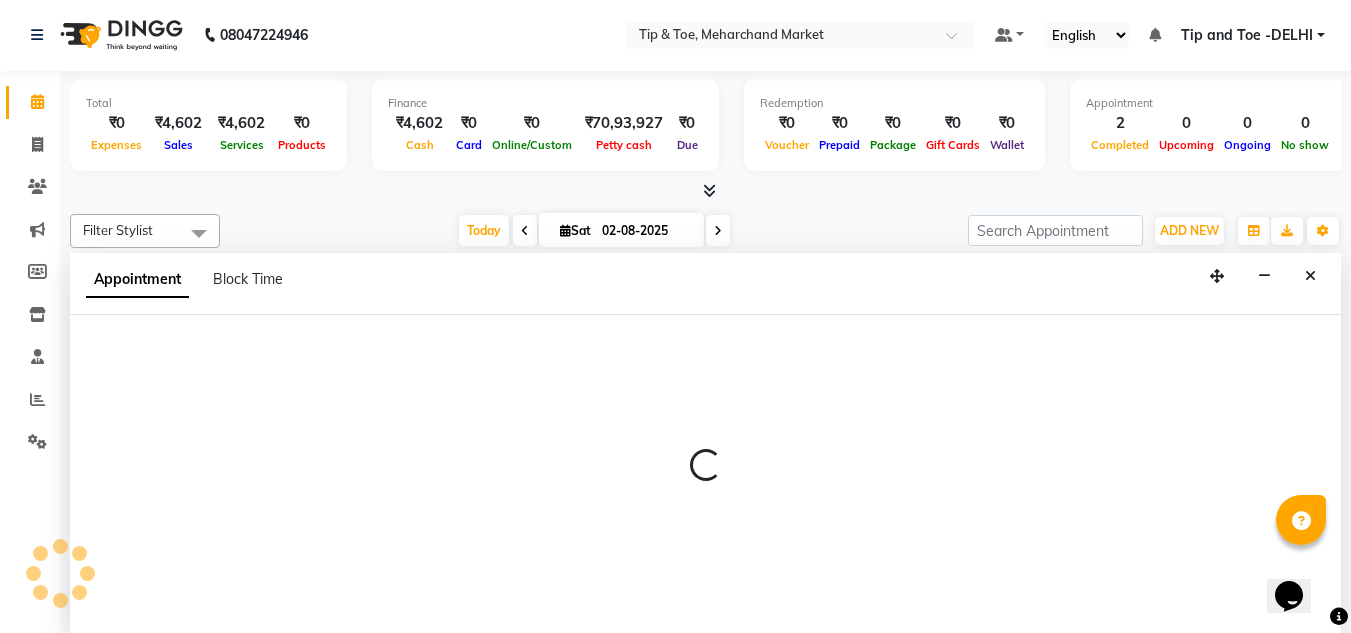 select on "41966" 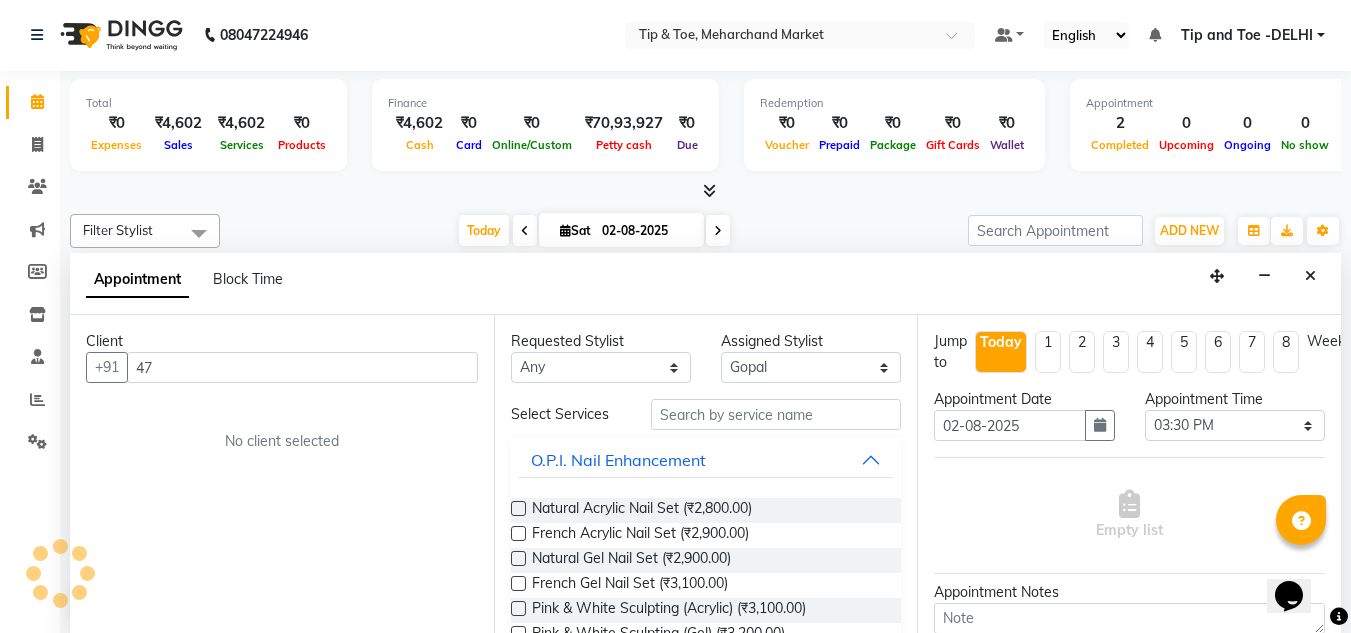 type on "4" 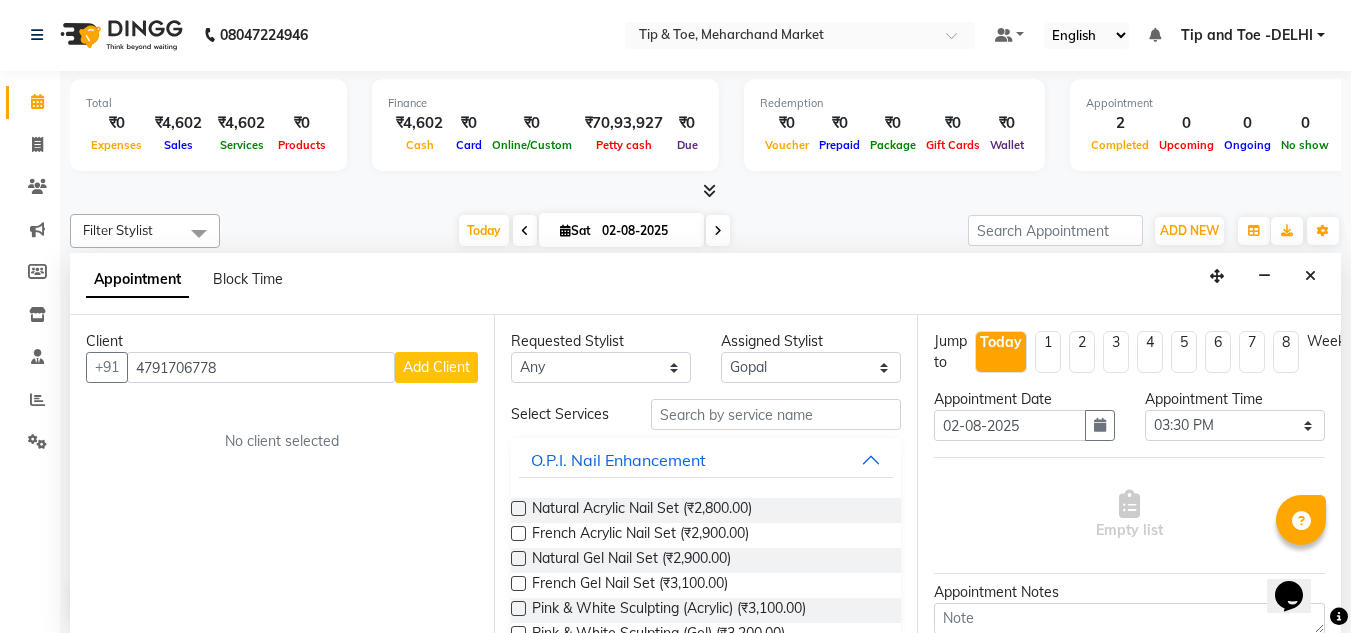 type on "4791706778" 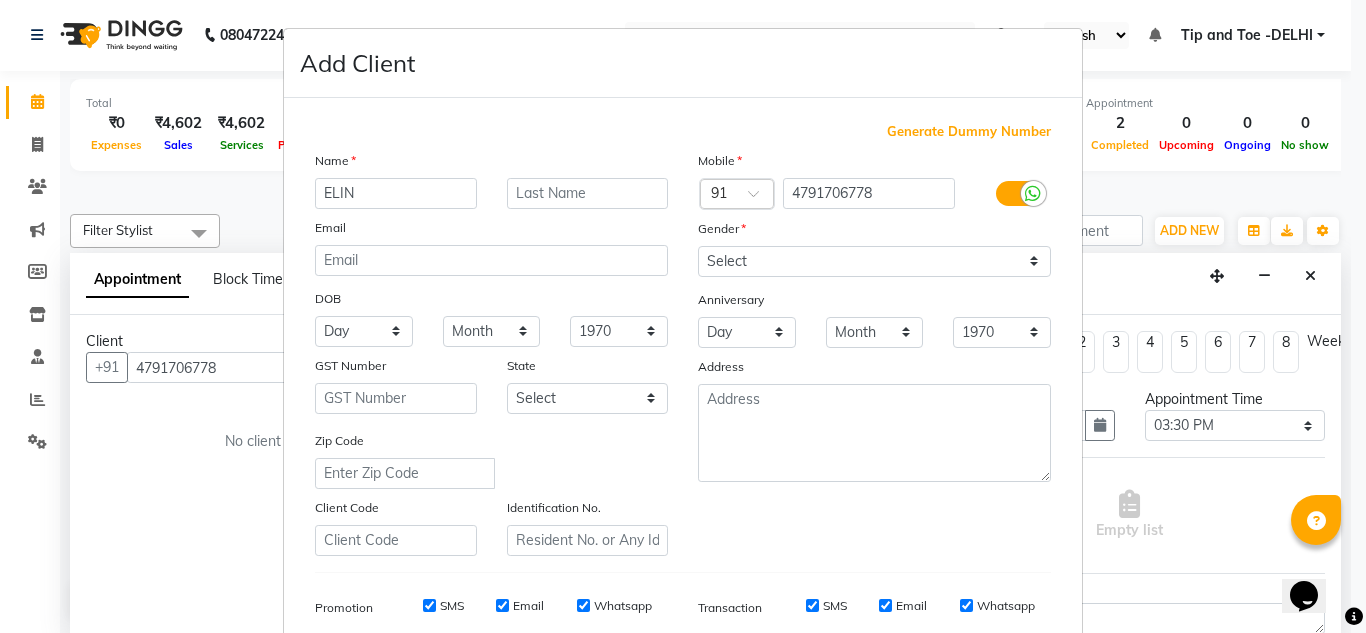 type on "ELIN" 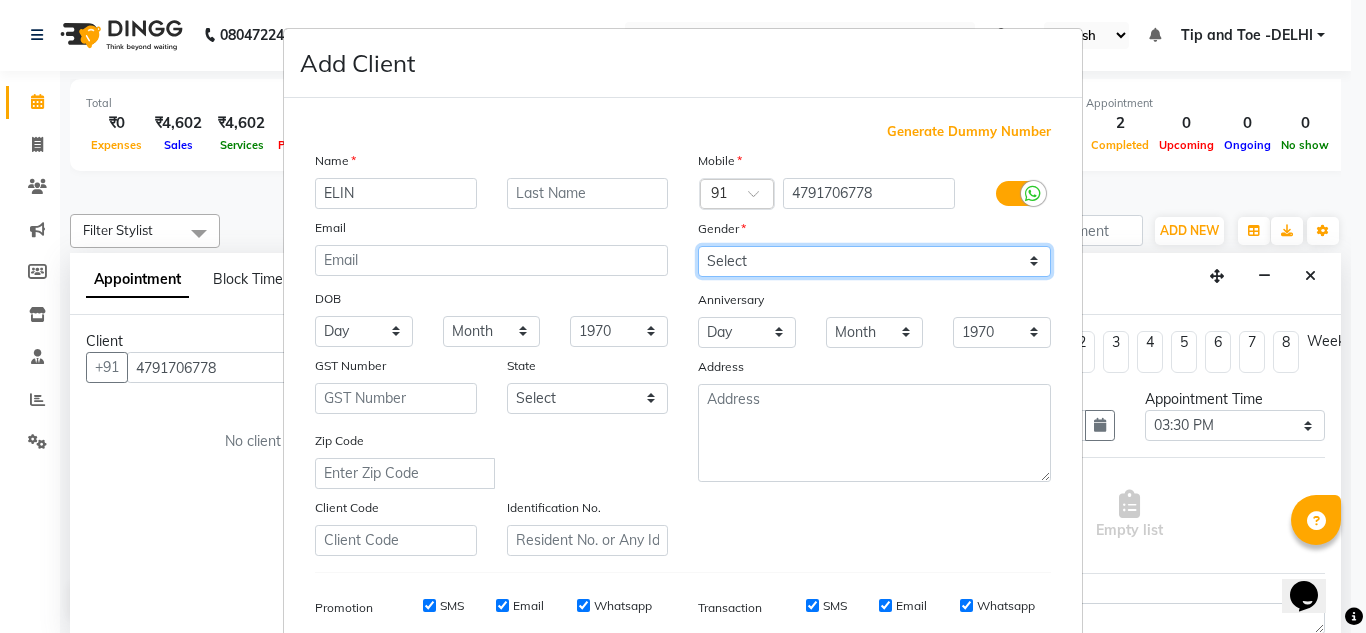 click on "Select Male Female Other Prefer Not To Say" at bounding box center (874, 261) 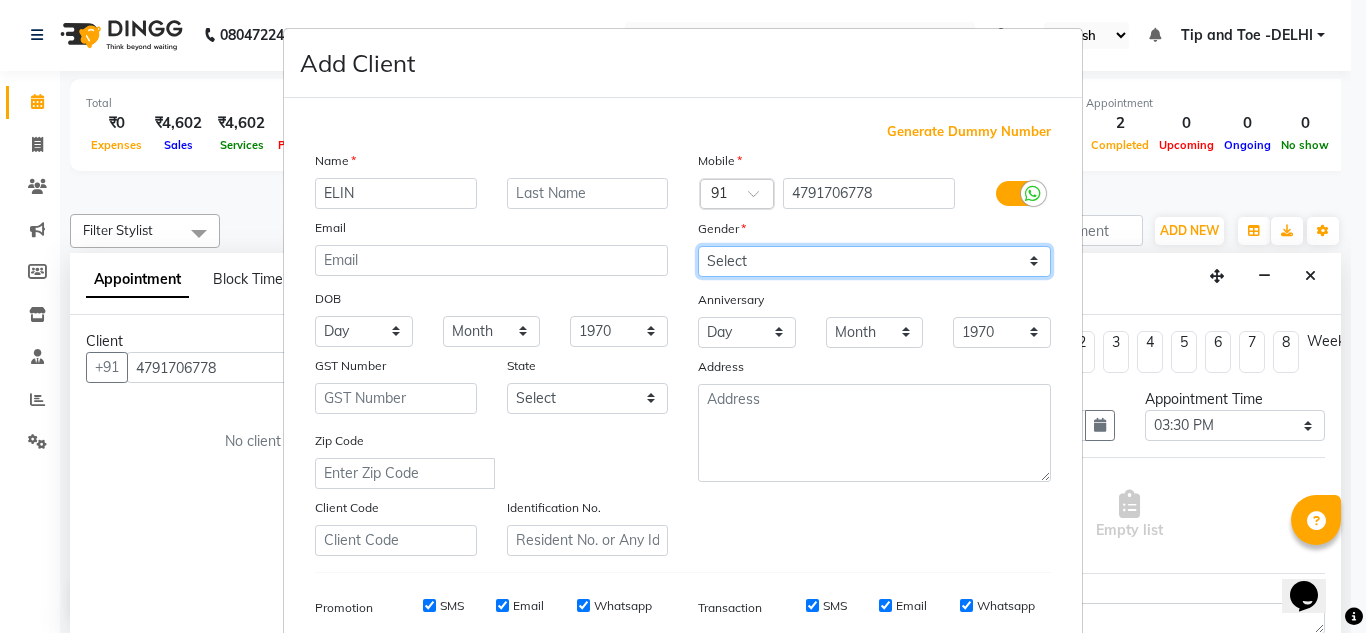 select on "female" 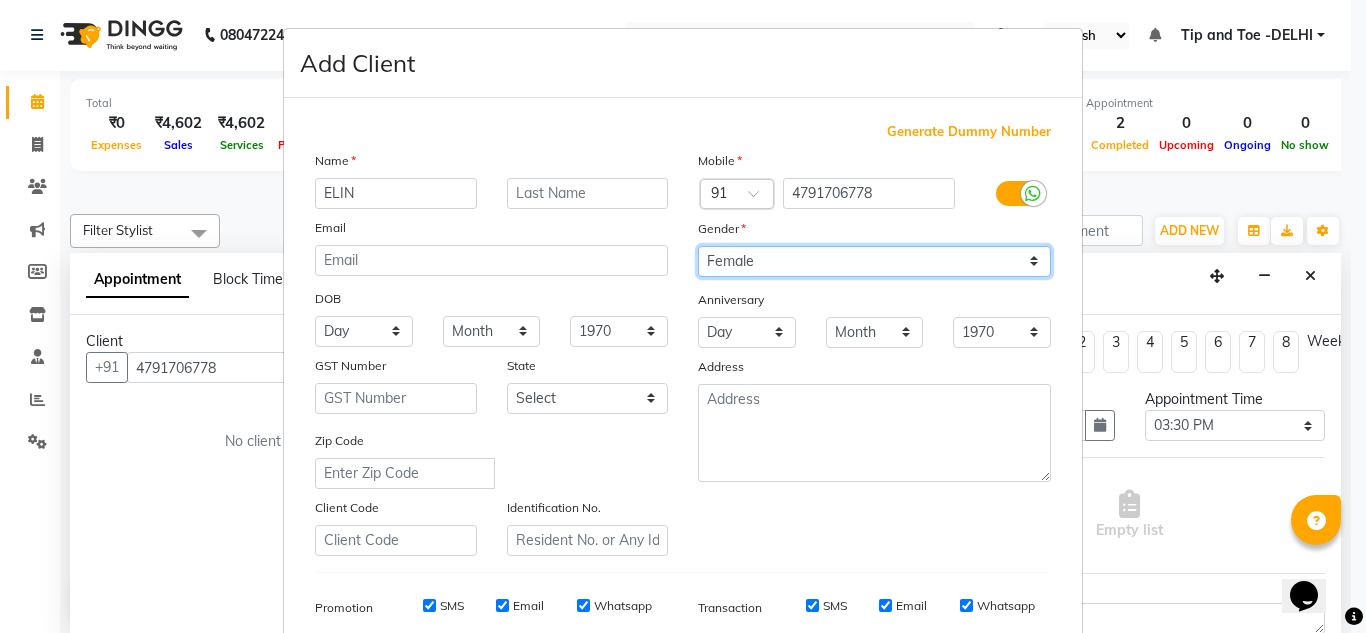 click on "Select Male Female Other Prefer Not To Say" at bounding box center [874, 261] 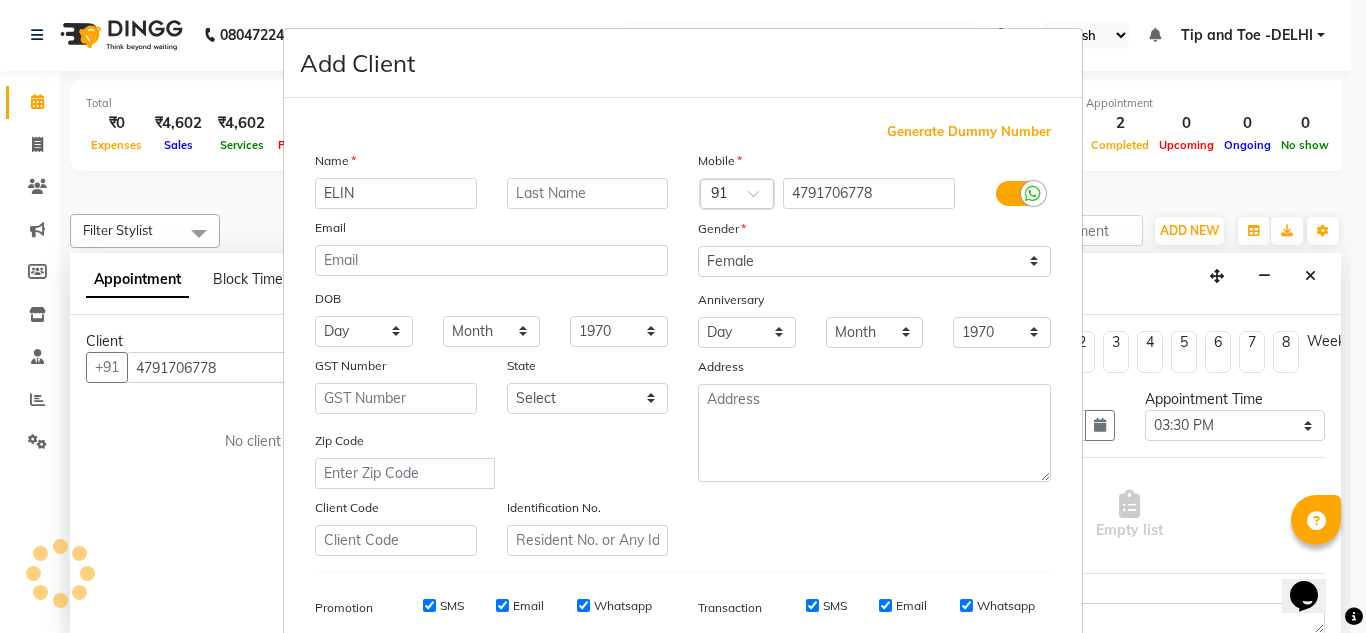click on "SMS" at bounding box center [429, 605] 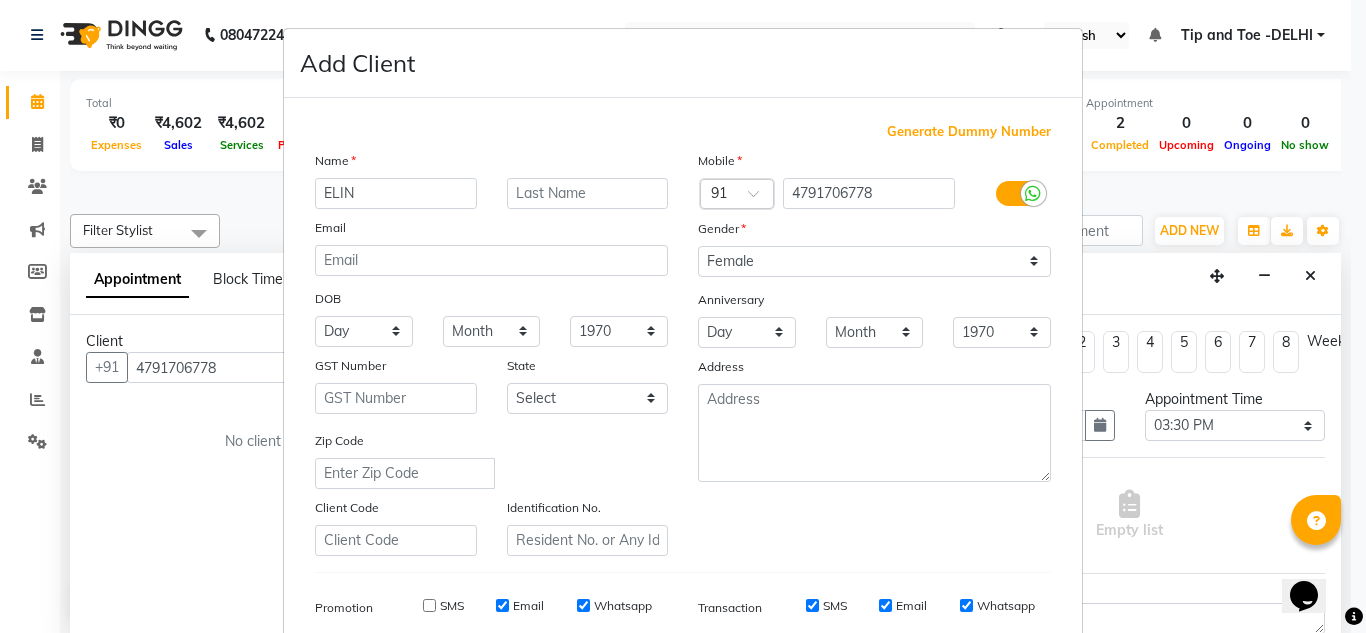 click on "Email" at bounding box center (520, 606) 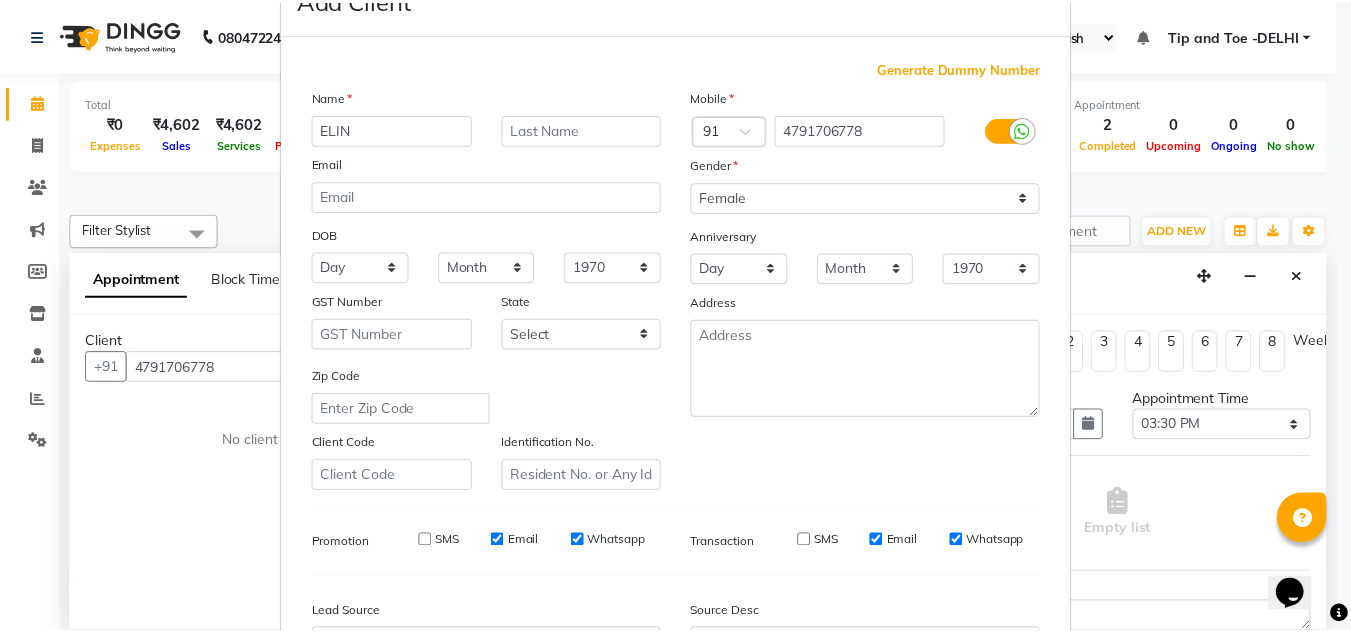 scroll, scrollTop: 290, scrollLeft: 0, axis: vertical 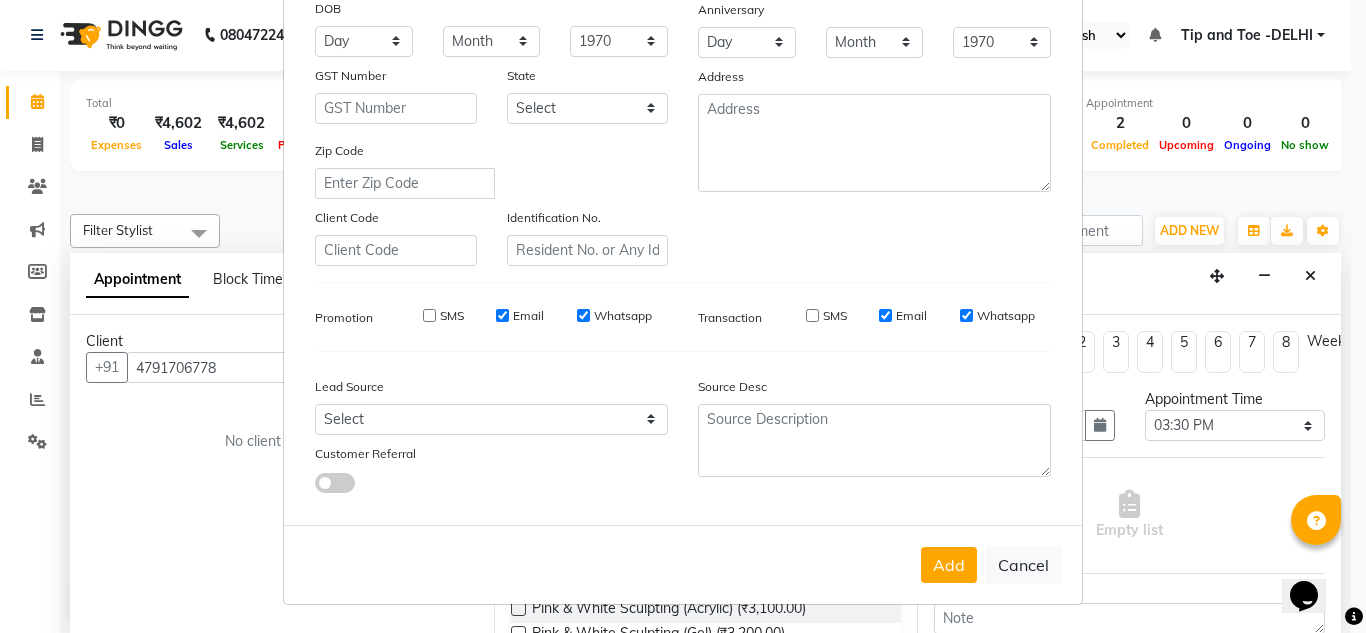 click on "Add" at bounding box center [949, 565] 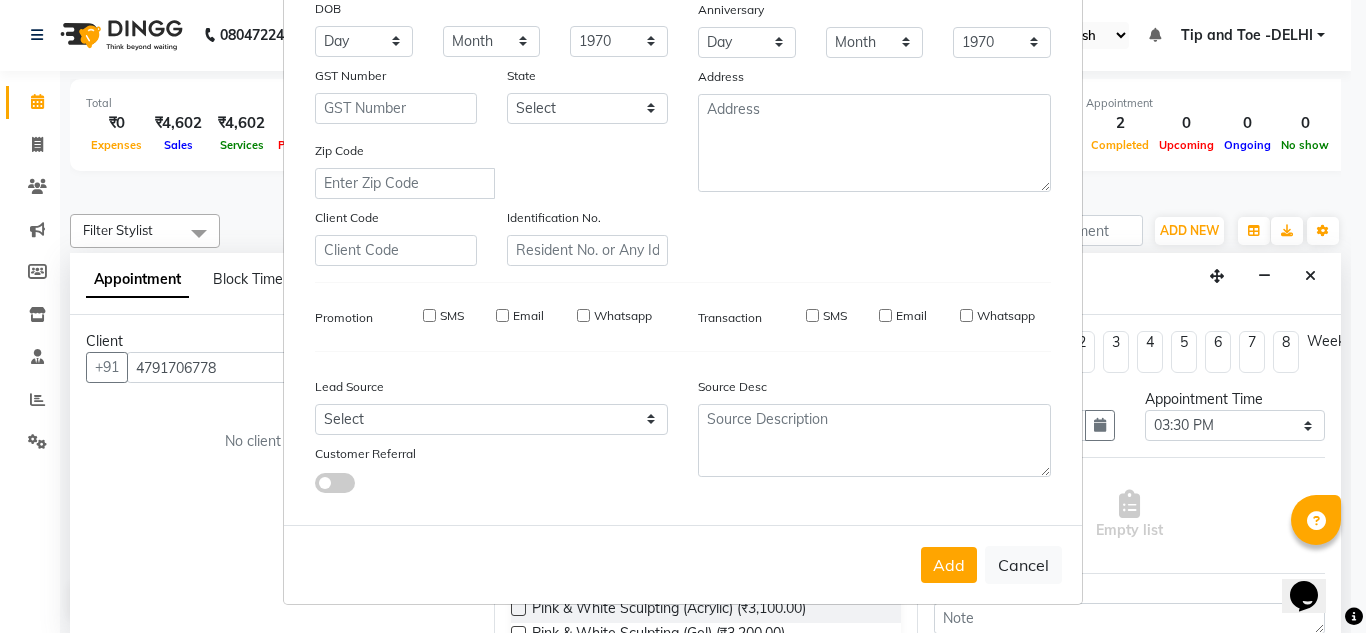 type 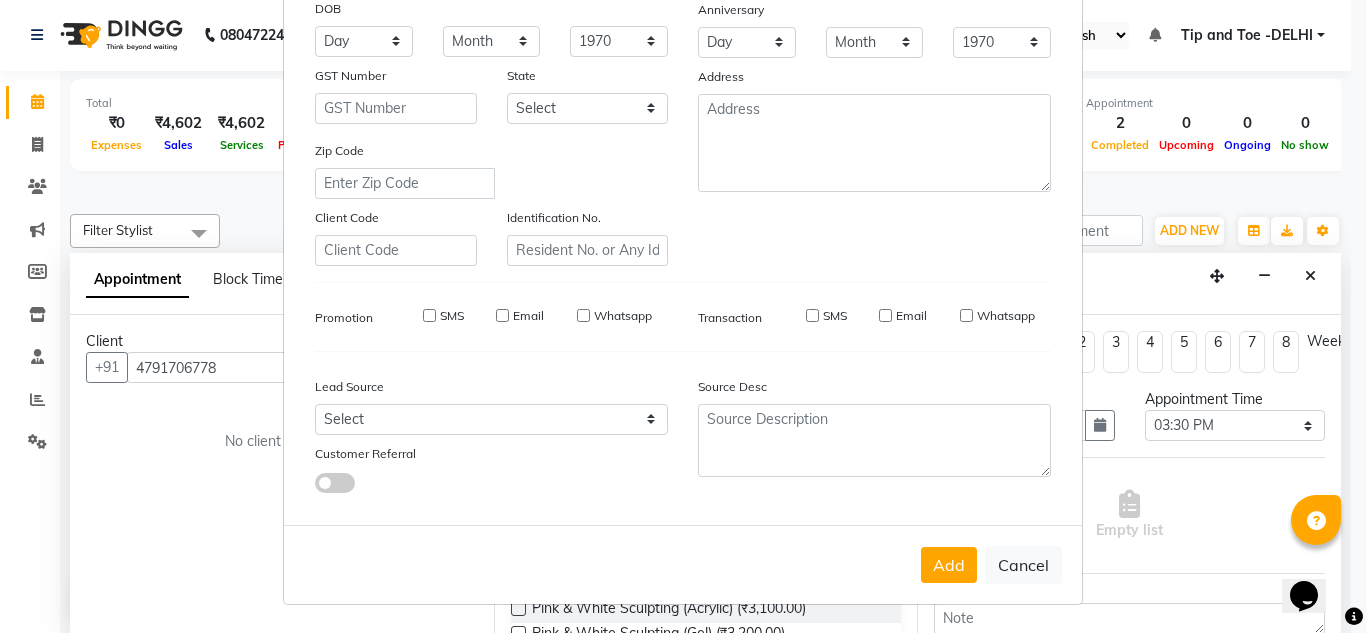 select 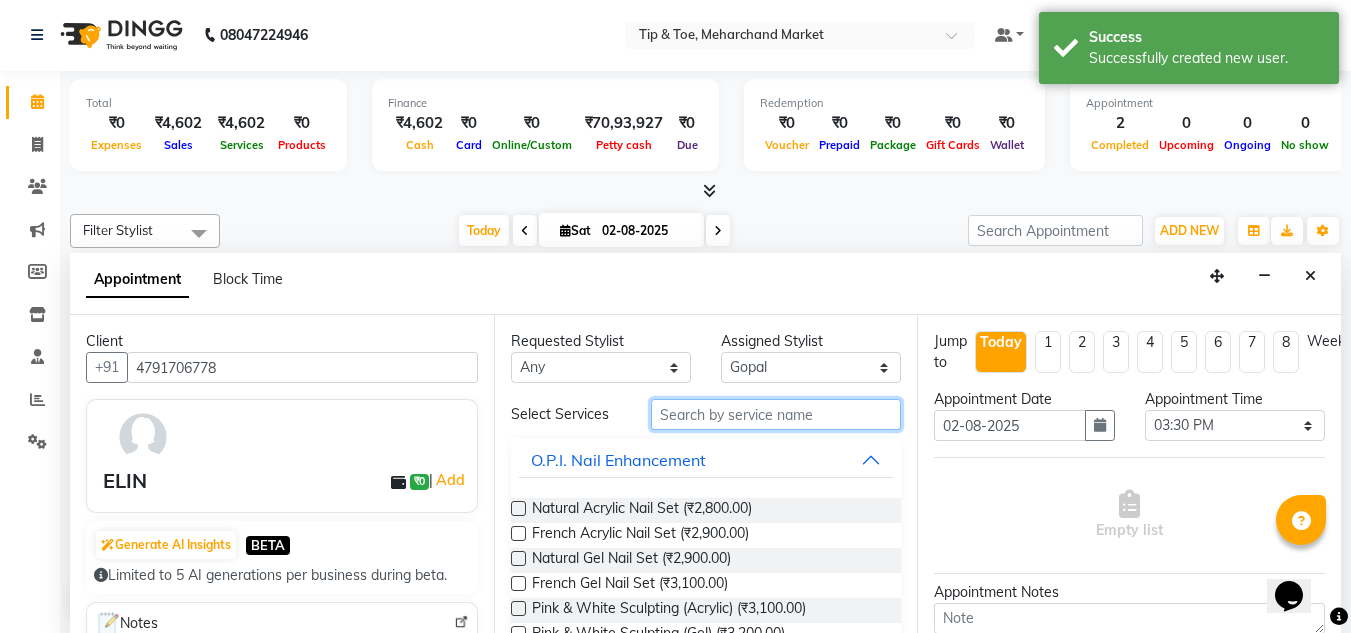 click at bounding box center [776, 414] 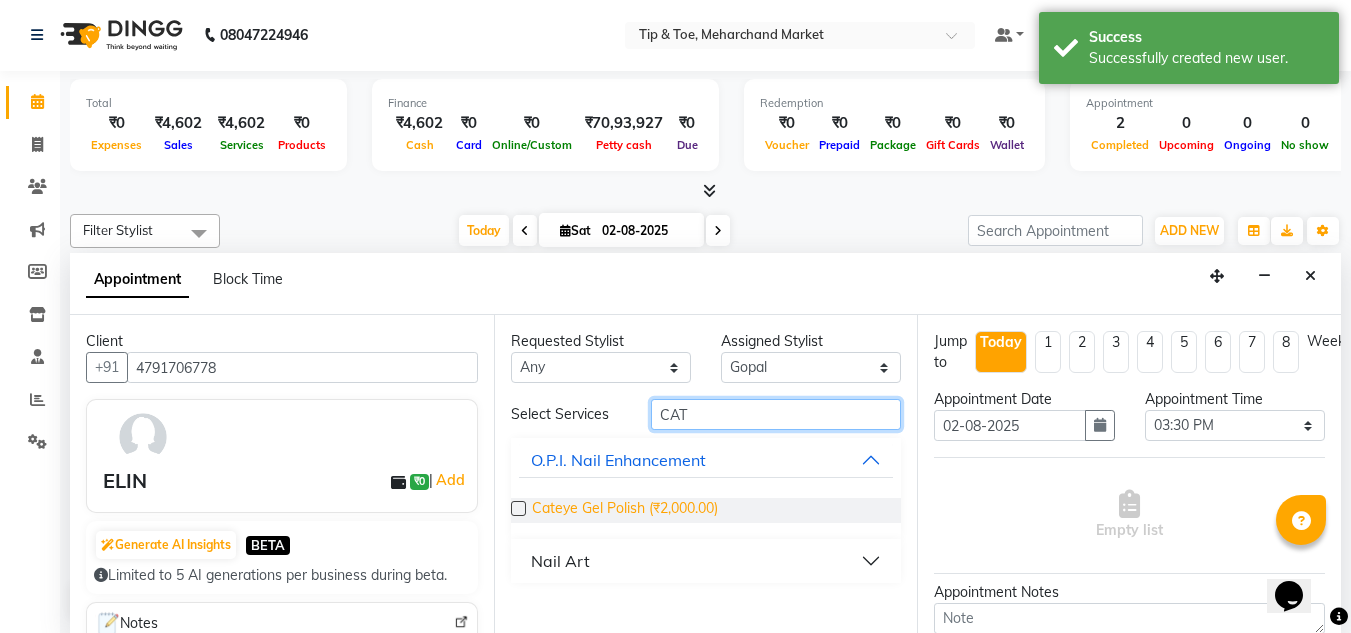 type on "CAT" 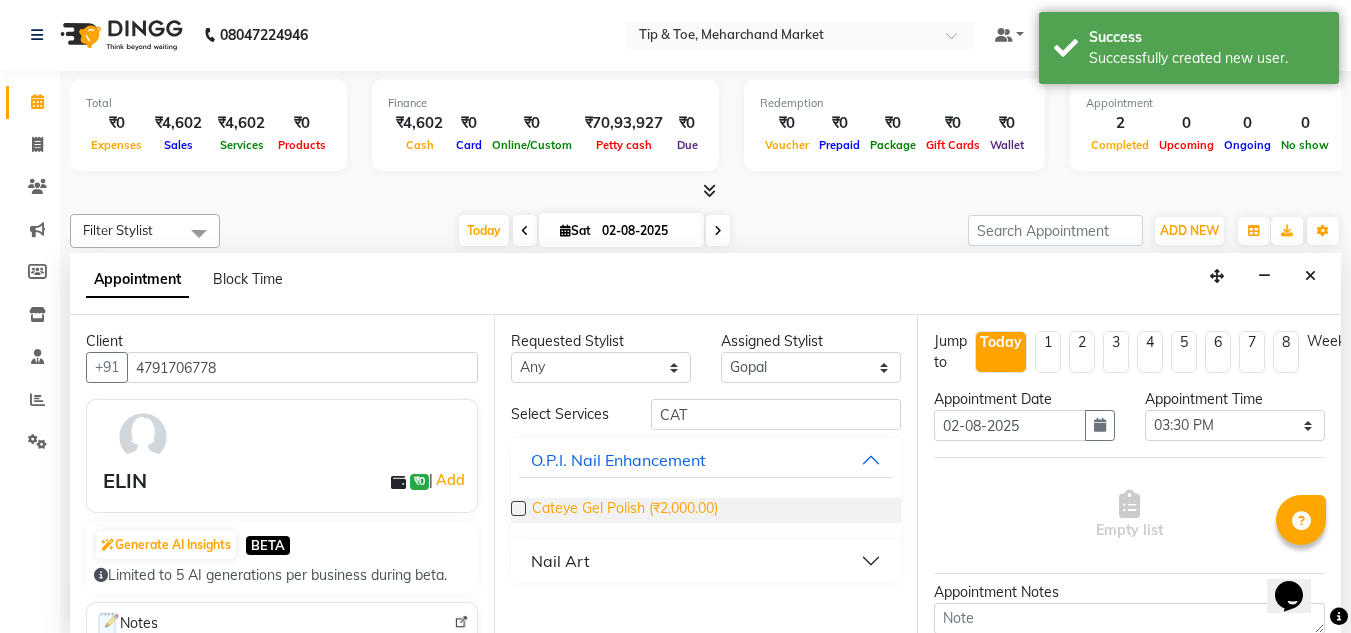 click on "Cateye Gel Polish (₹2,000.00)" at bounding box center [625, 510] 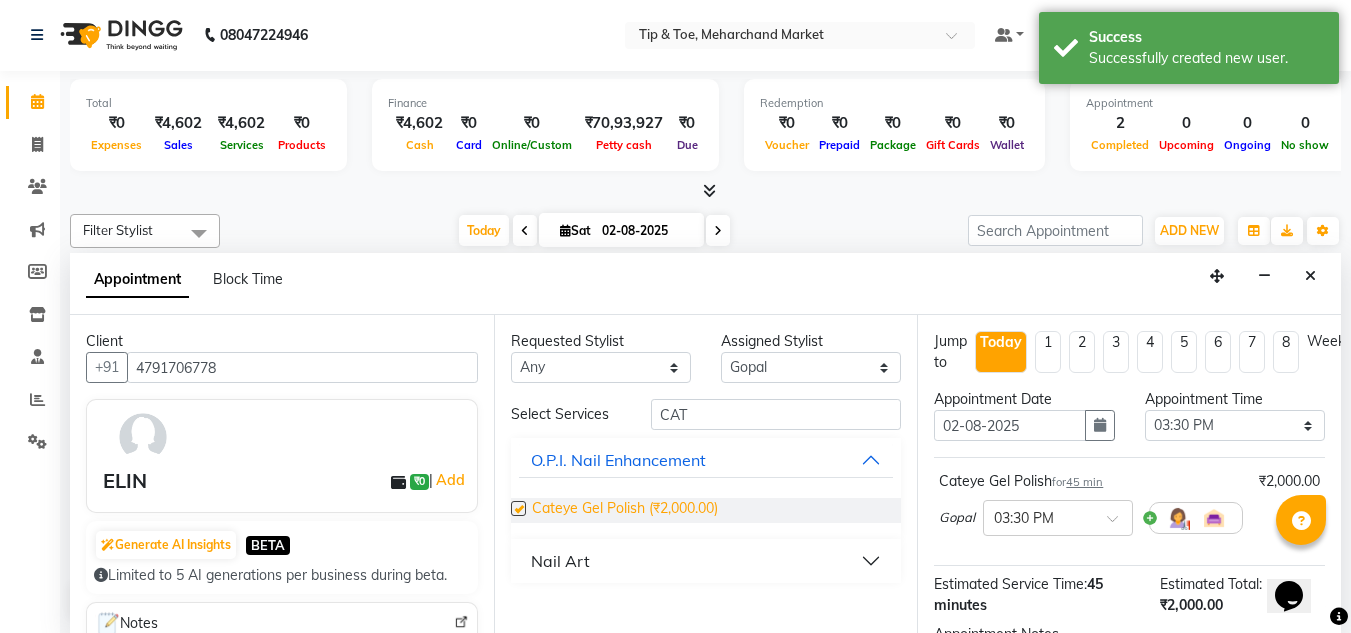 checkbox on "false" 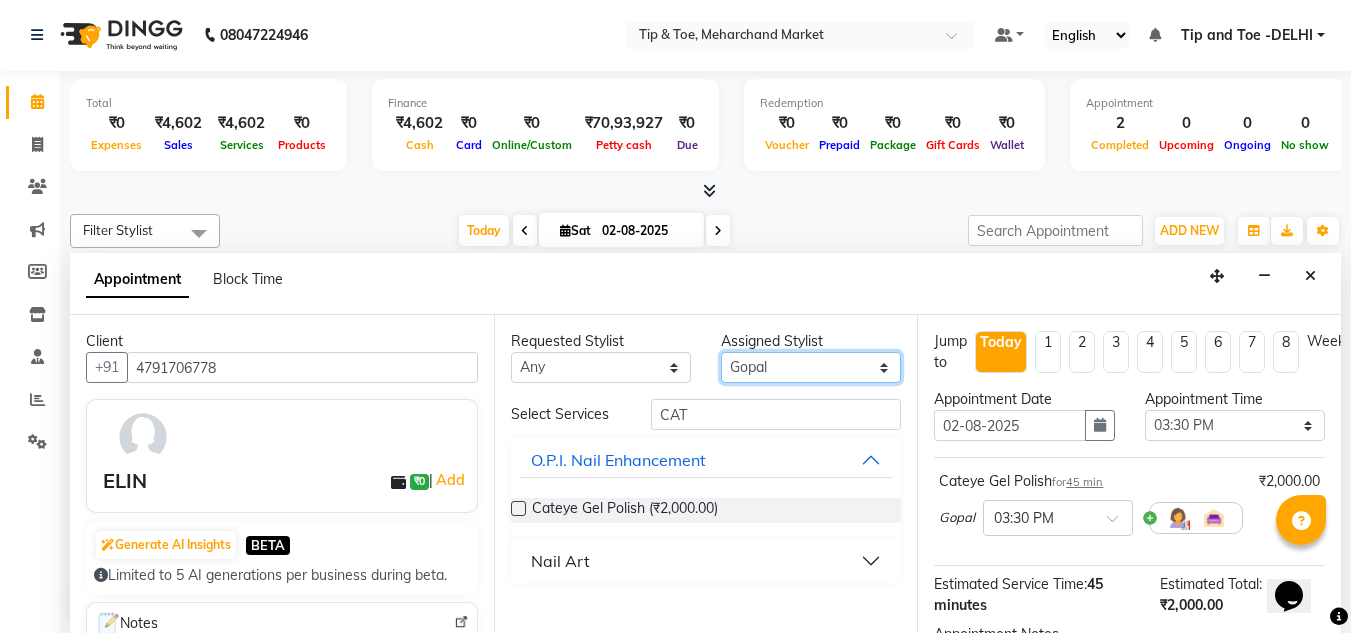 click on "Select [NAME] [LAST] [NAME] [NAME] [NAME] [NAME] [NAME] [NAME] [NAME]" at bounding box center (811, 367) 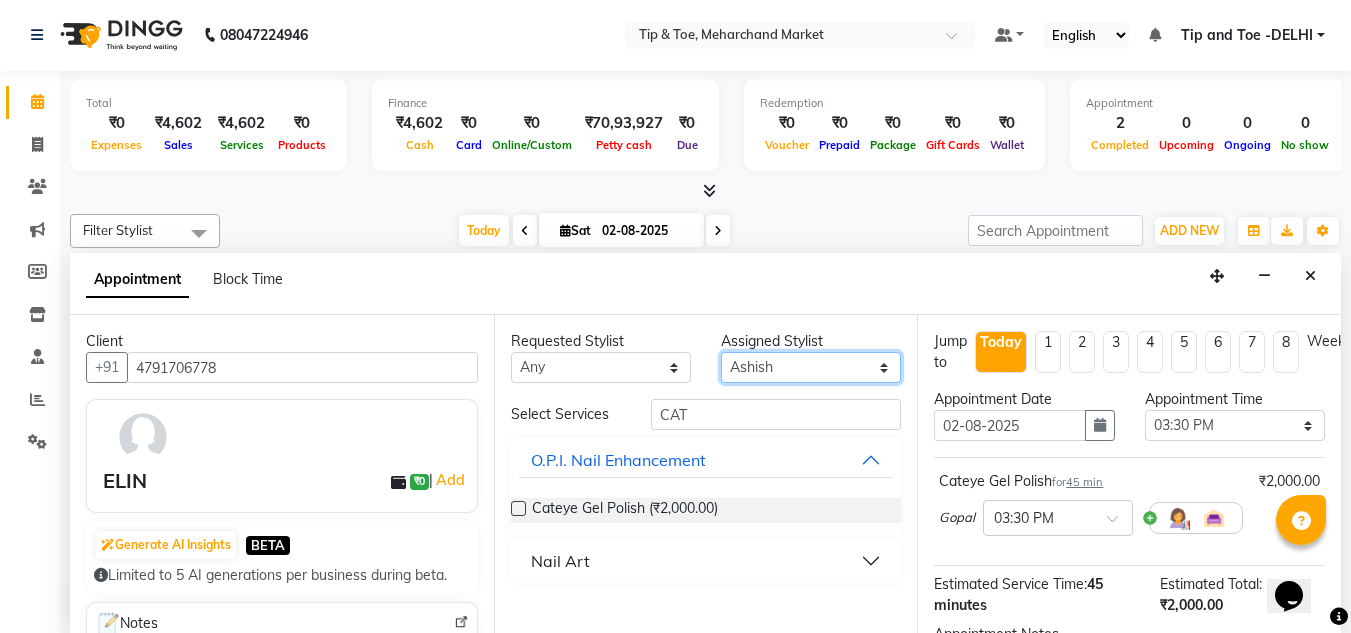 click on "Select [NAME] [LAST] [NAME] [NAME] [NAME] [NAME] [NAME] [NAME] [NAME]" at bounding box center (811, 367) 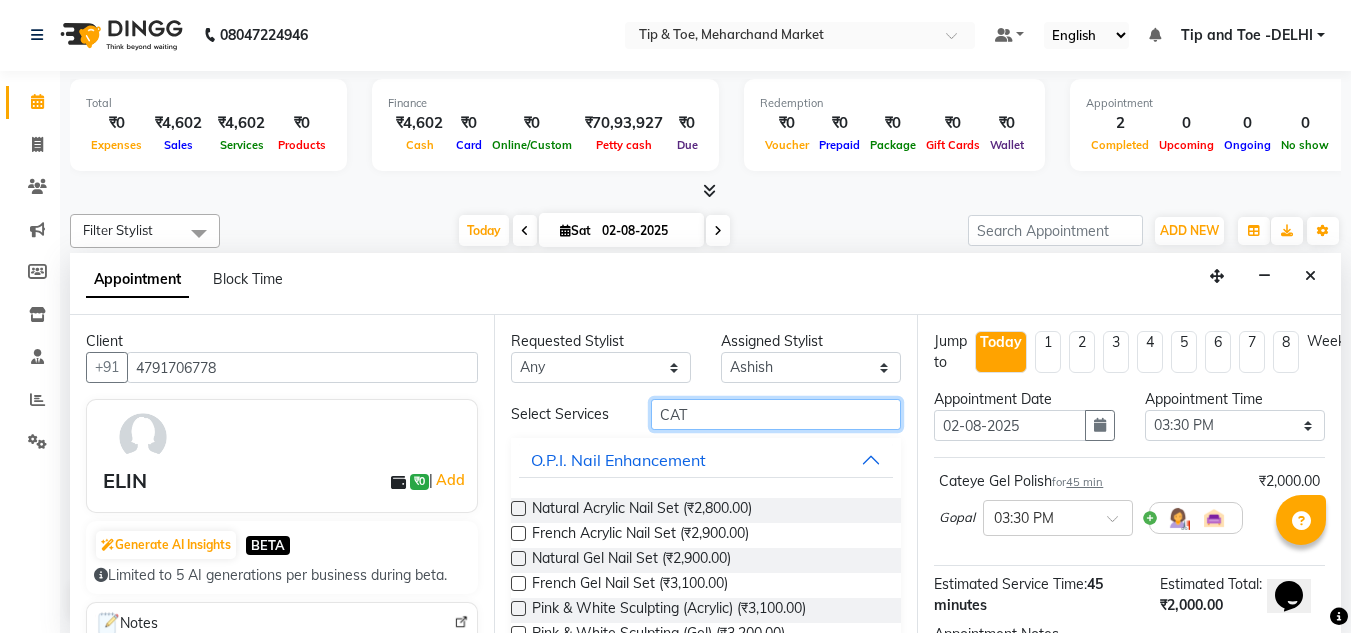 click on "CAT" at bounding box center (776, 414) 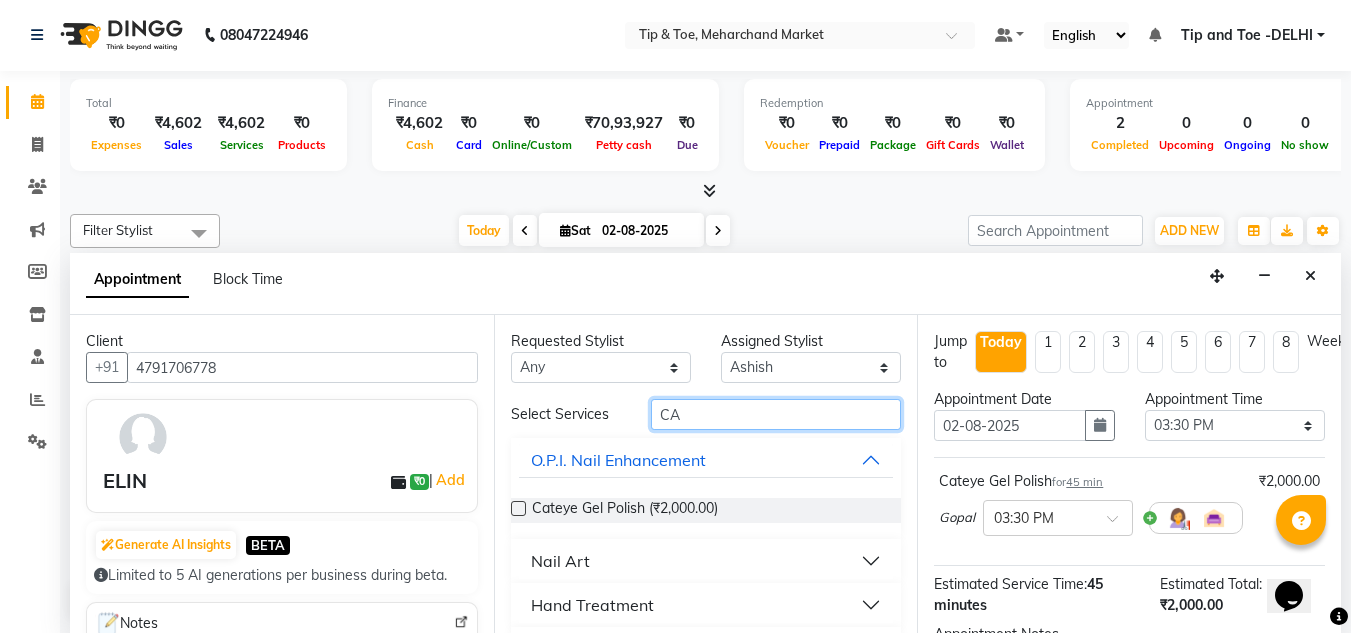 type on "C" 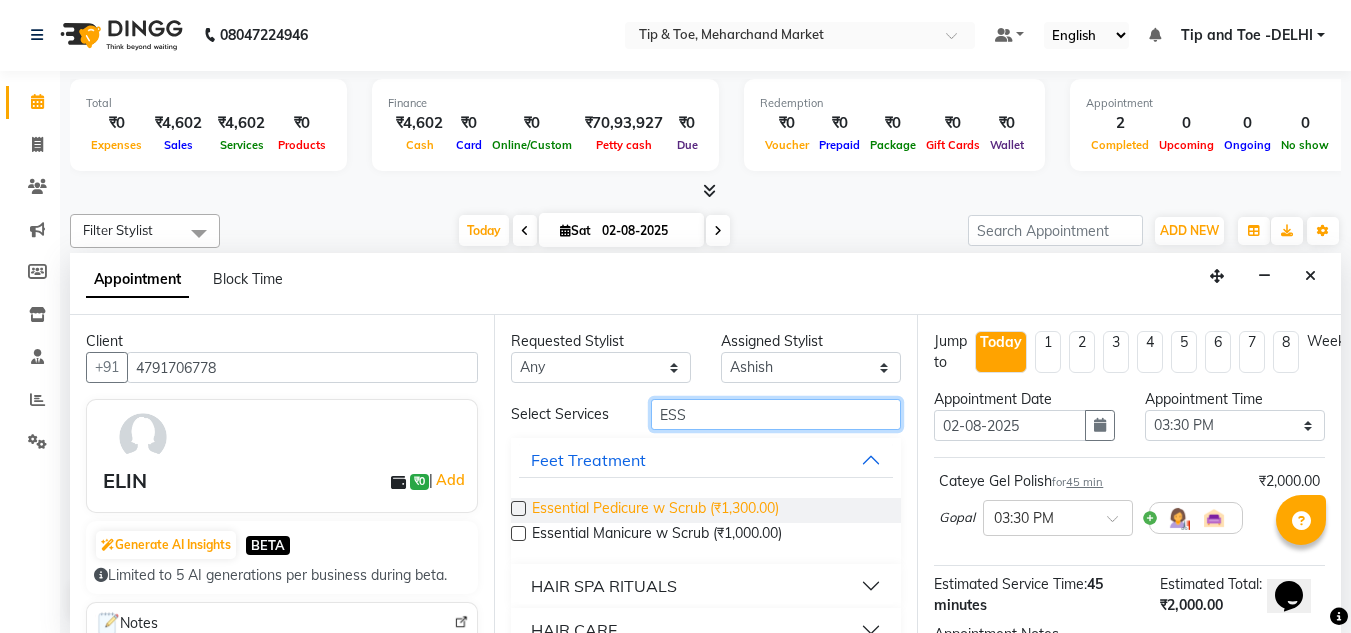 type on "ESS" 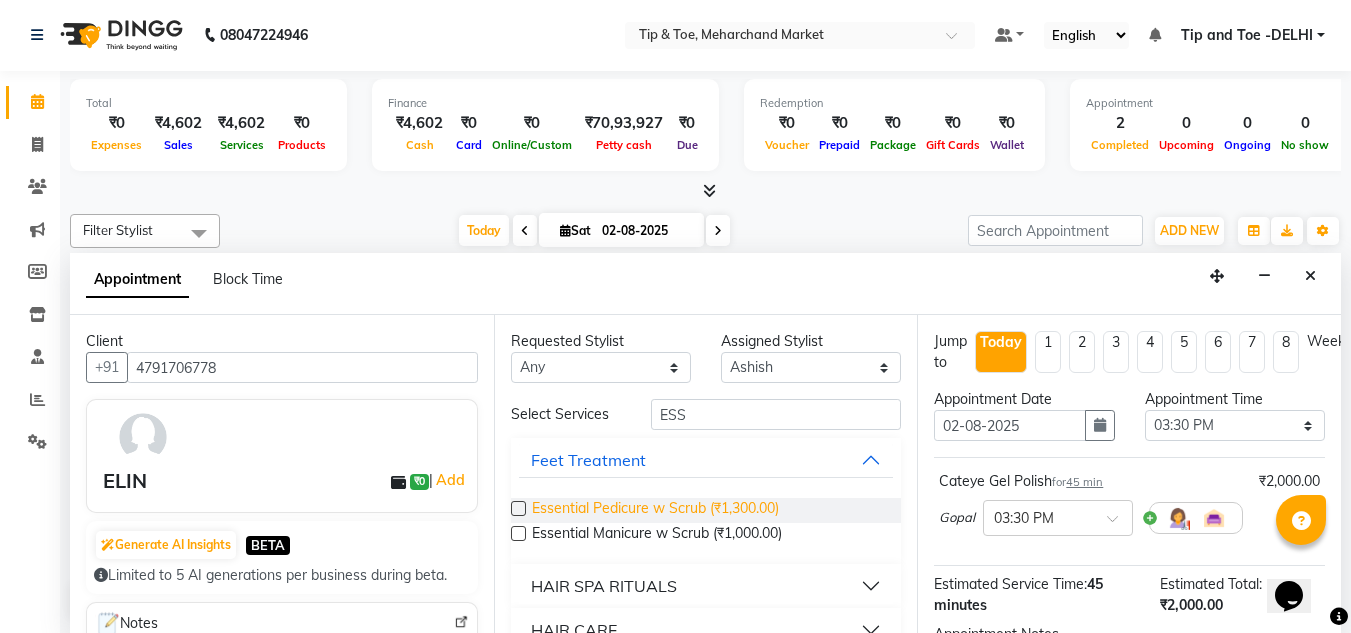 click on "Essential Pedicure w Scrub (₹1,300.00)" at bounding box center [655, 510] 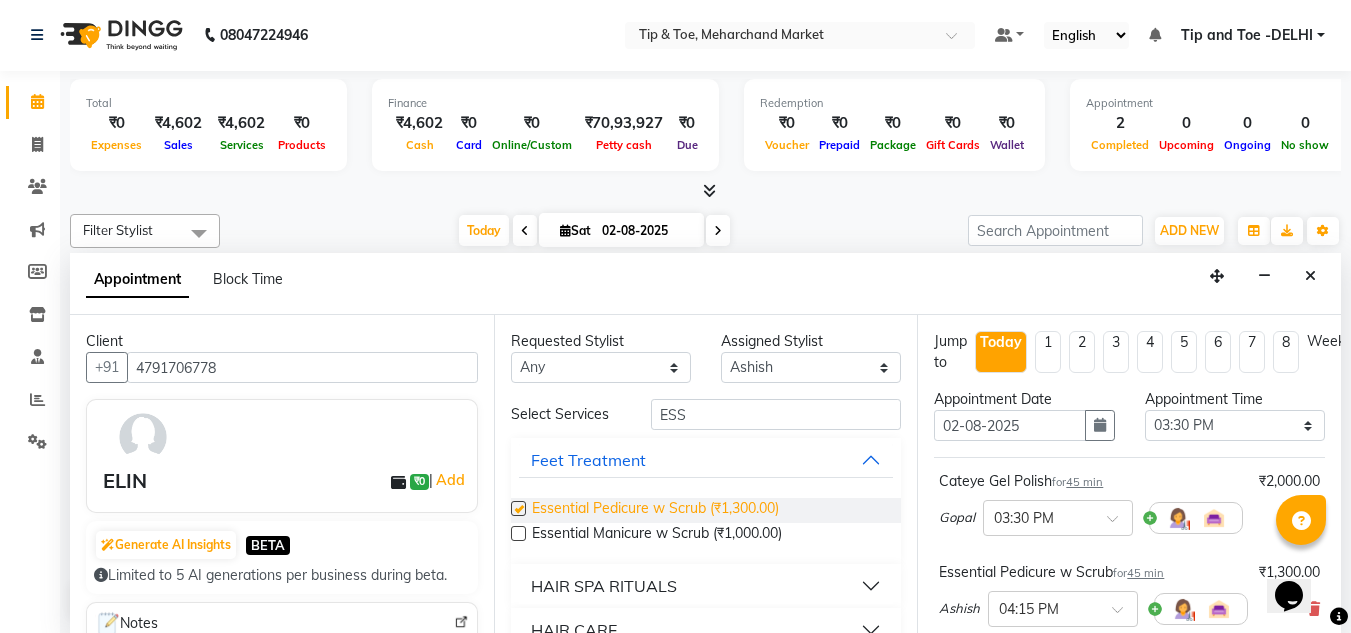 checkbox on "false" 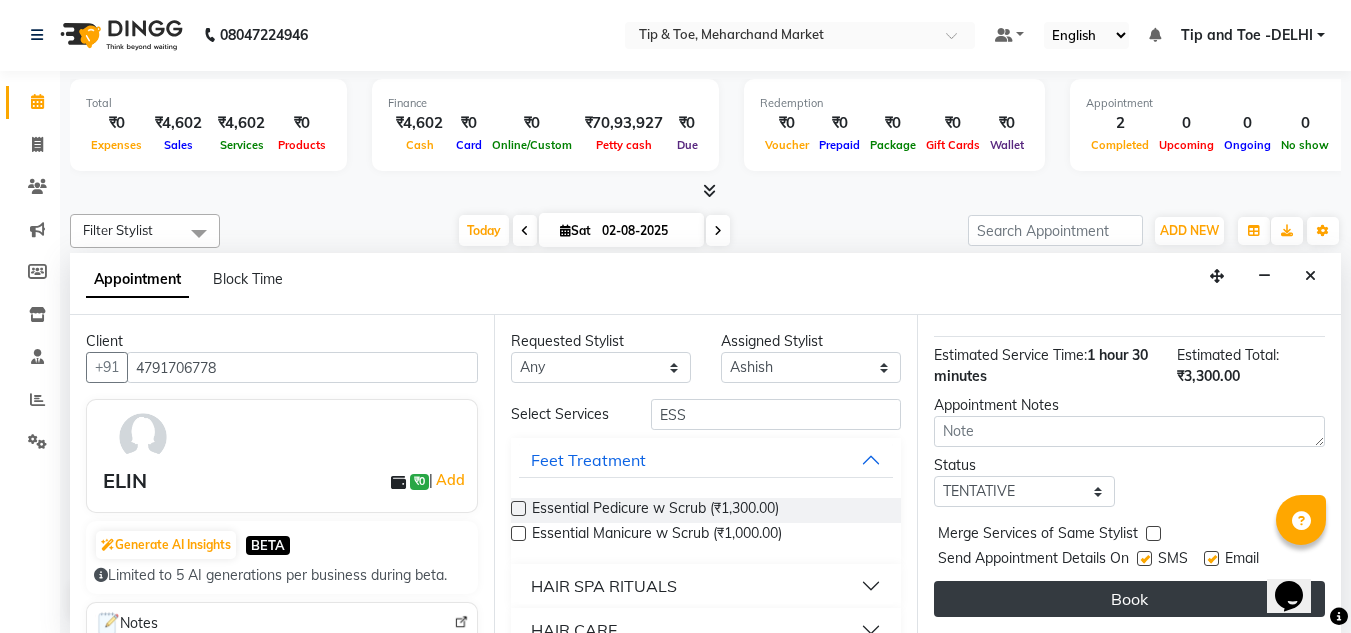 scroll, scrollTop: 335, scrollLeft: 0, axis: vertical 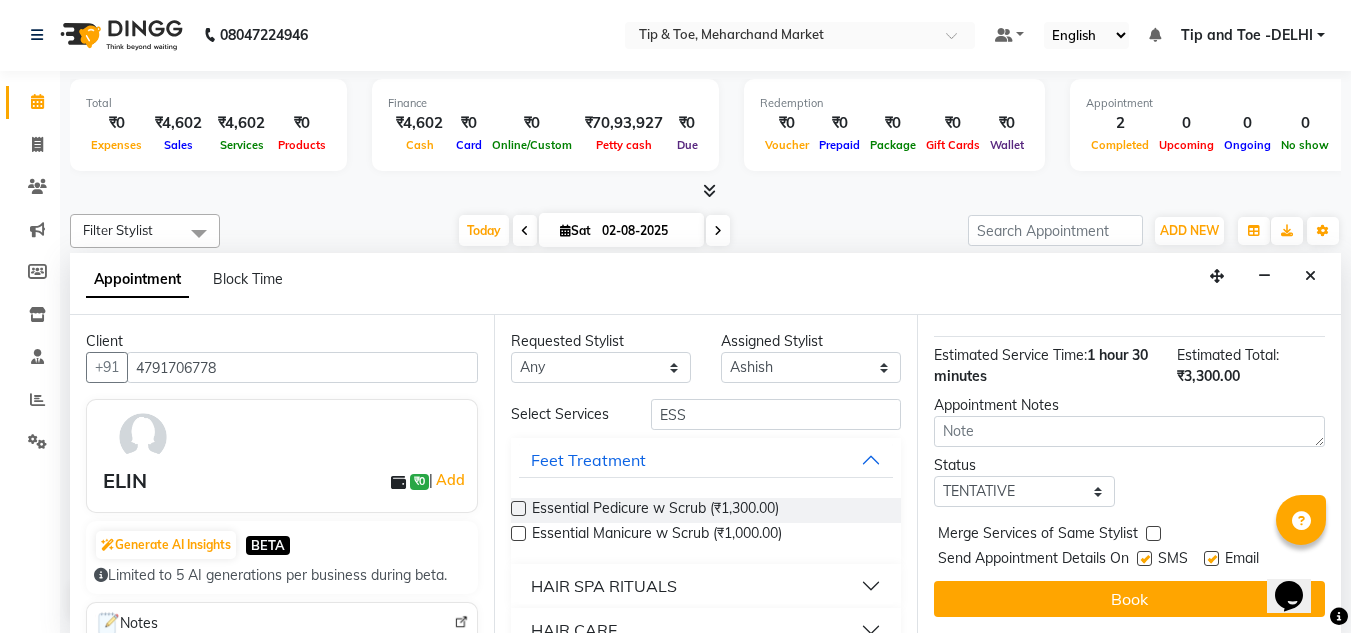 click on "Book" at bounding box center [1129, 599] 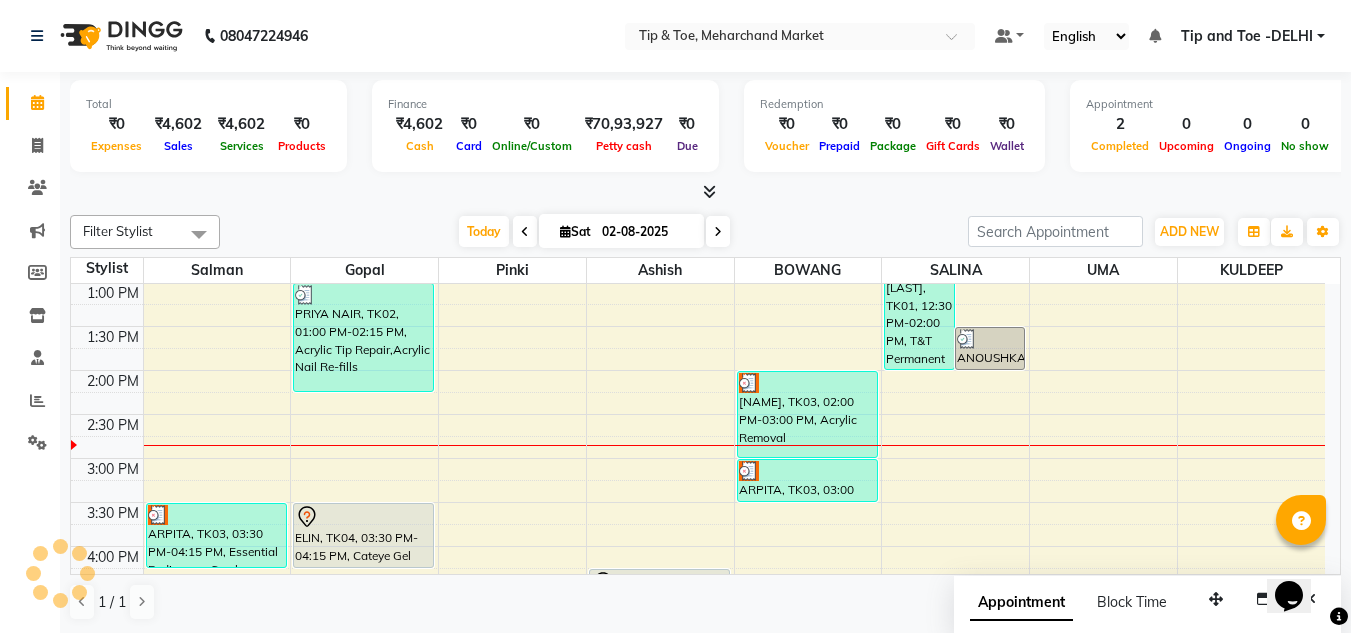 scroll, scrollTop: 1, scrollLeft: 0, axis: vertical 